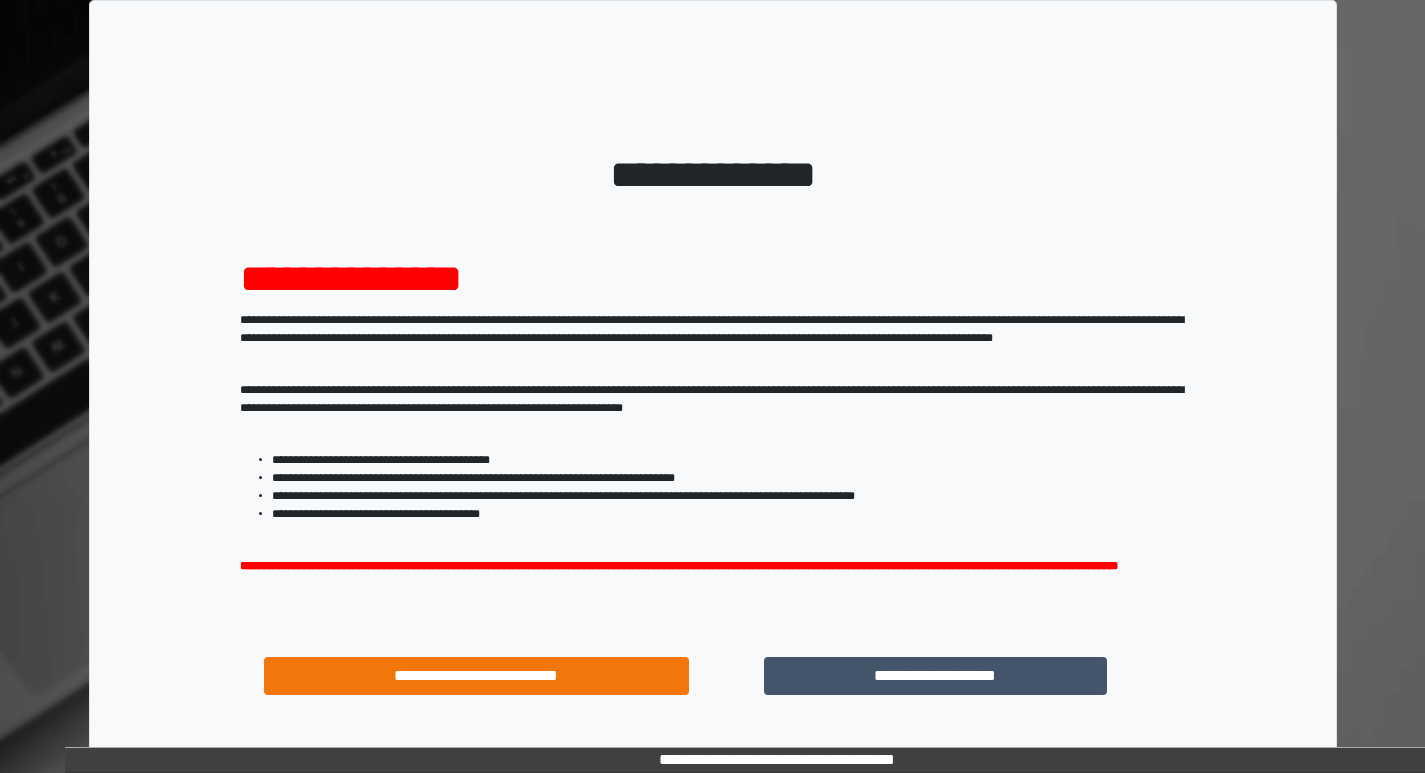 scroll, scrollTop: 0, scrollLeft: 0, axis: both 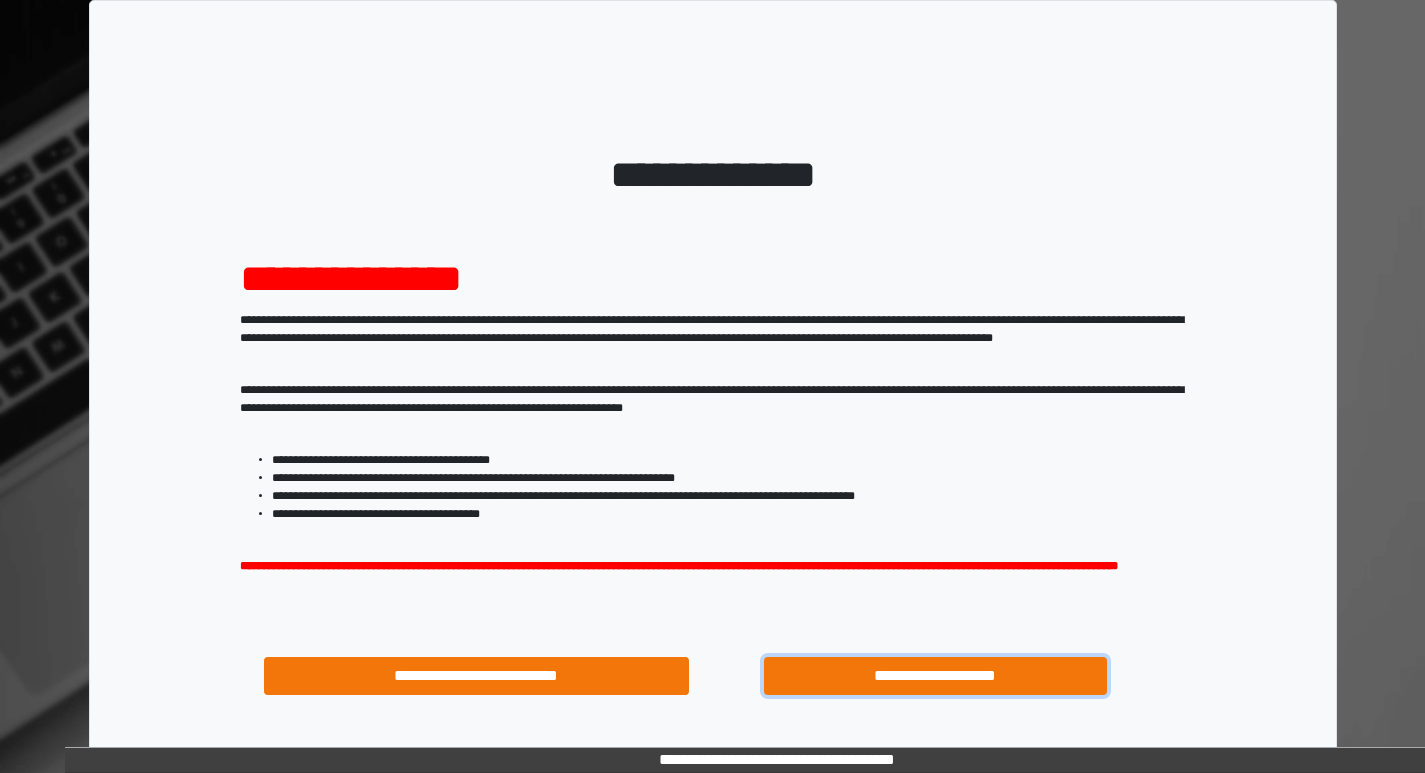 click on "**********" at bounding box center [936, 676] 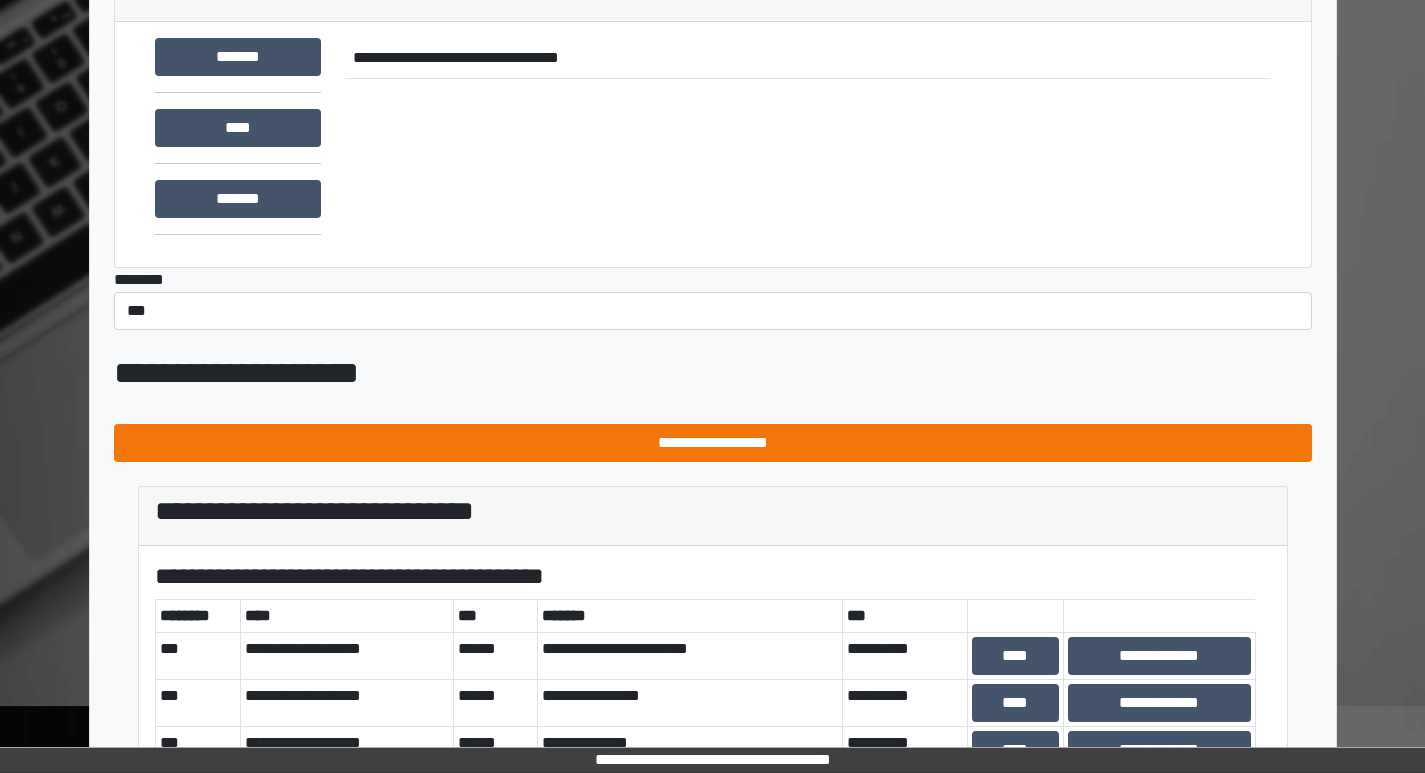 scroll, scrollTop: 0, scrollLeft: 0, axis: both 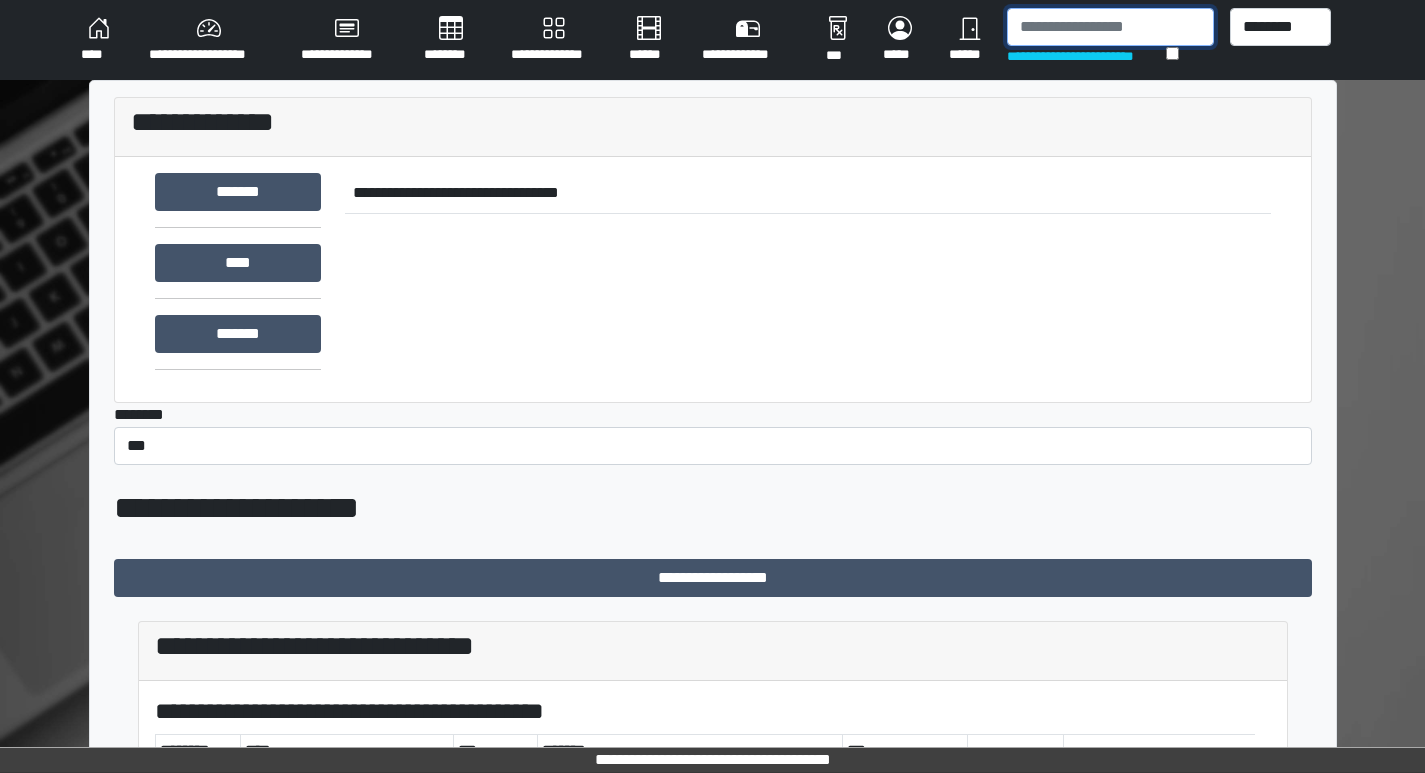 click at bounding box center [1110, 27] 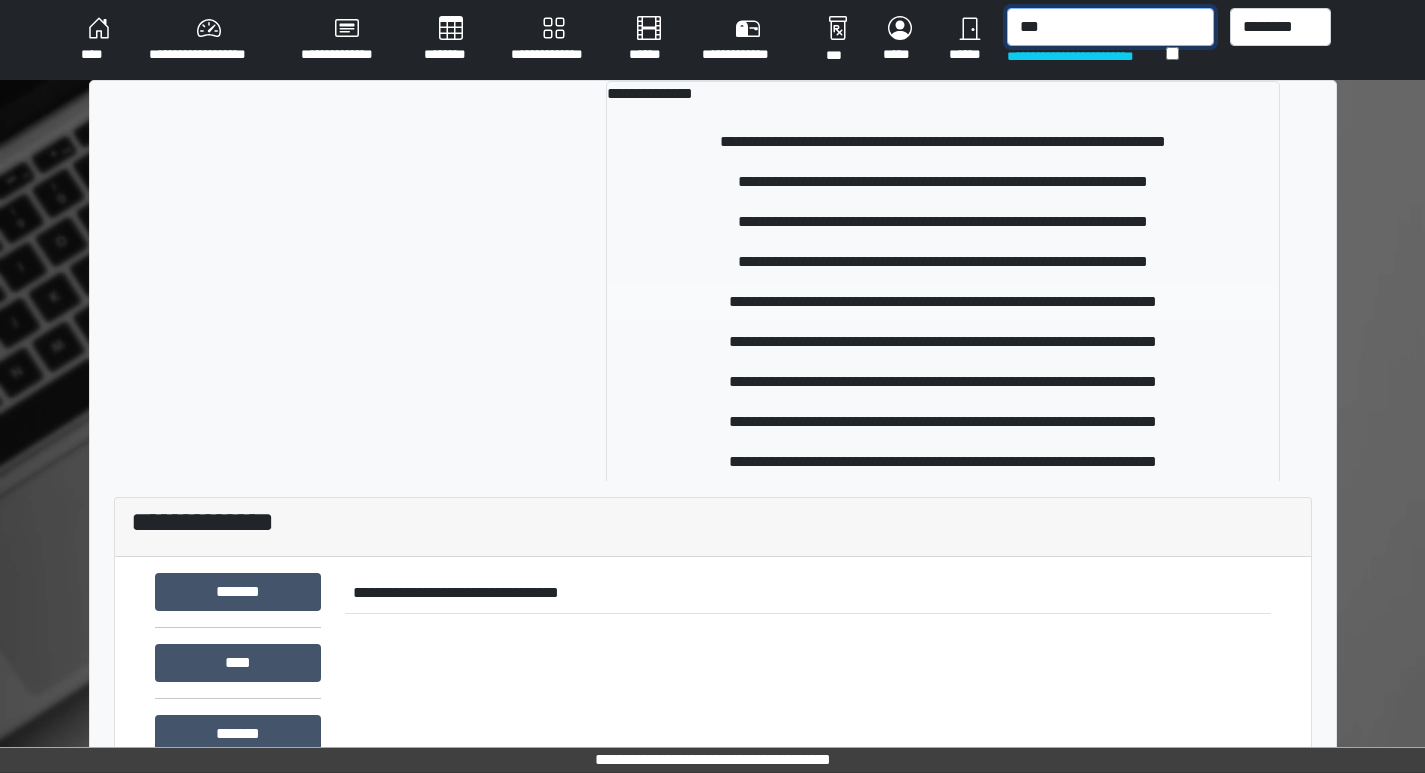 type on "***" 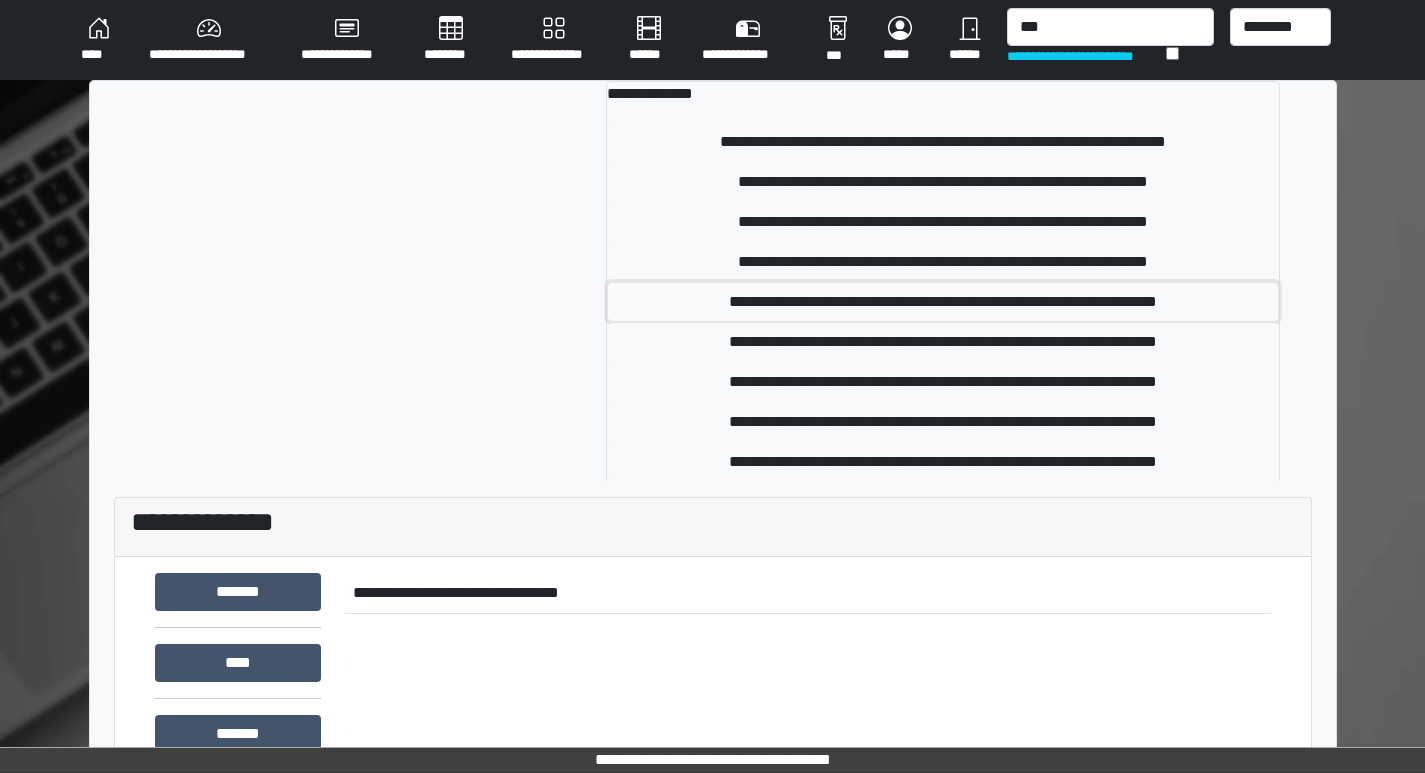 click on "**********" at bounding box center [943, 302] 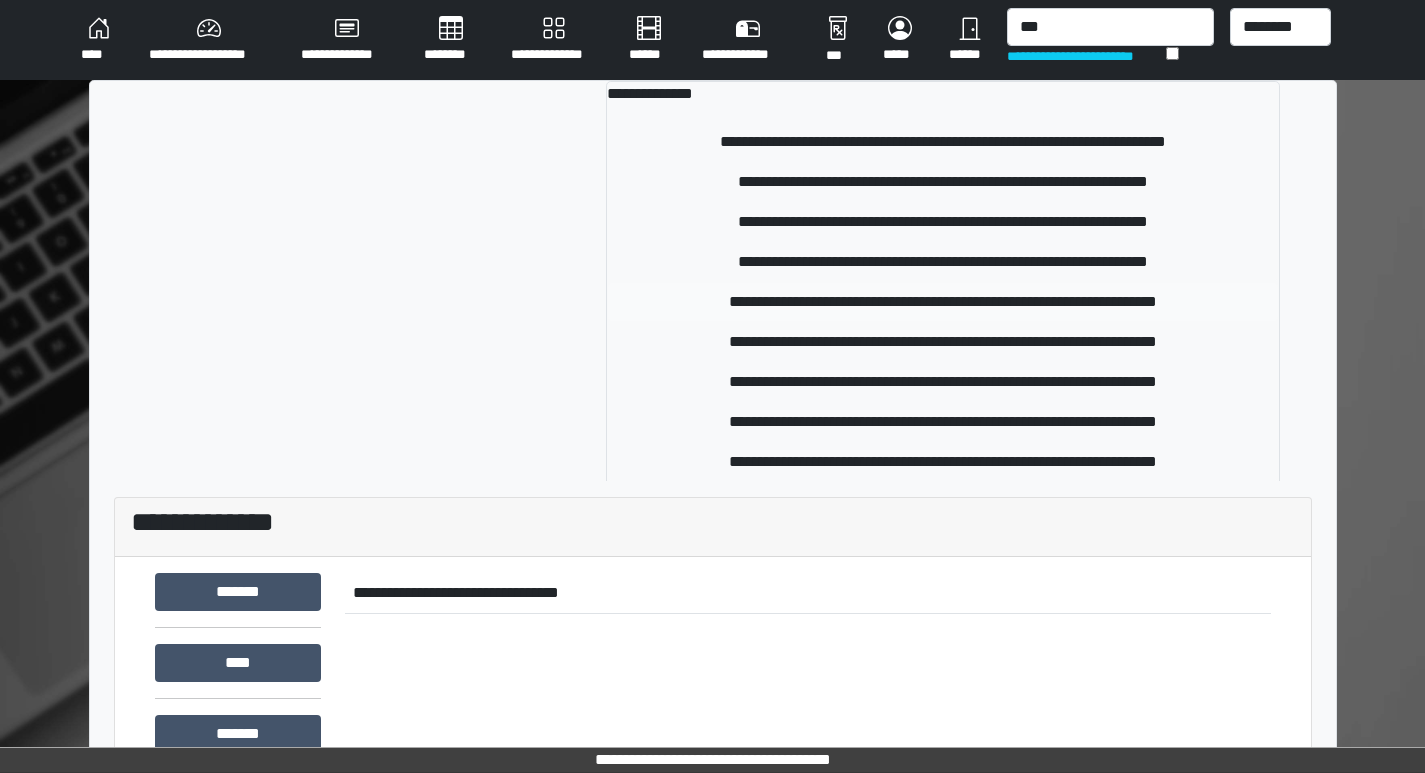type 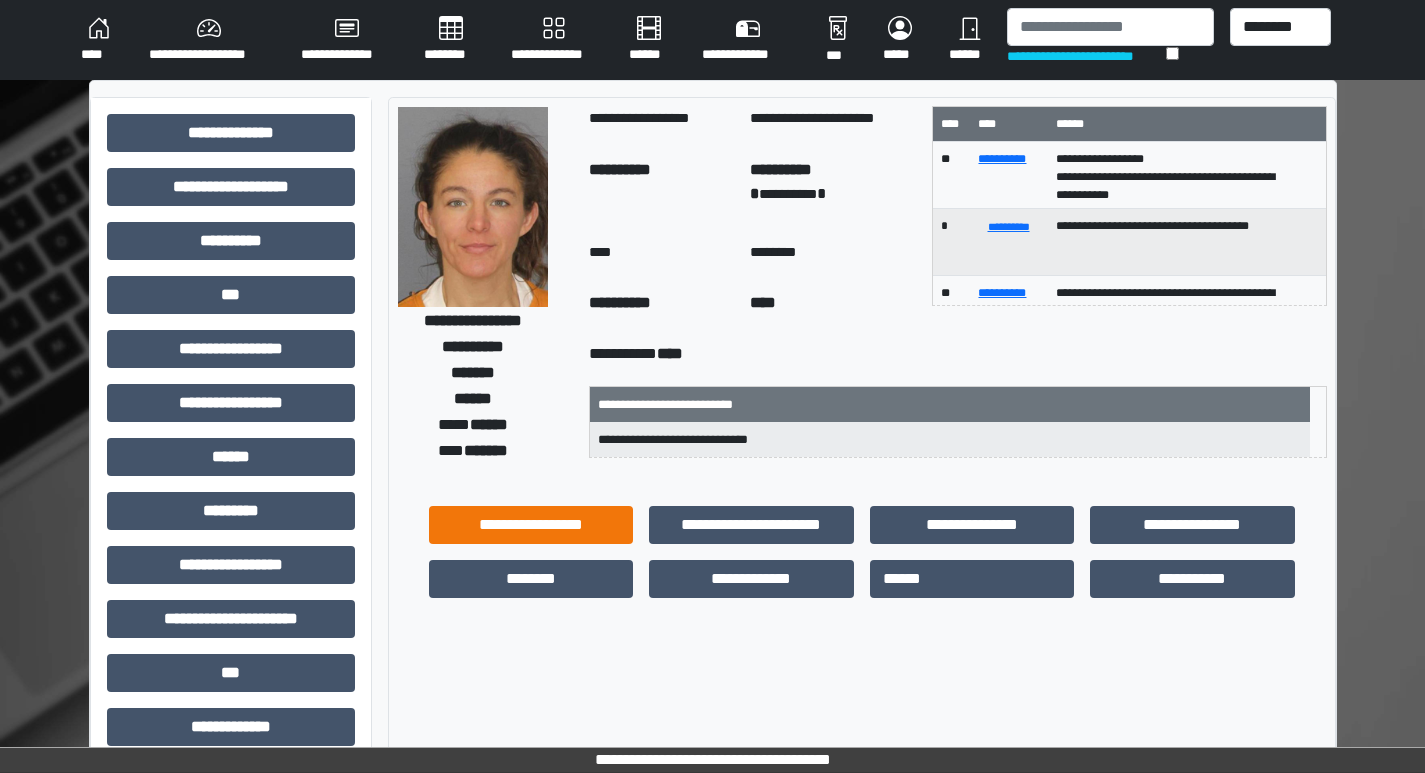 scroll, scrollTop: 100, scrollLeft: 0, axis: vertical 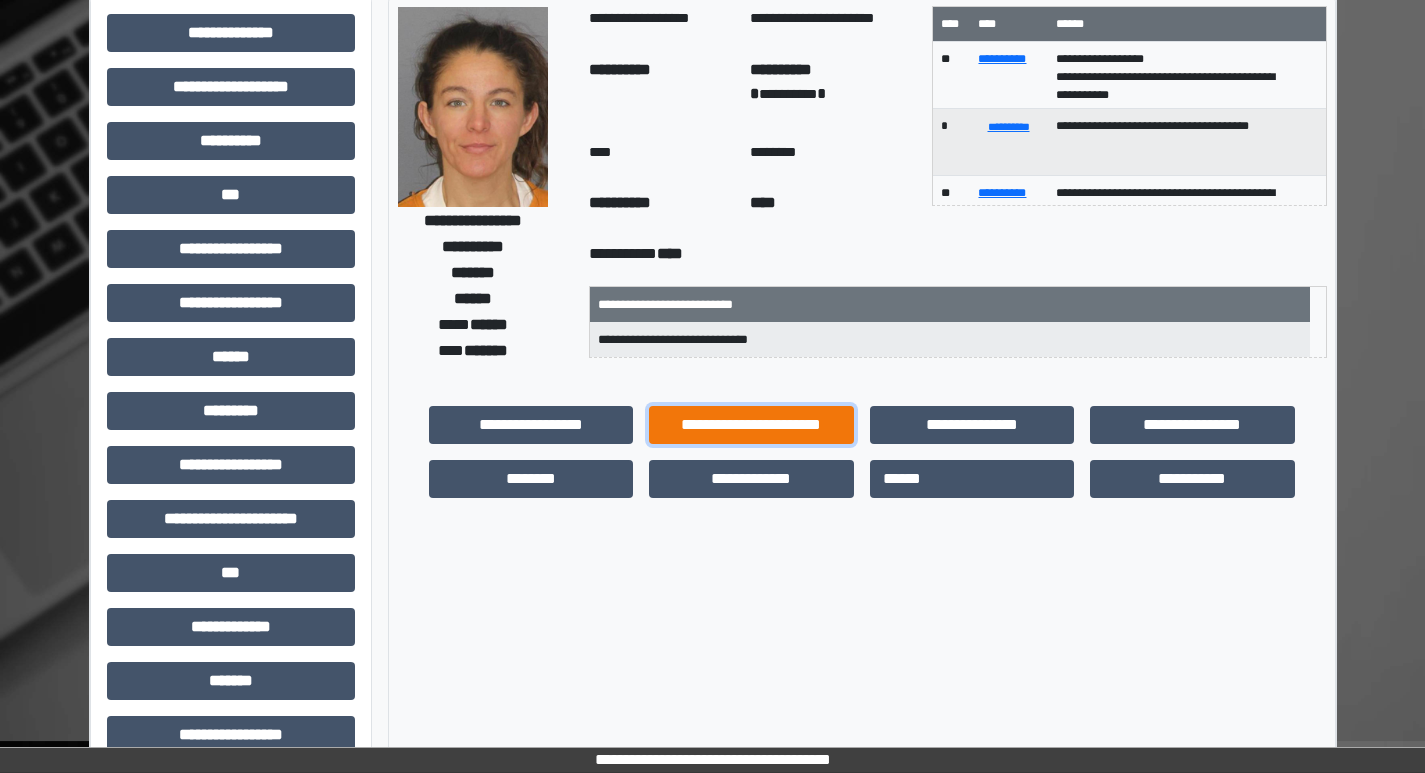 click on "**********" at bounding box center (751, 425) 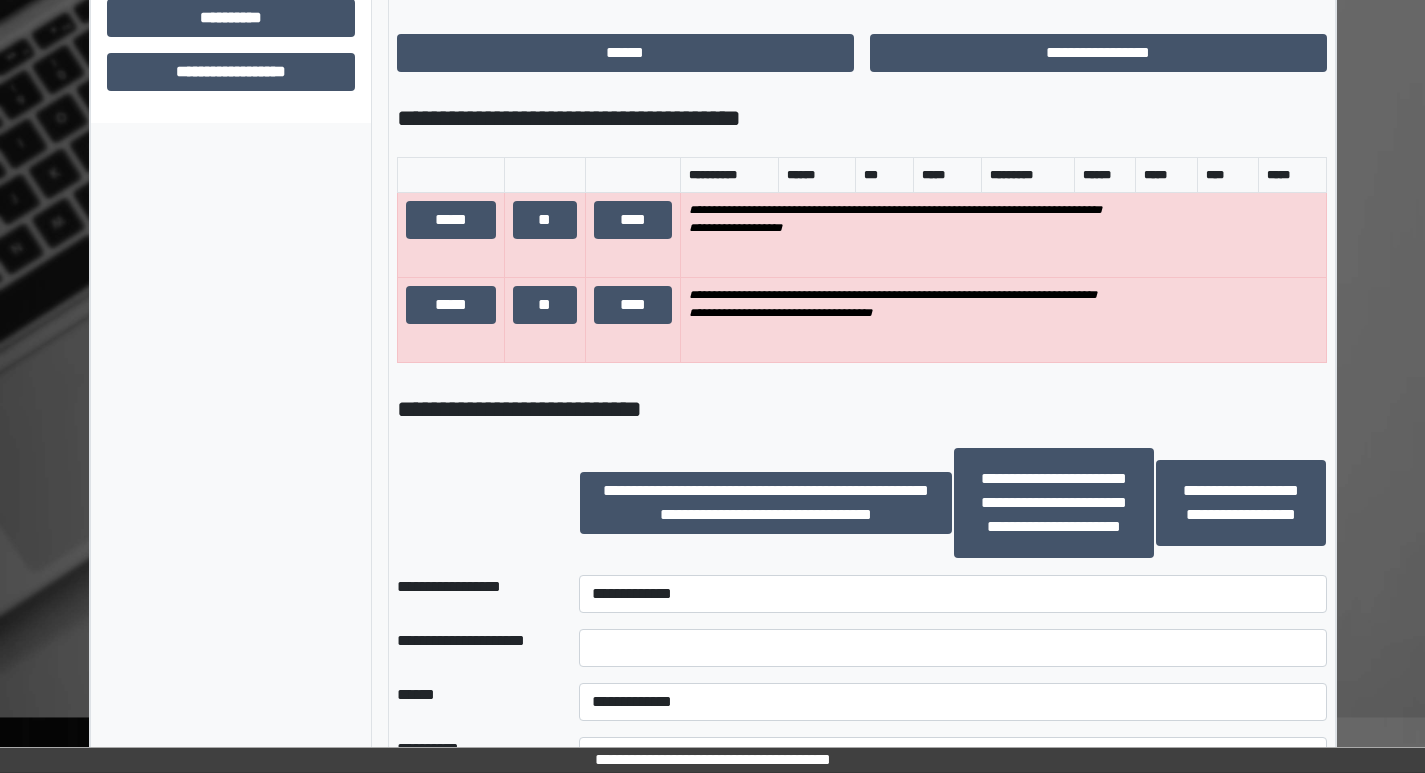scroll, scrollTop: 1300, scrollLeft: 0, axis: vertical 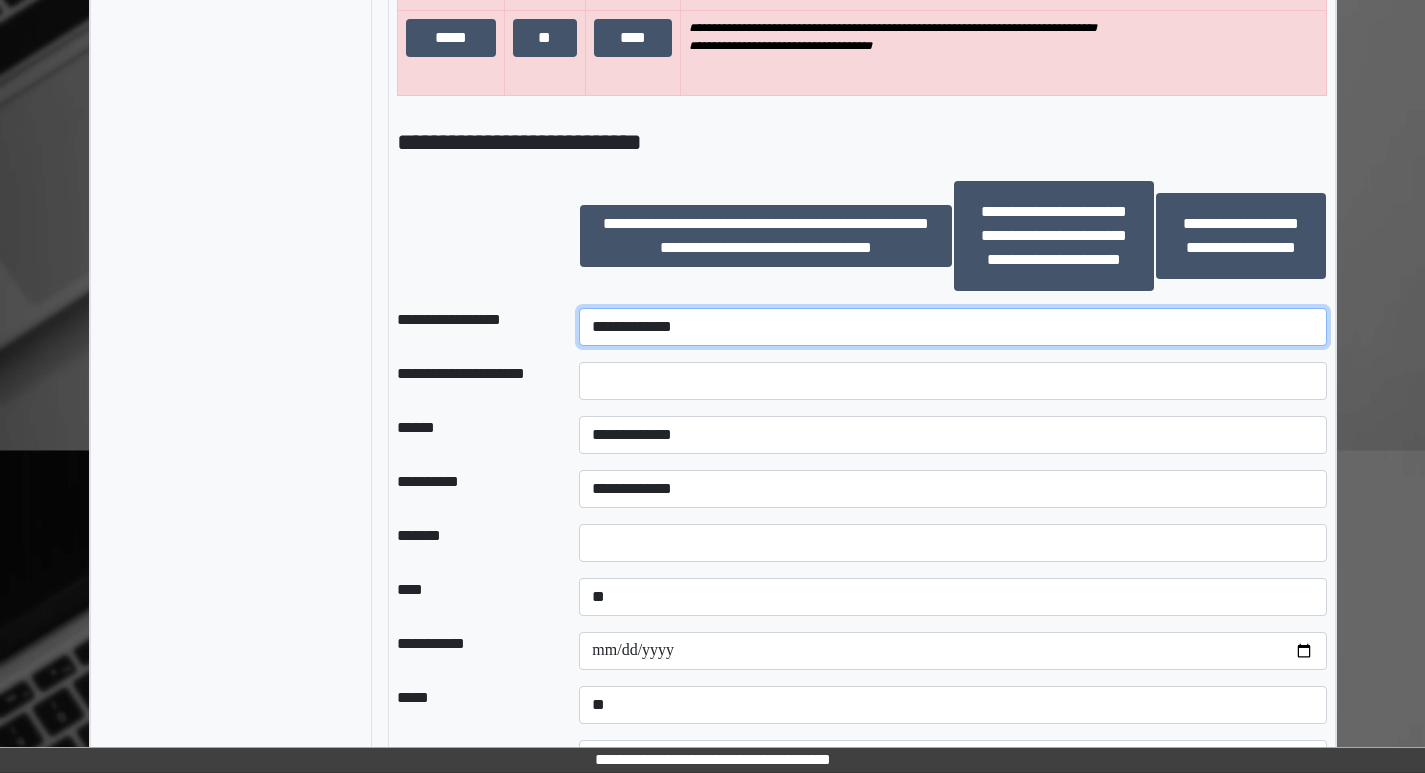 click on "**********" at bounding box center (952, 327) 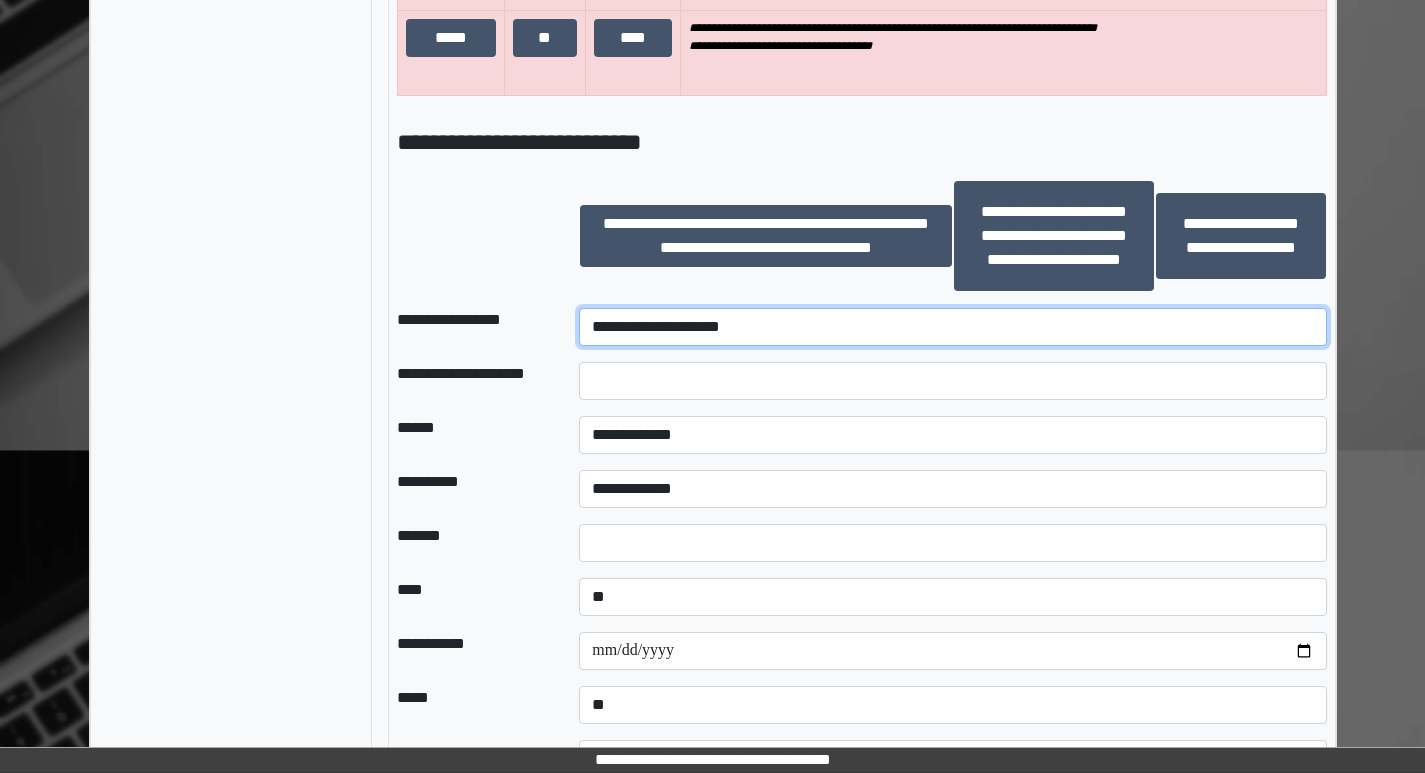 click on "**********" at bounding box center [952, 327] 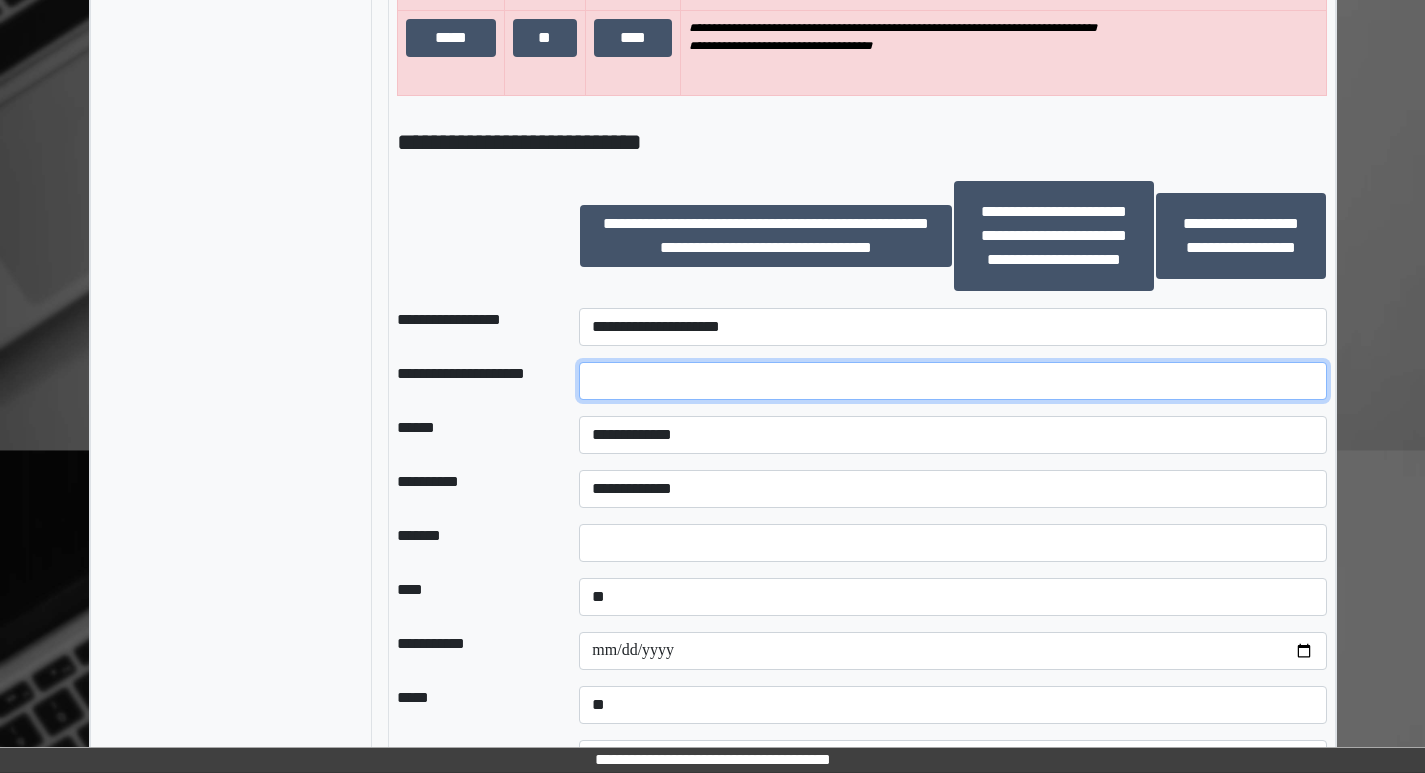 click at bounding box center [952, 381] 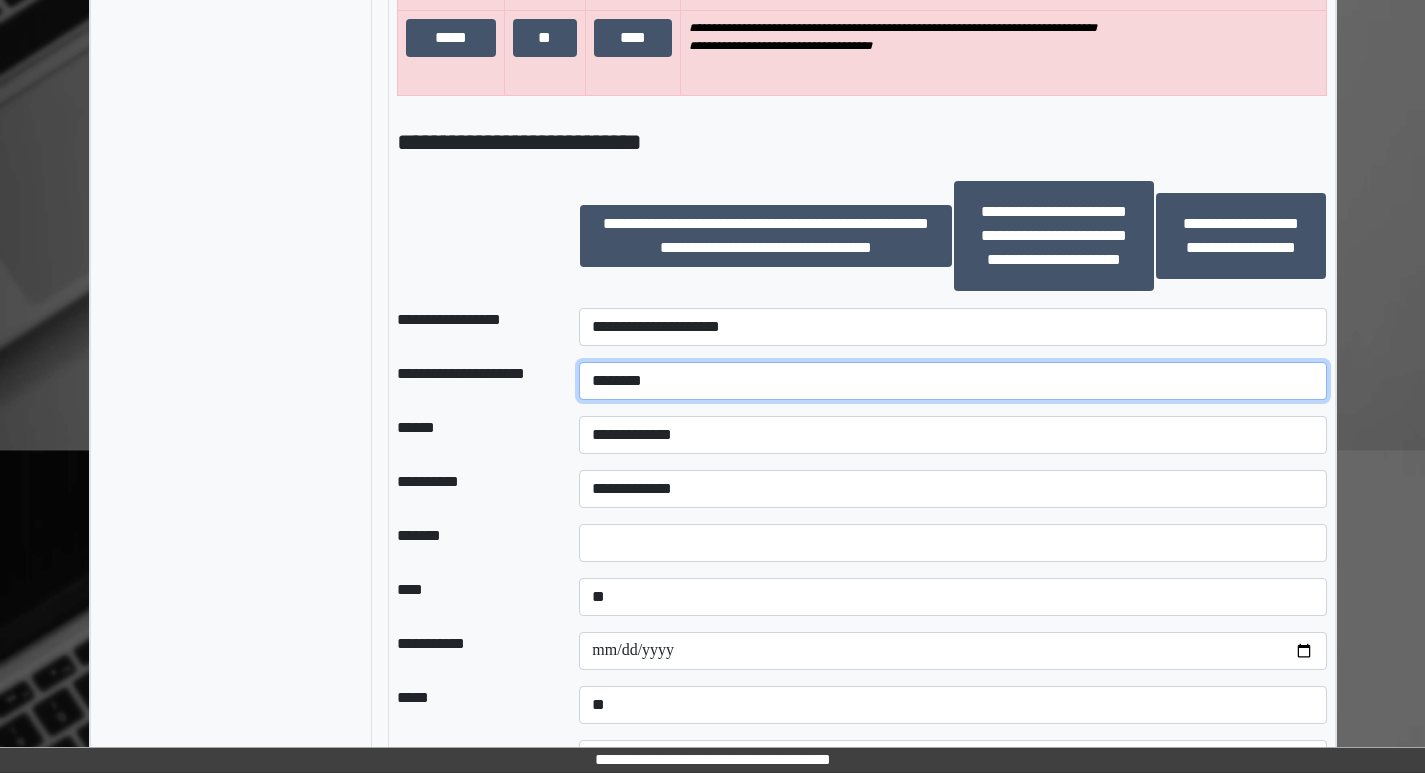 type on "********" 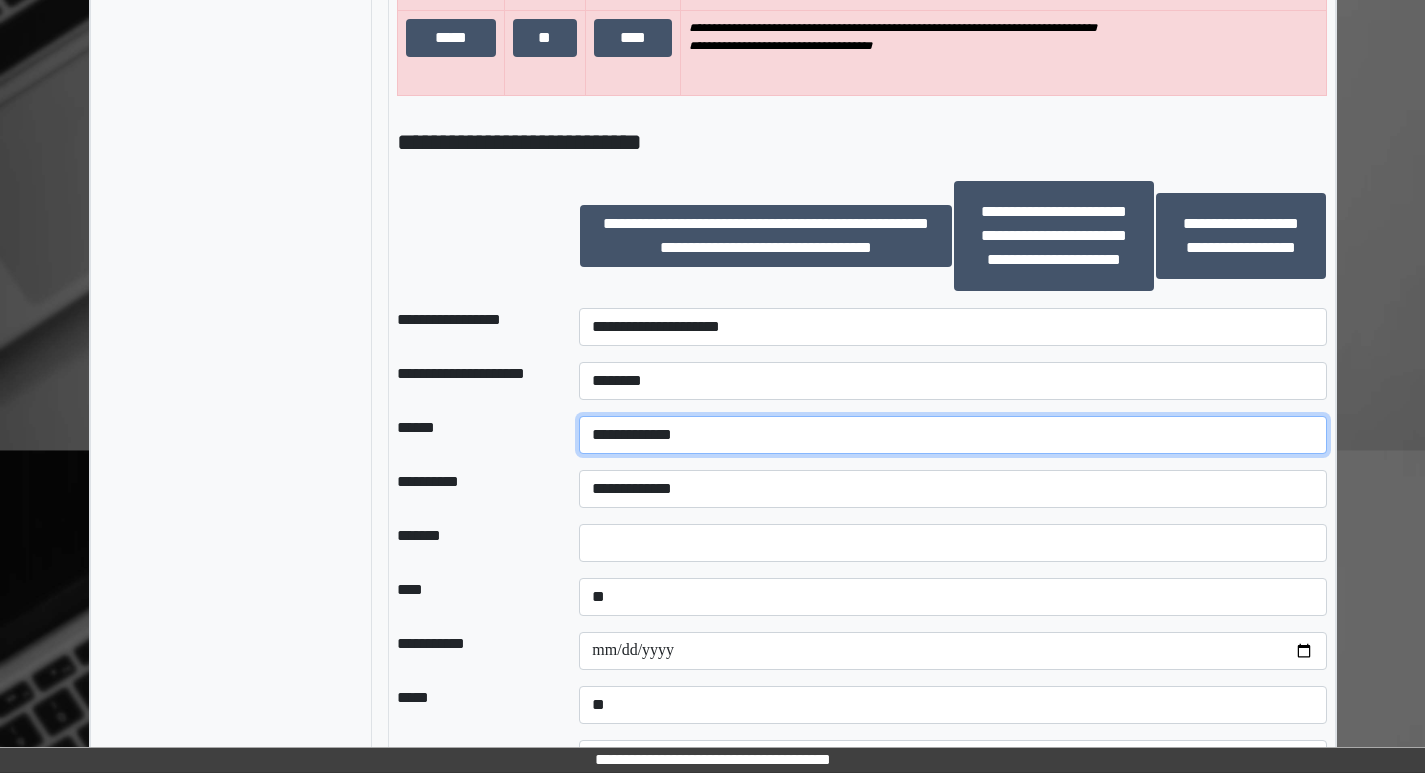 click on "**********" at bounding box center (952, 435) 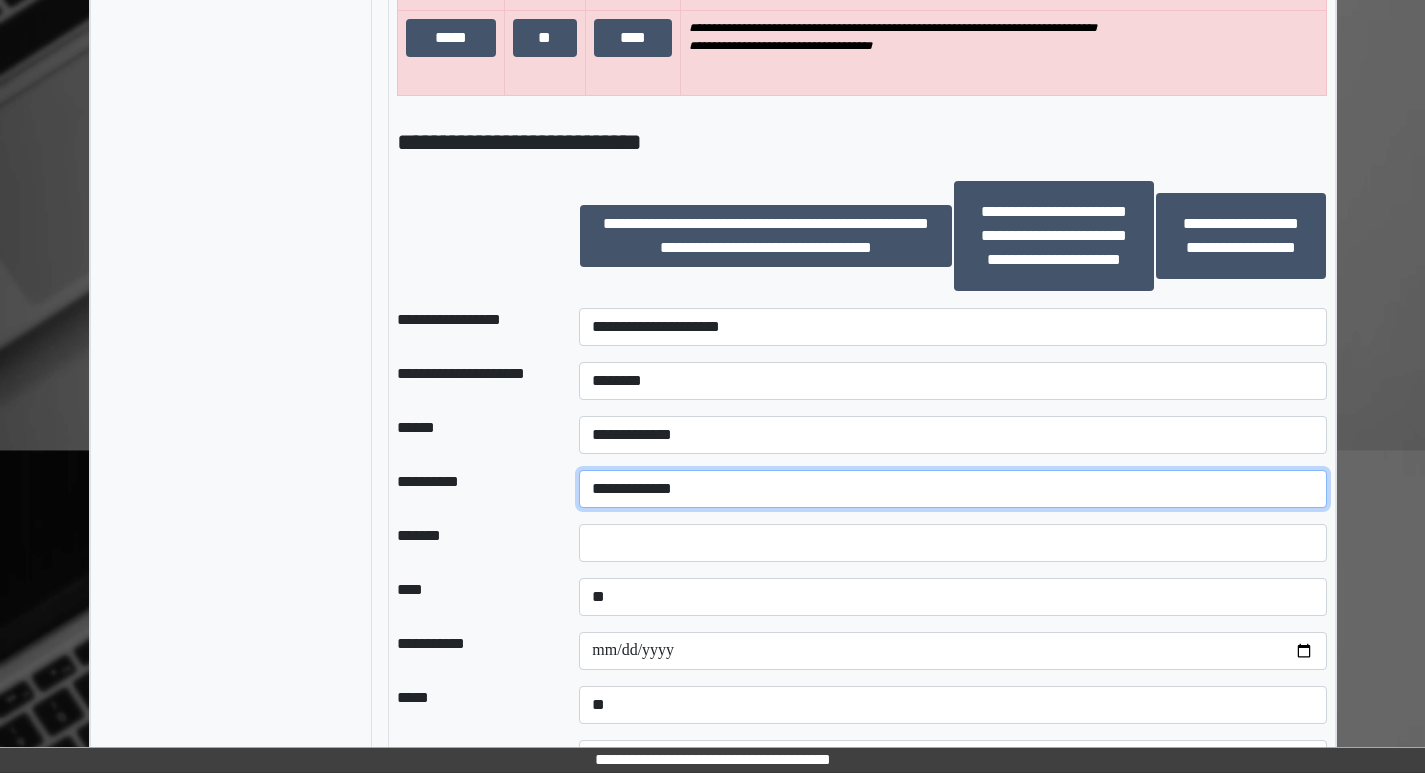 click on "**********" at bounding box center [952, 489] 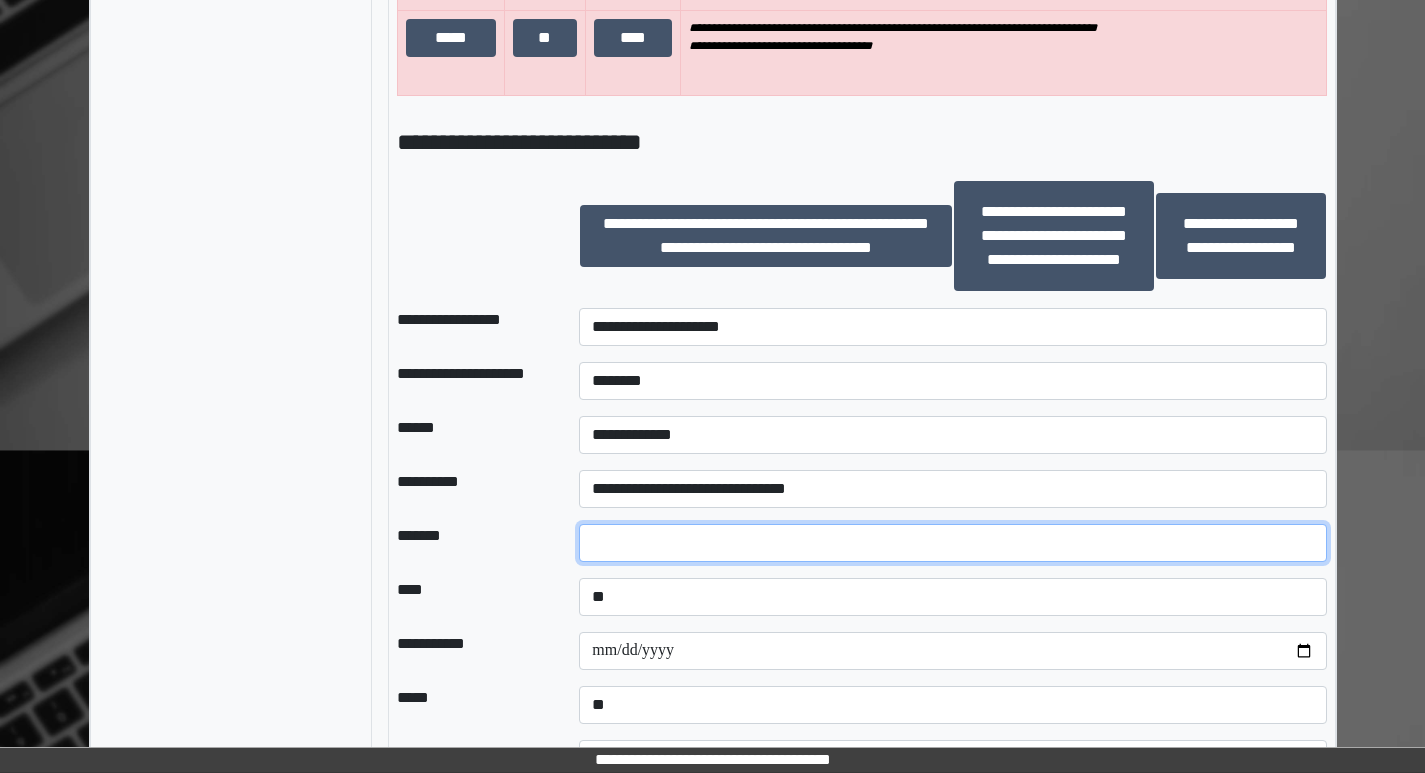click at bounding box center (952, 543) 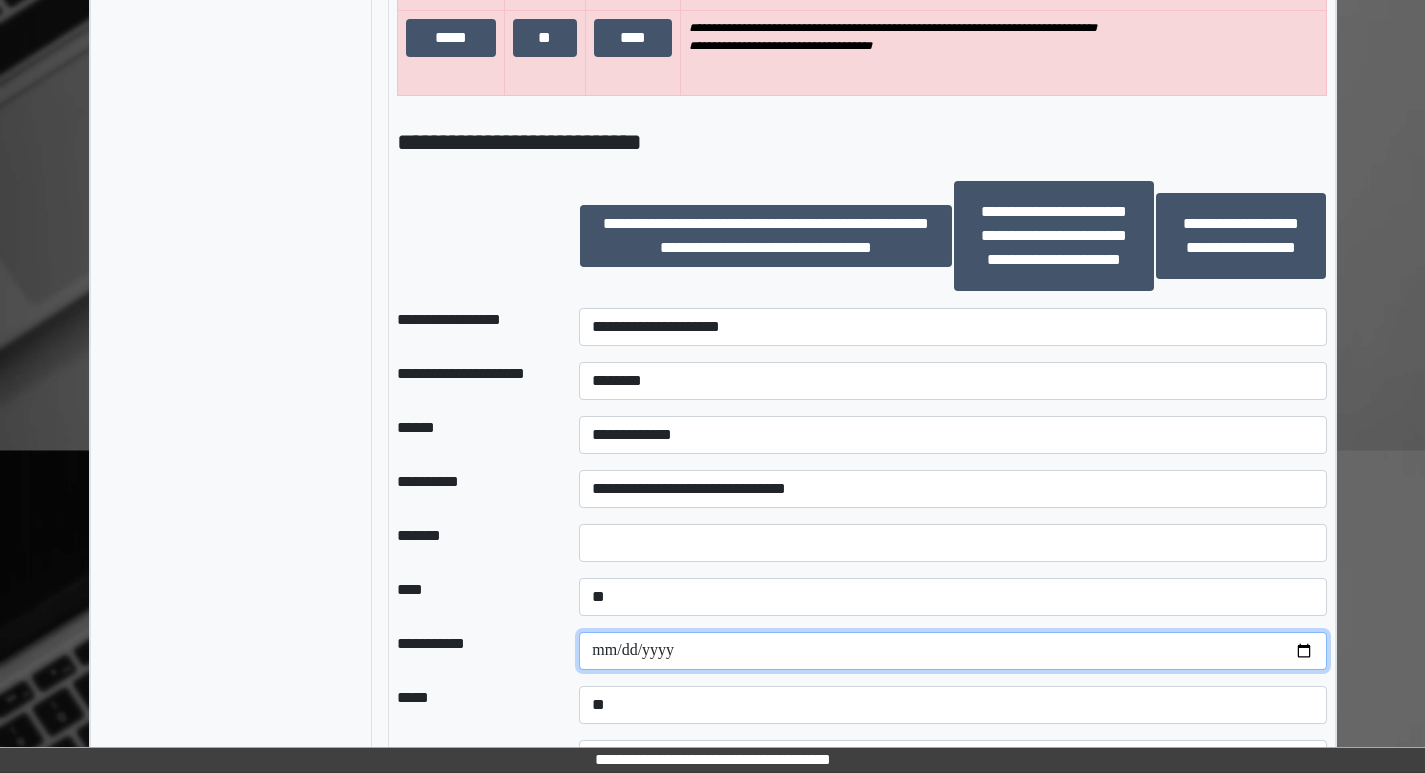 click at bounding box center (952, 651) 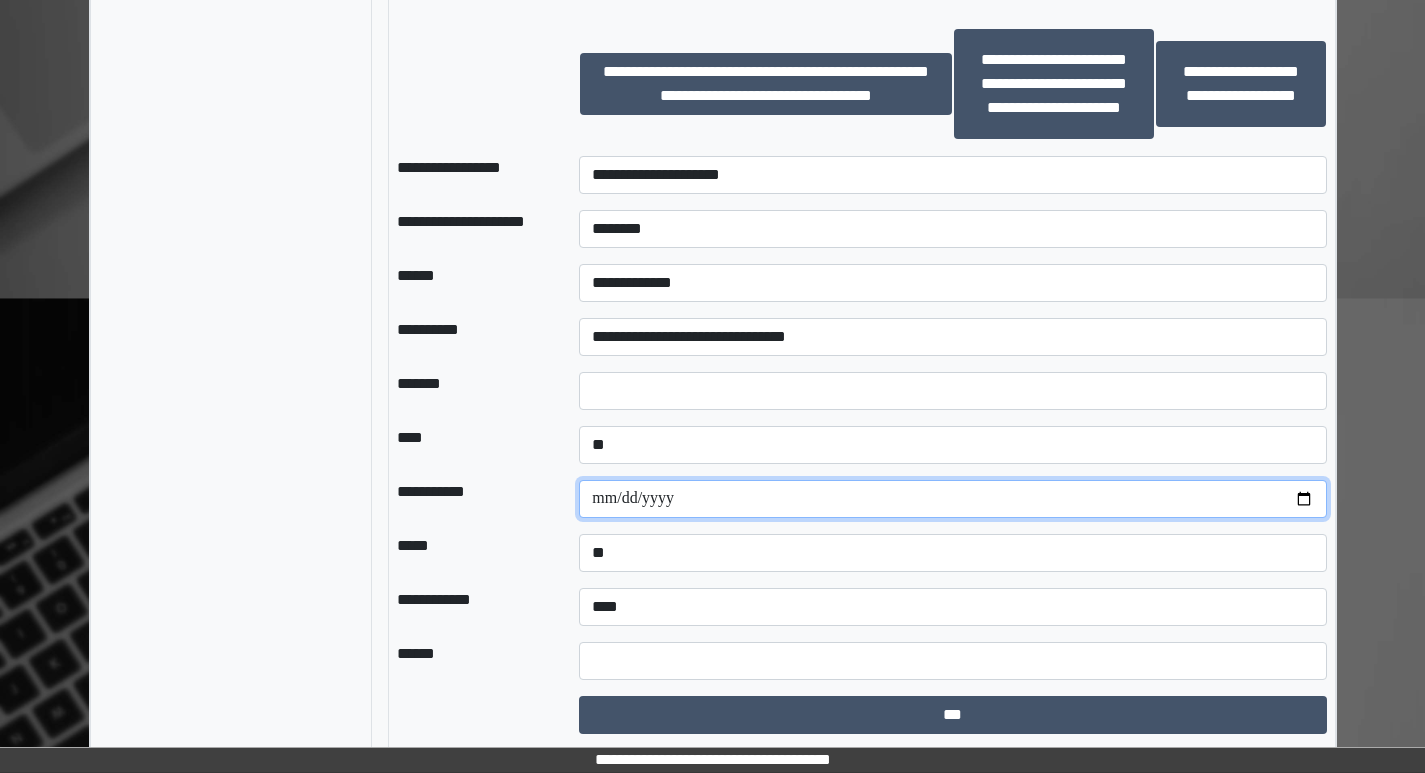 scroll, scrollTop: 1455, scrollLeft: 0, axis: vertical 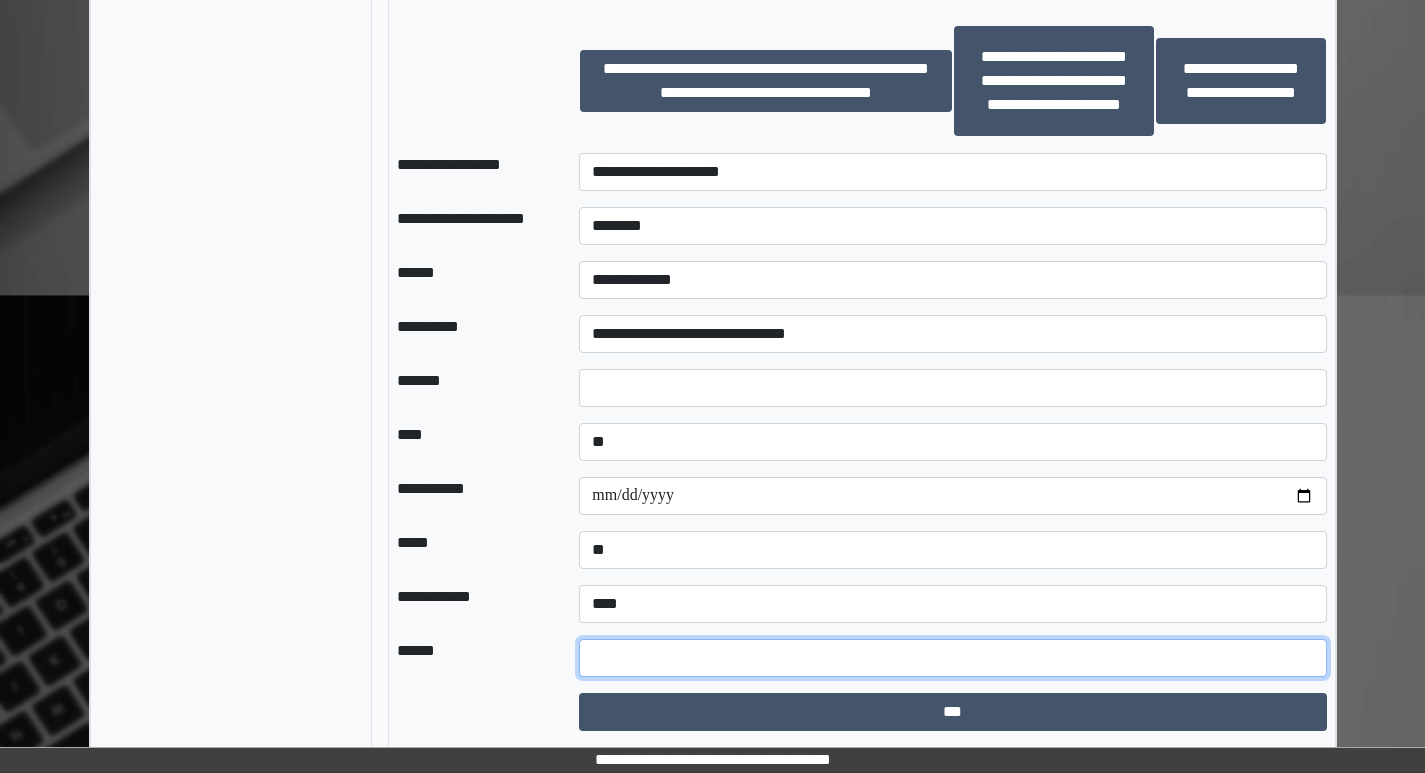 click at bounding box center (952, 658) 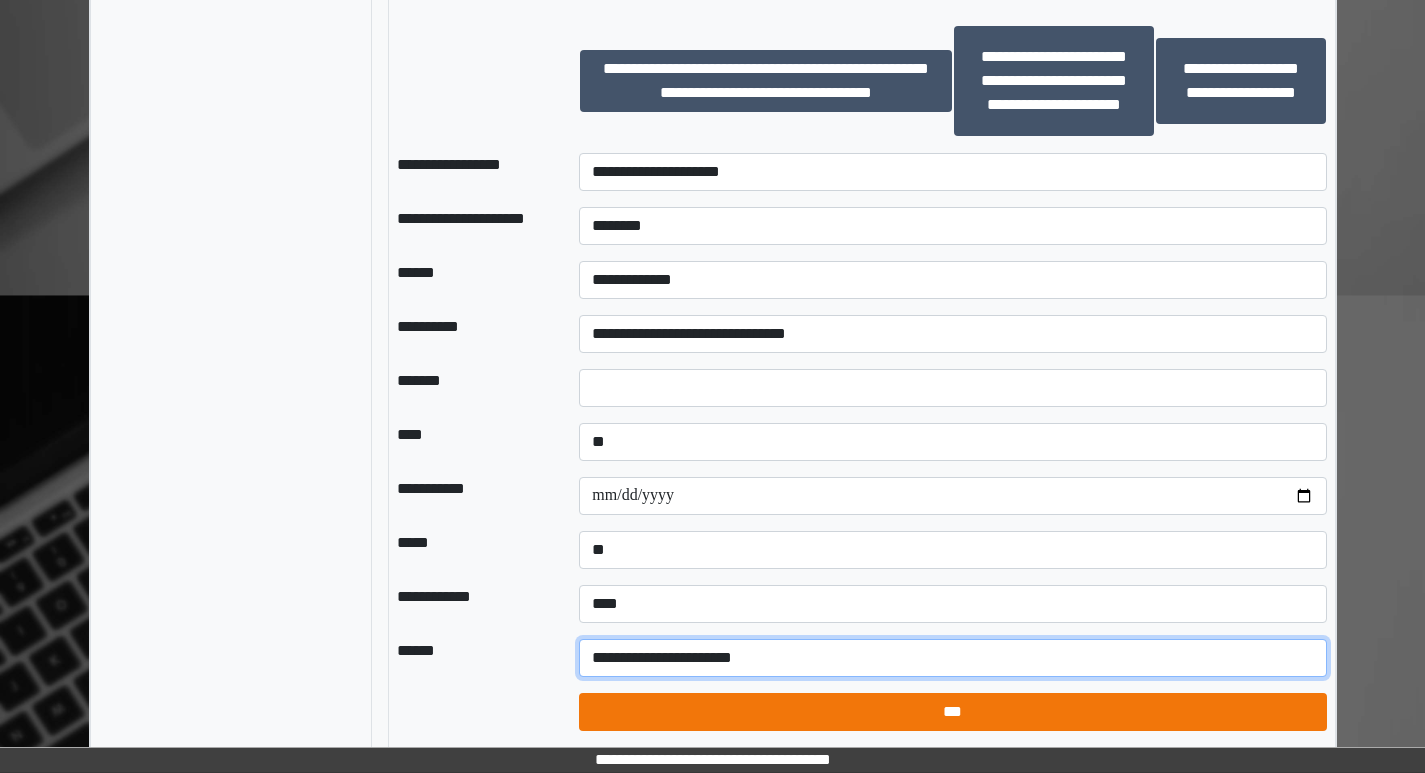 type on "**********" 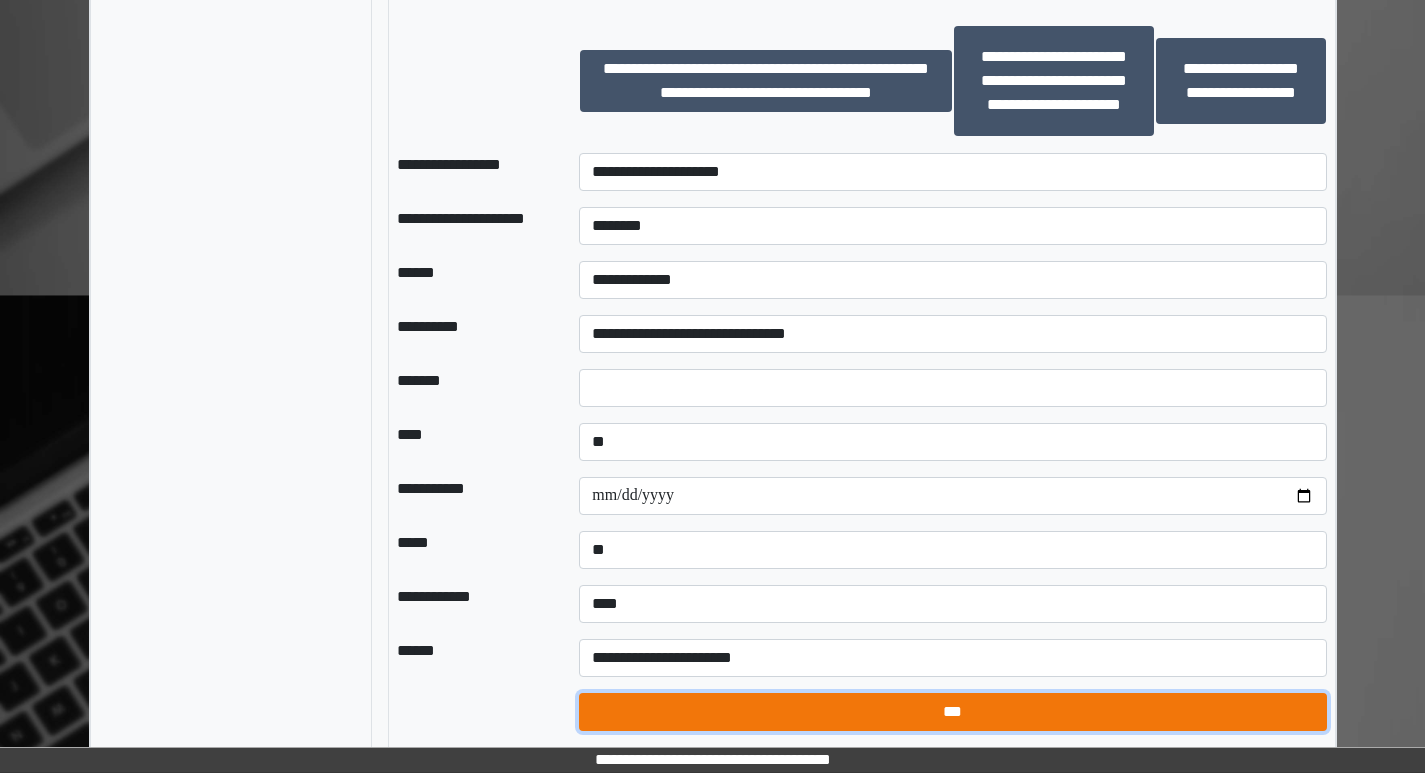 click on "***" at bounding box center [952, 712] 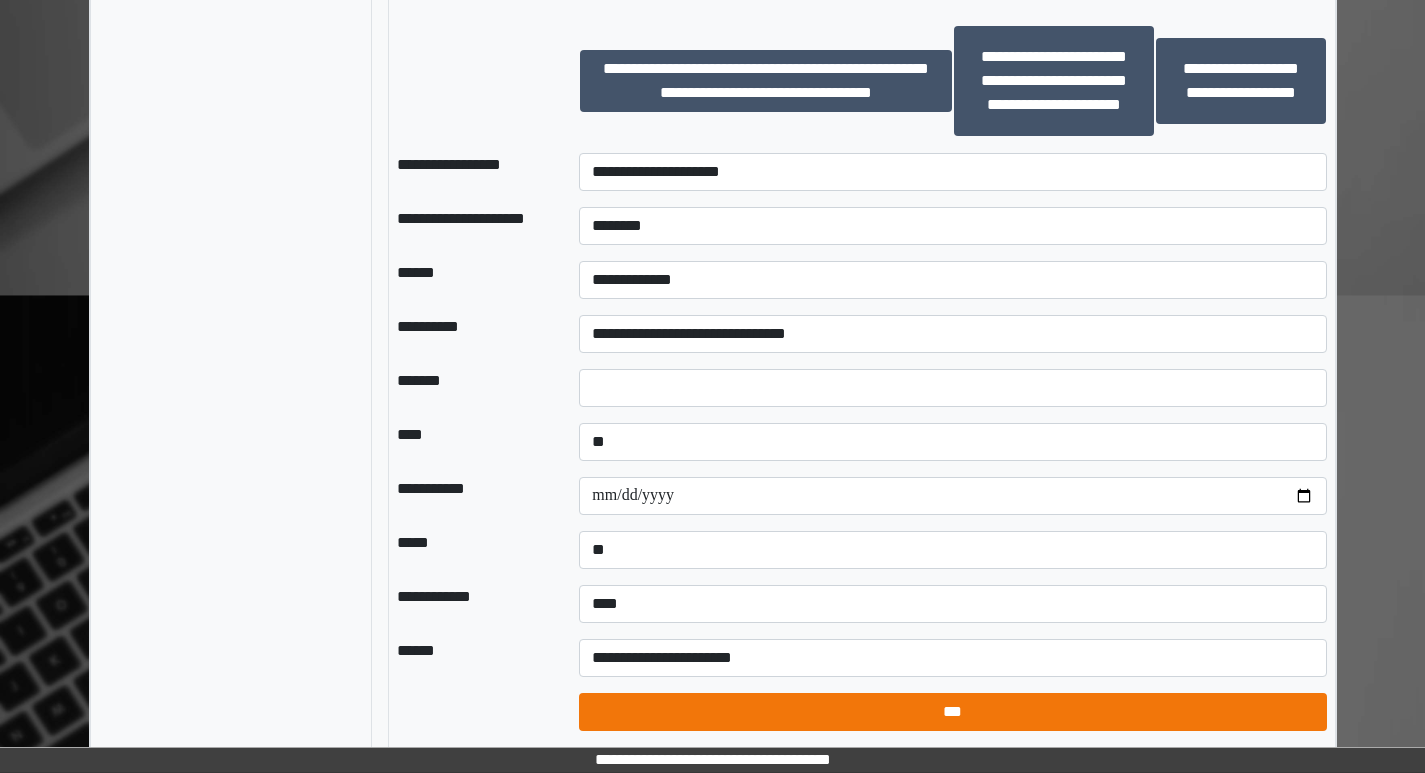 select on "*" 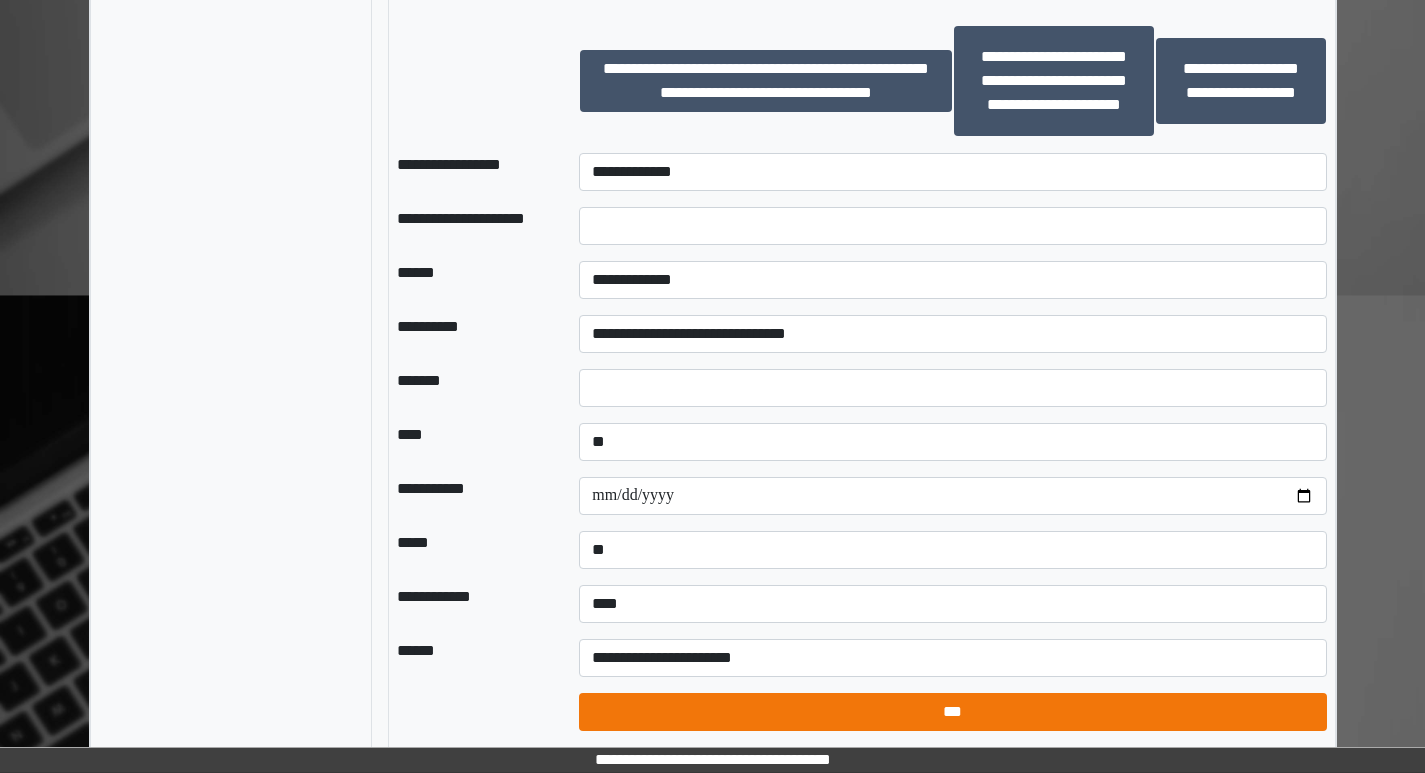 select on "*" 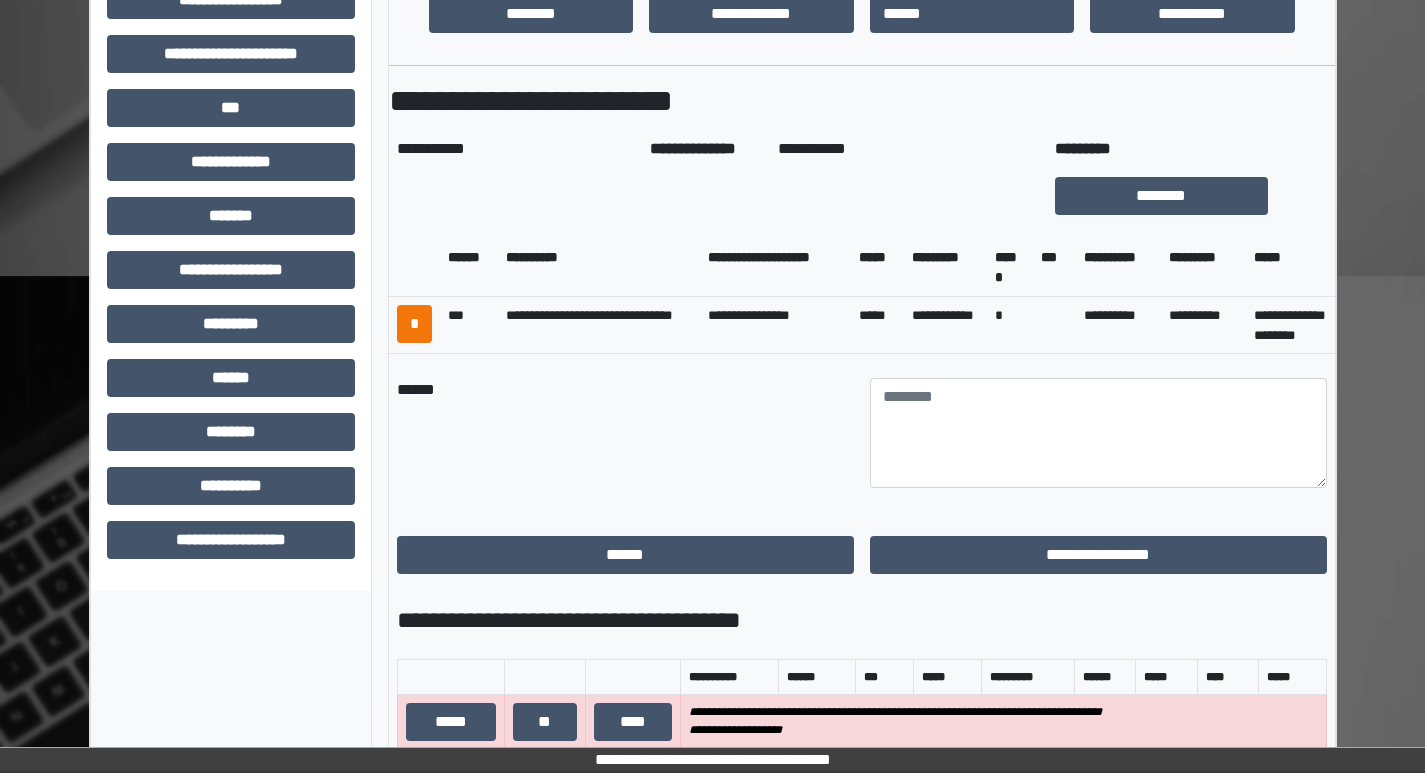 scroll, scrollTop: 555, scrollLeft: 0, axis: vertical 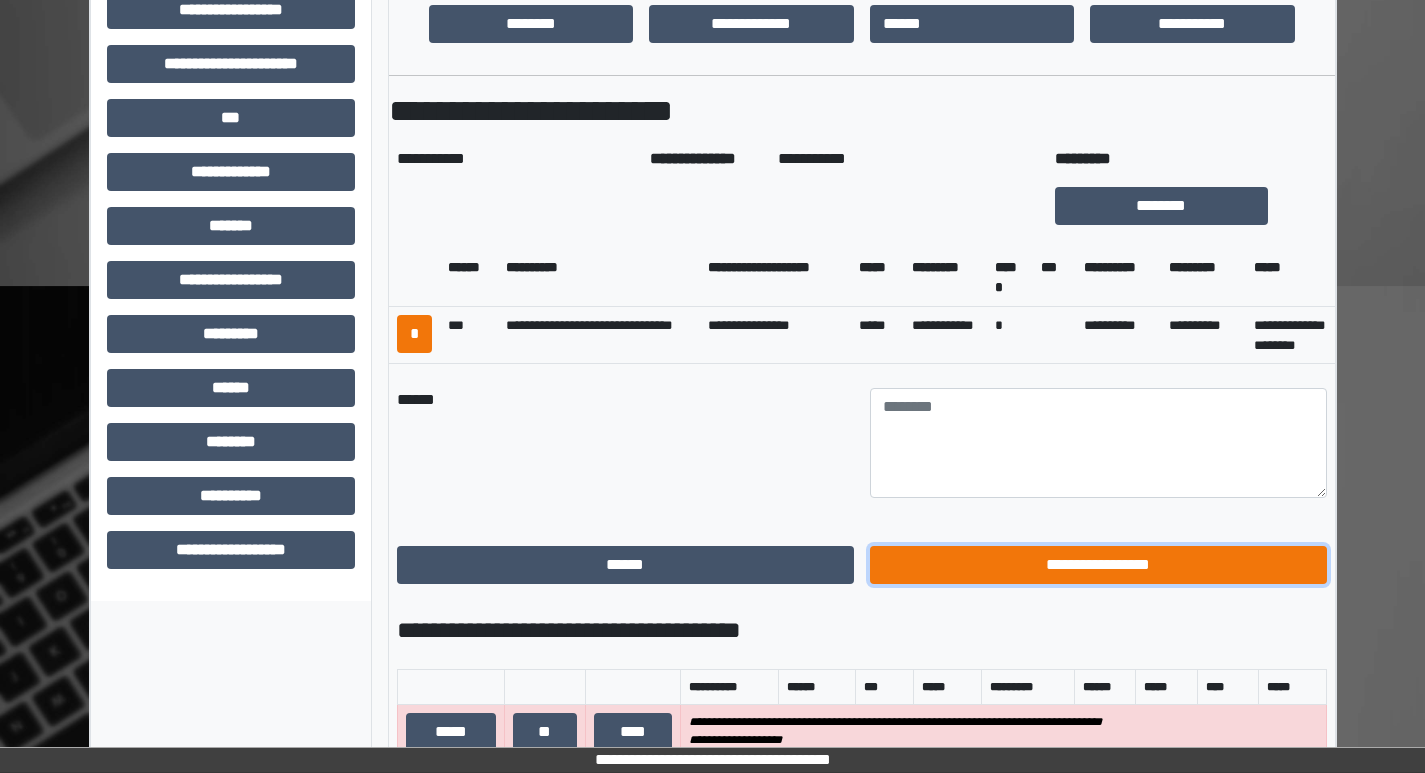 click on "**********" at bounding box center (1098, 565) 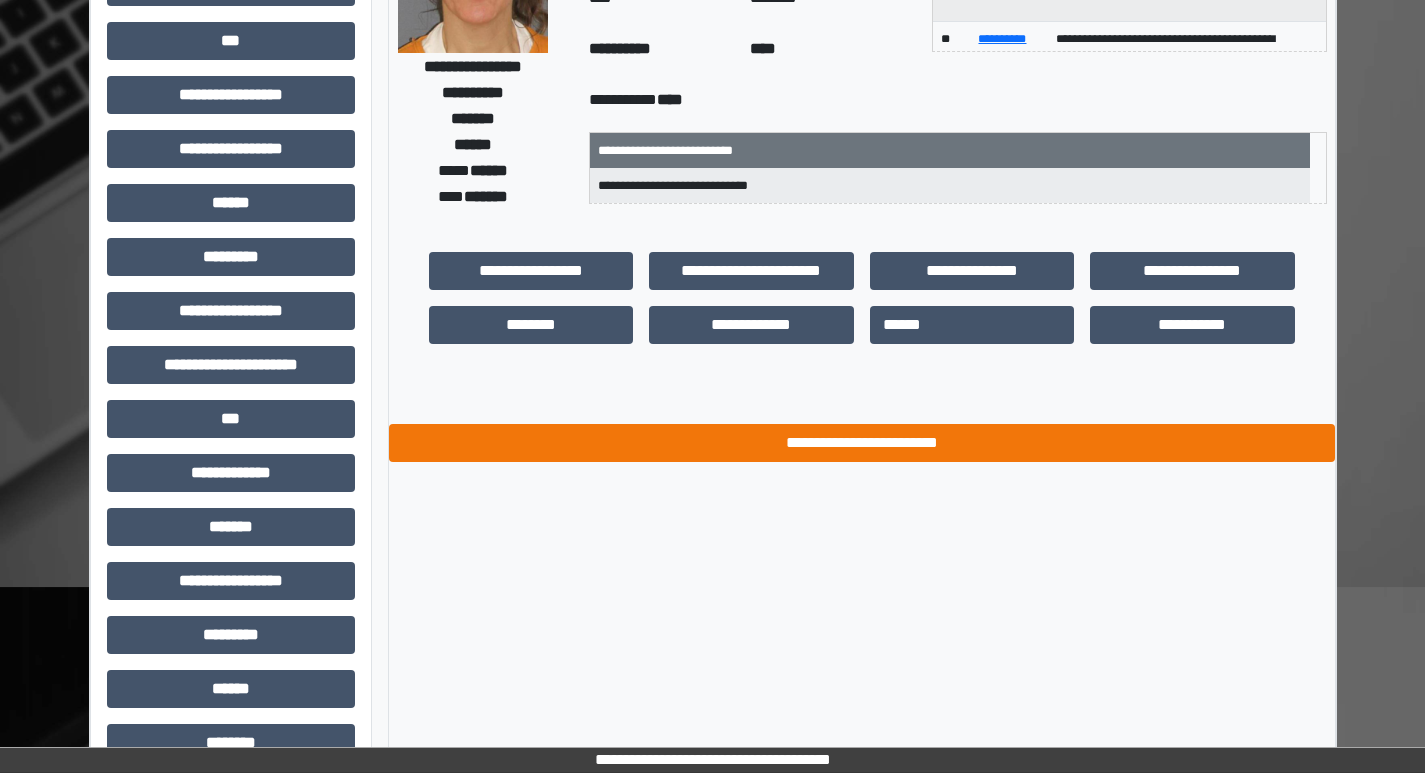 scroll, scrollTop: 101, scrollLeft: 0, axis: vertical 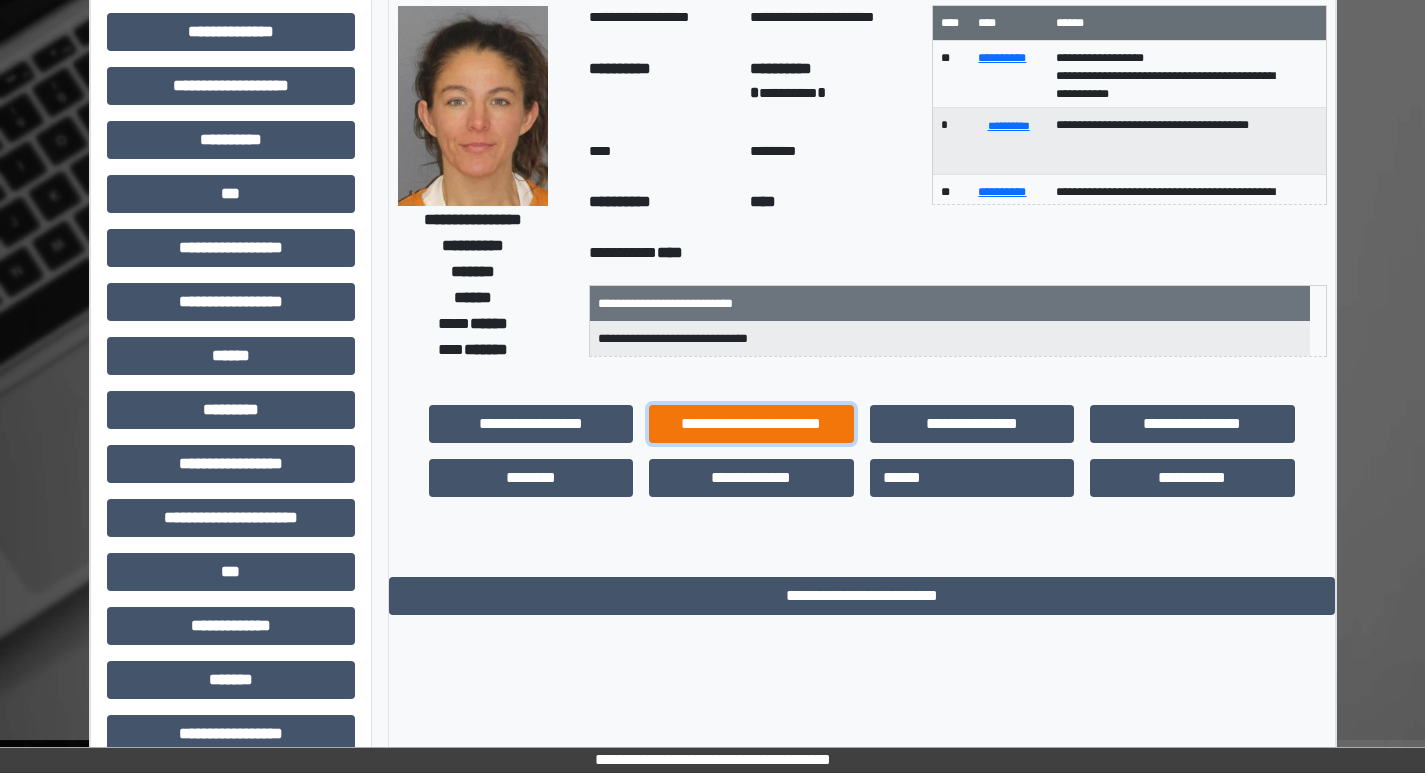 click on "**********" at bounding box center (751, 424) 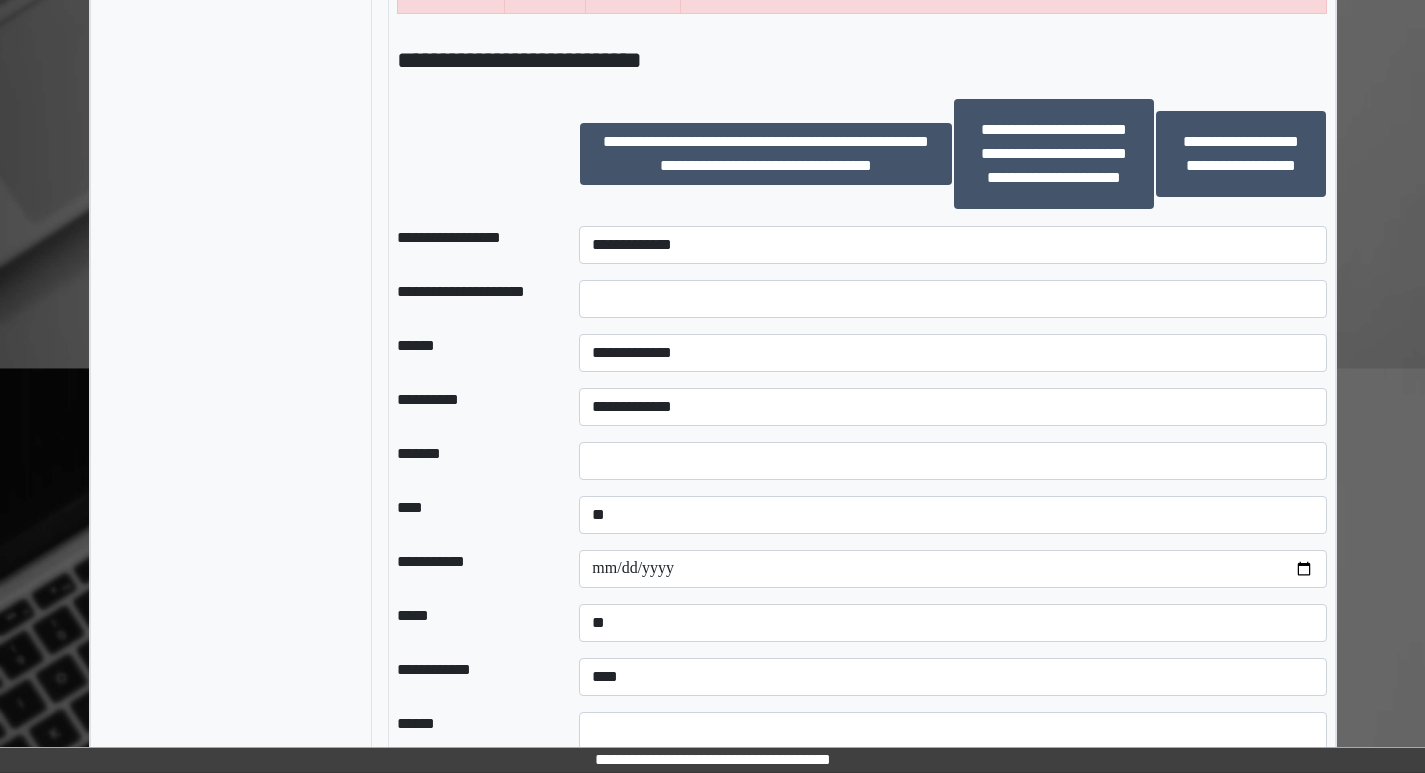 scroll, scrollTop: 1455, scrollLeft: 0, axis: vertical 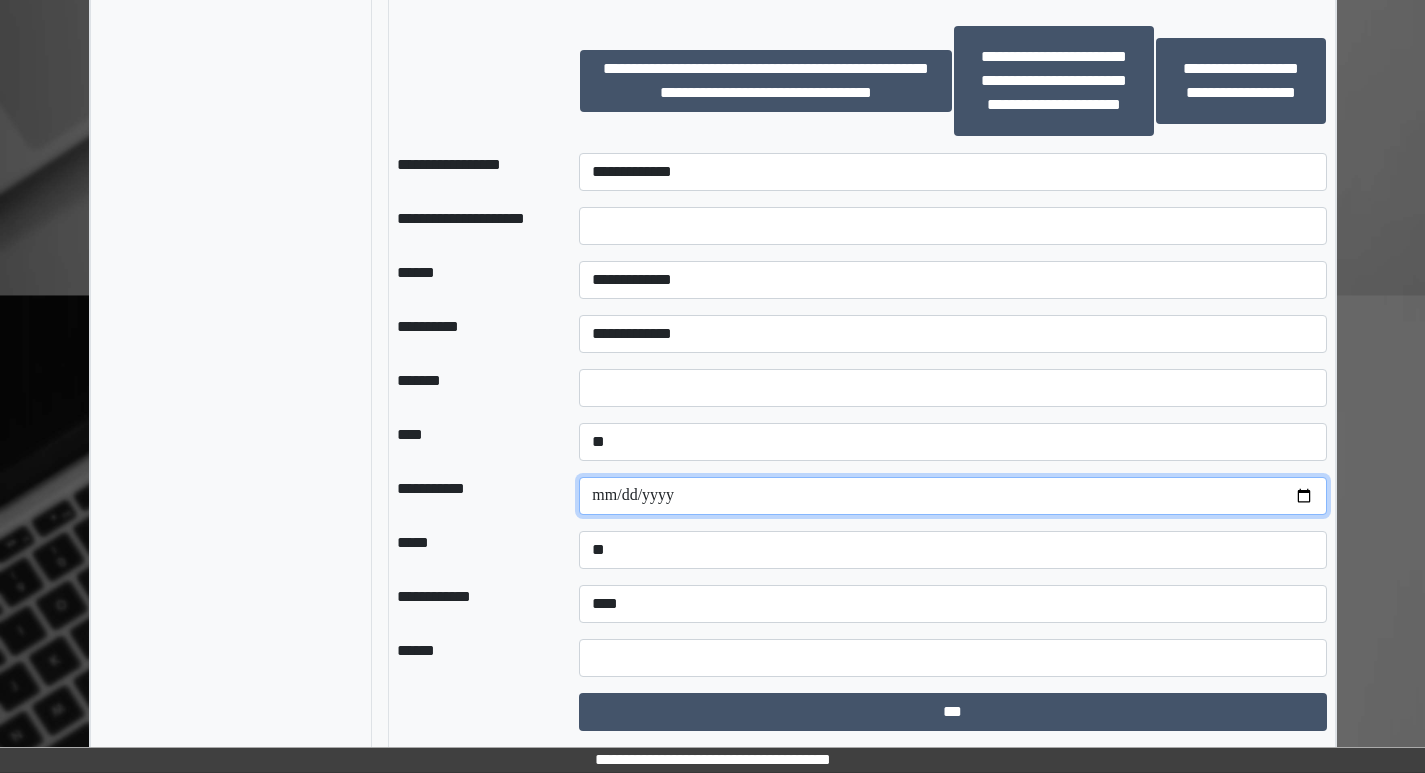 click at bounding box center (952, 496) 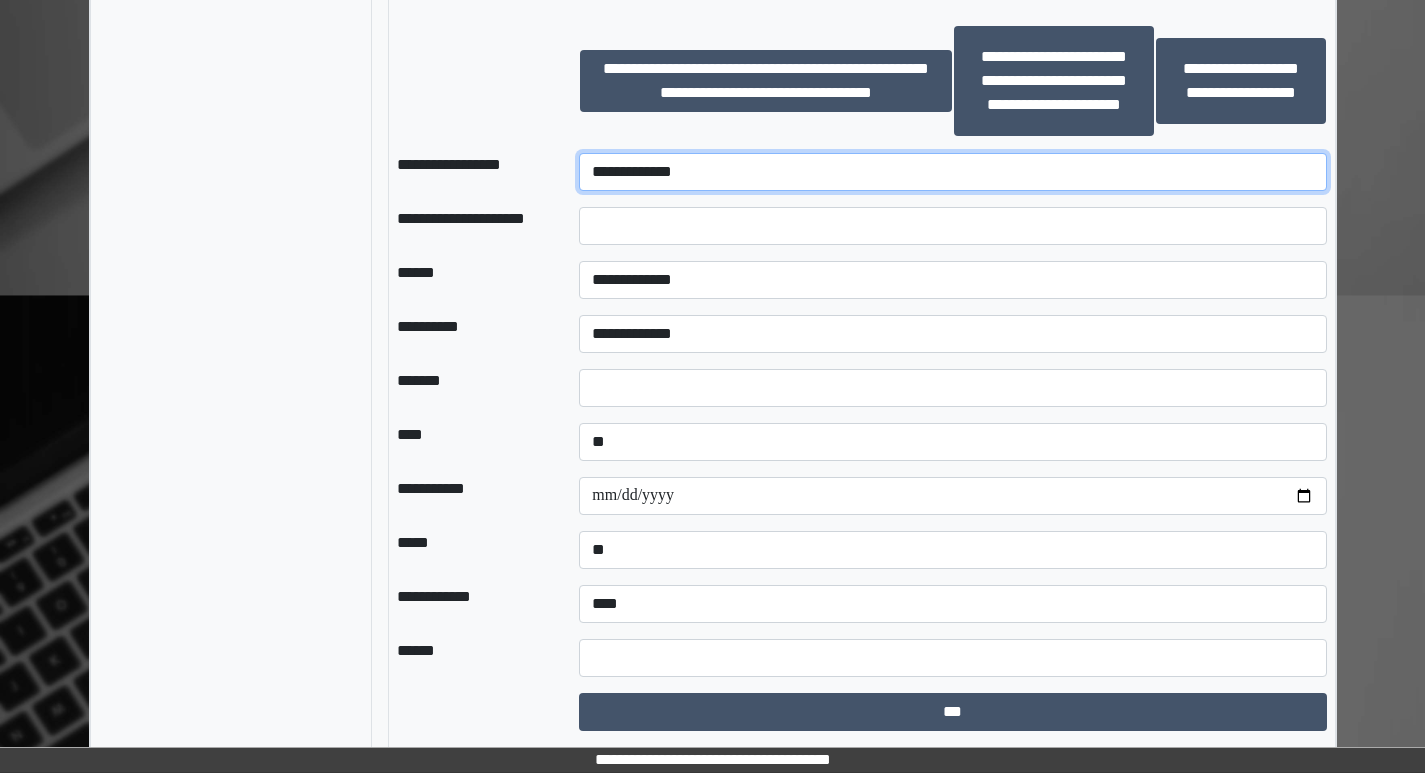 click on "**********" at bounding box center (952, 172) 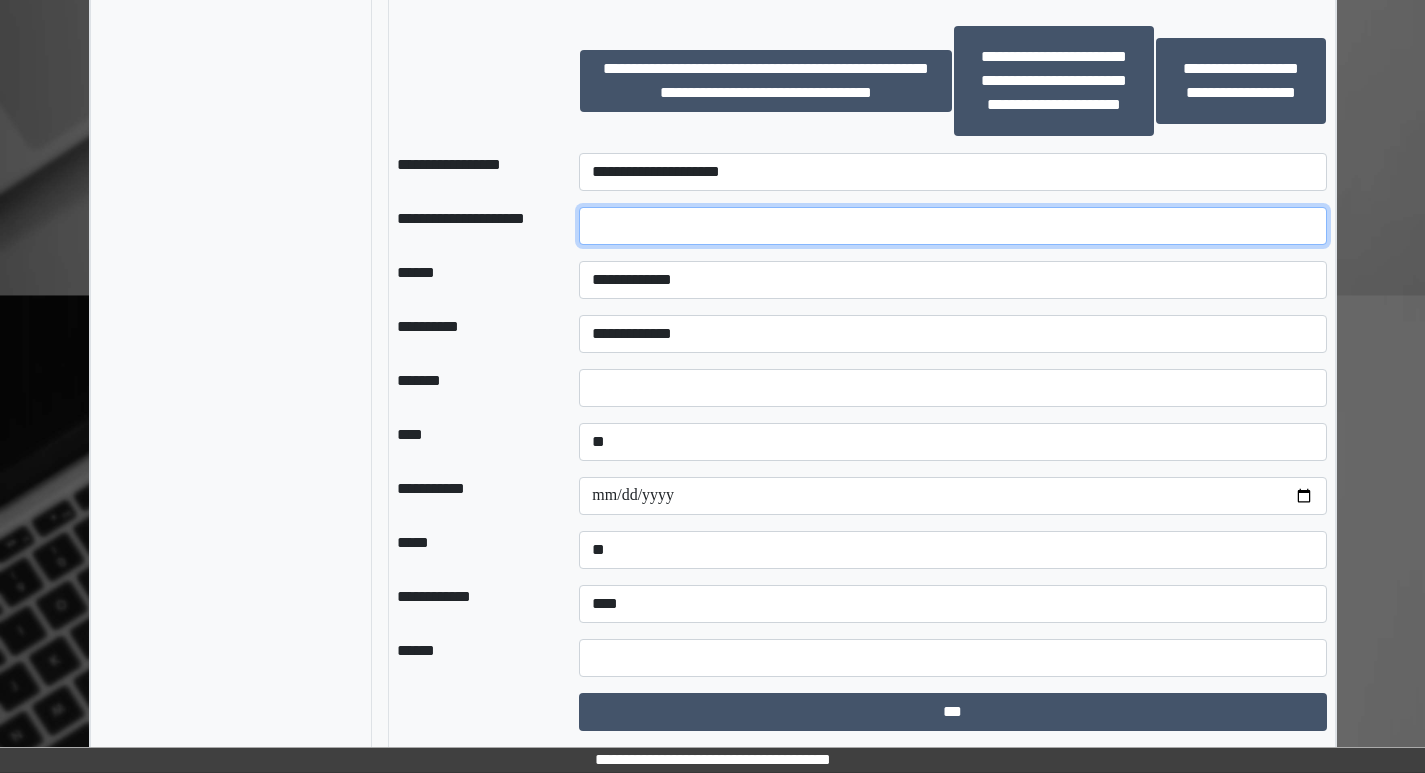 click at bounding box center (952, 226) 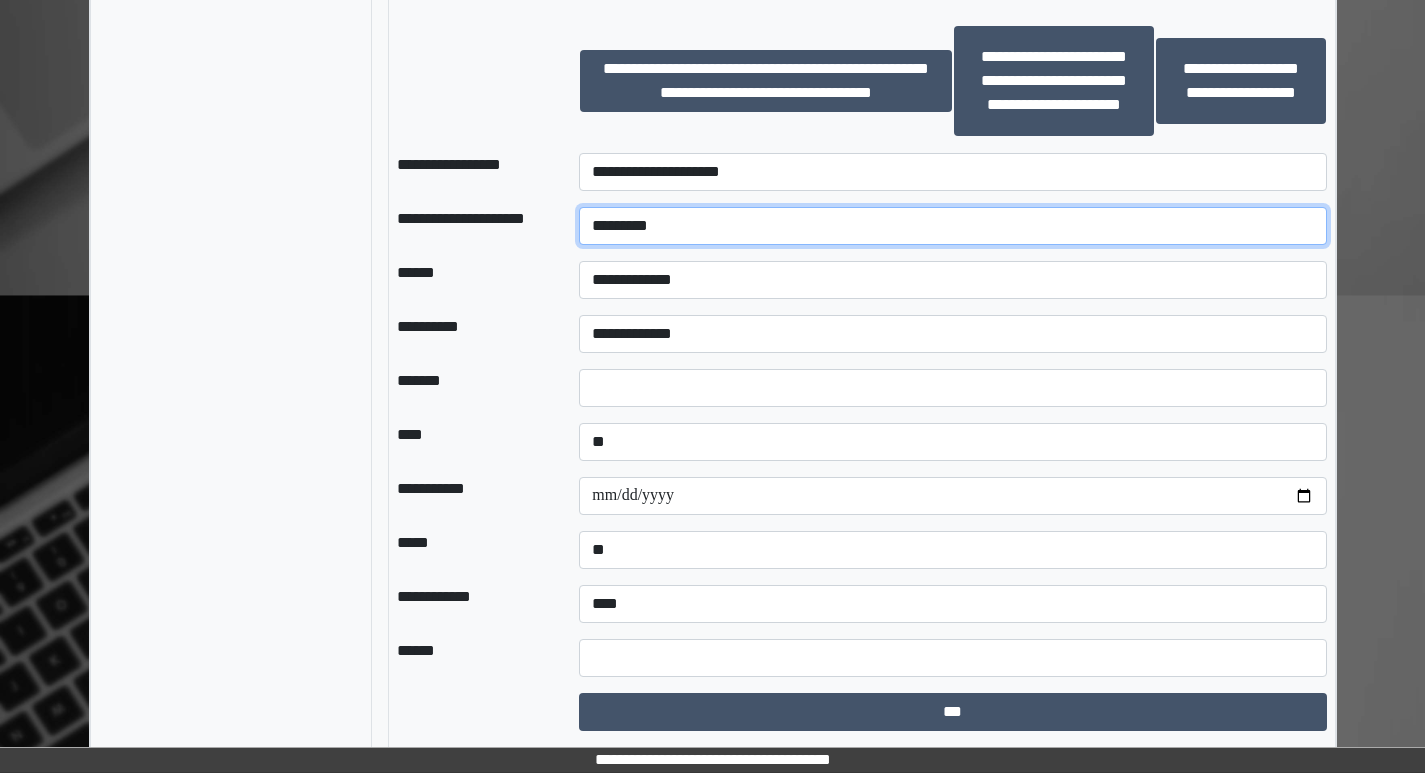 type on "*********" 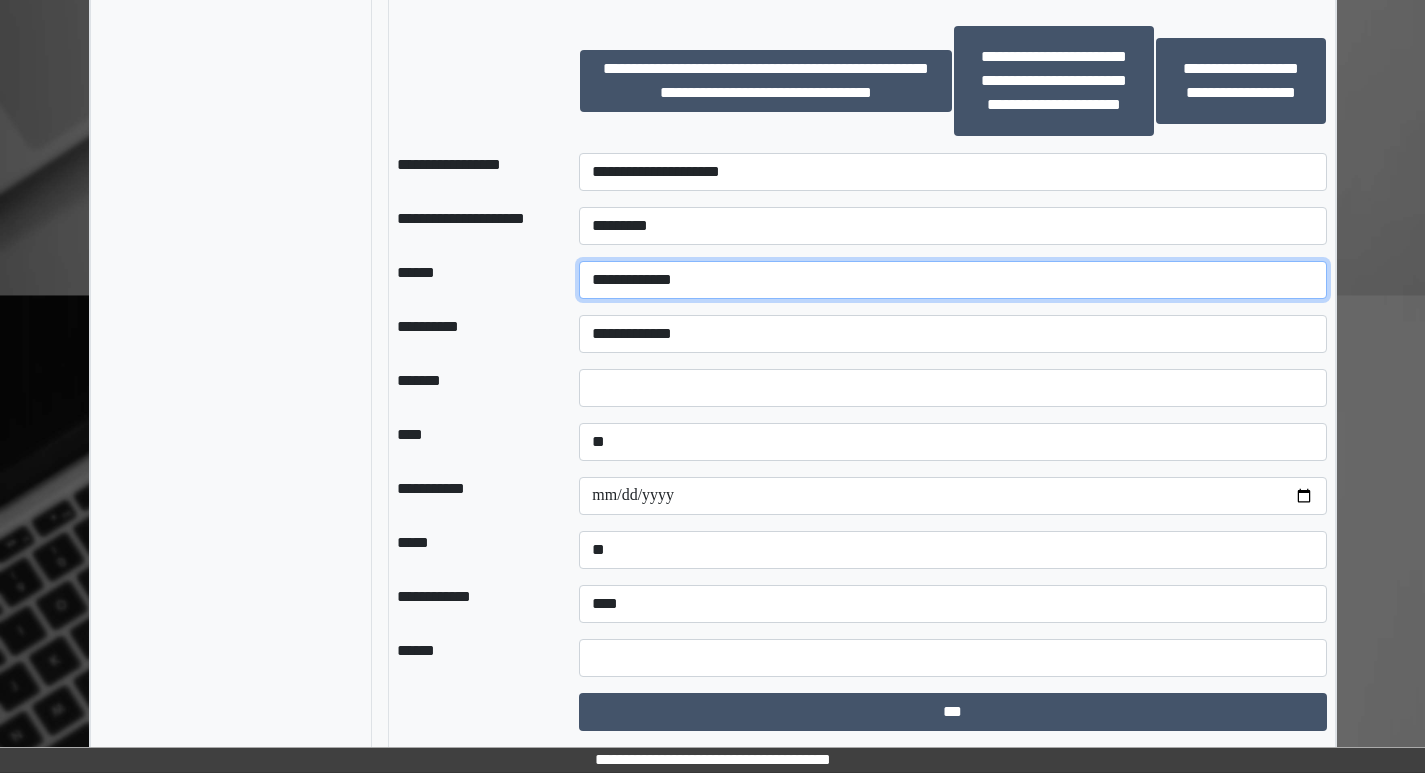 click on "**********" at bounding box center (952, 280) 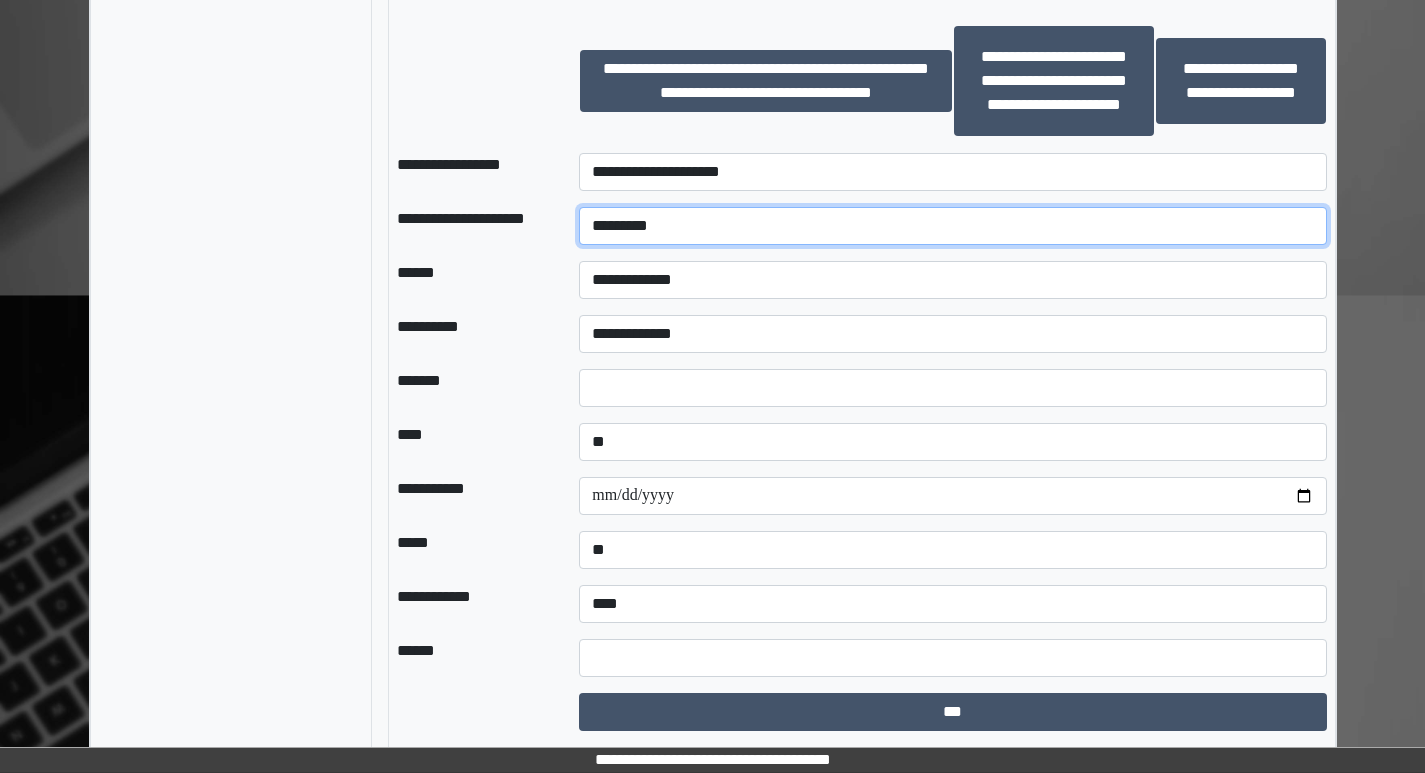 click on "*********" at bounding box center (952, 226) 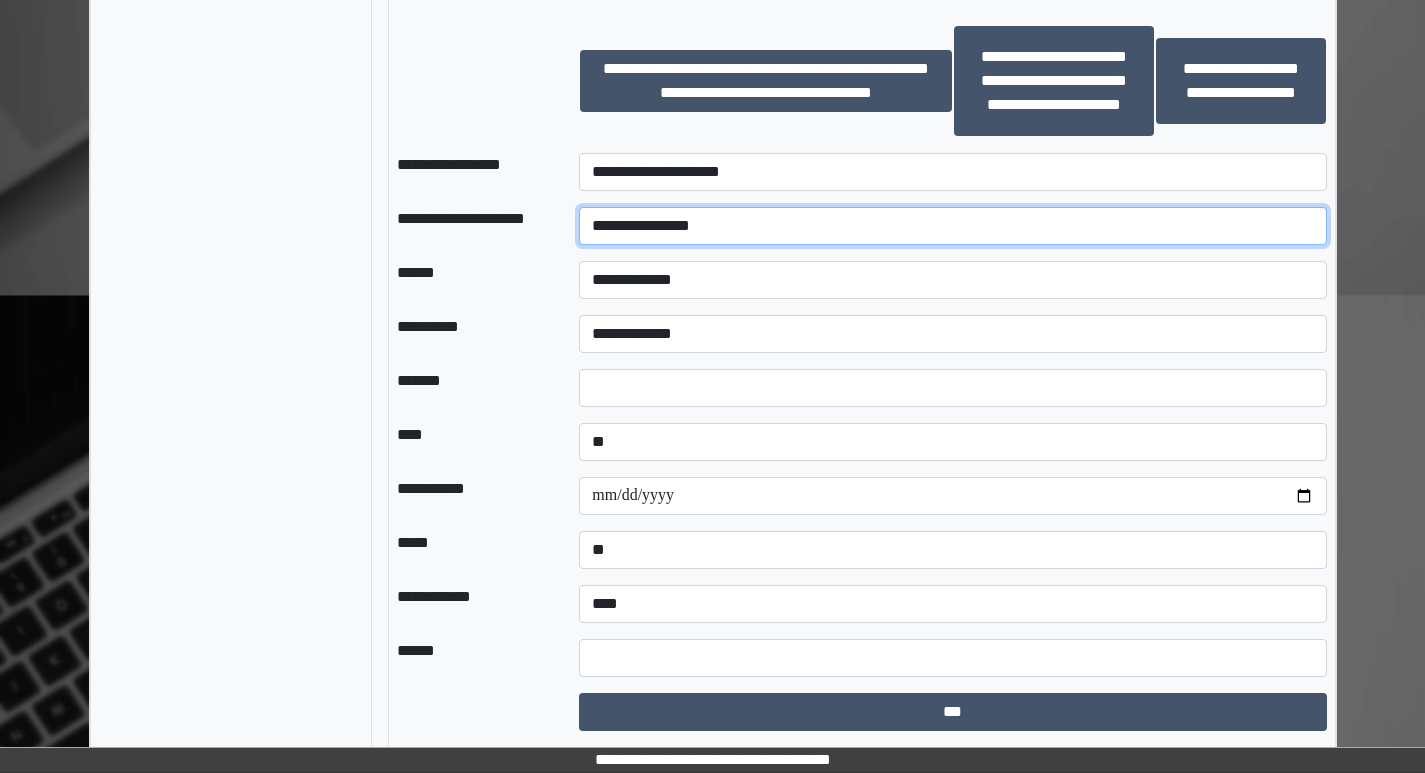 type on "**********" 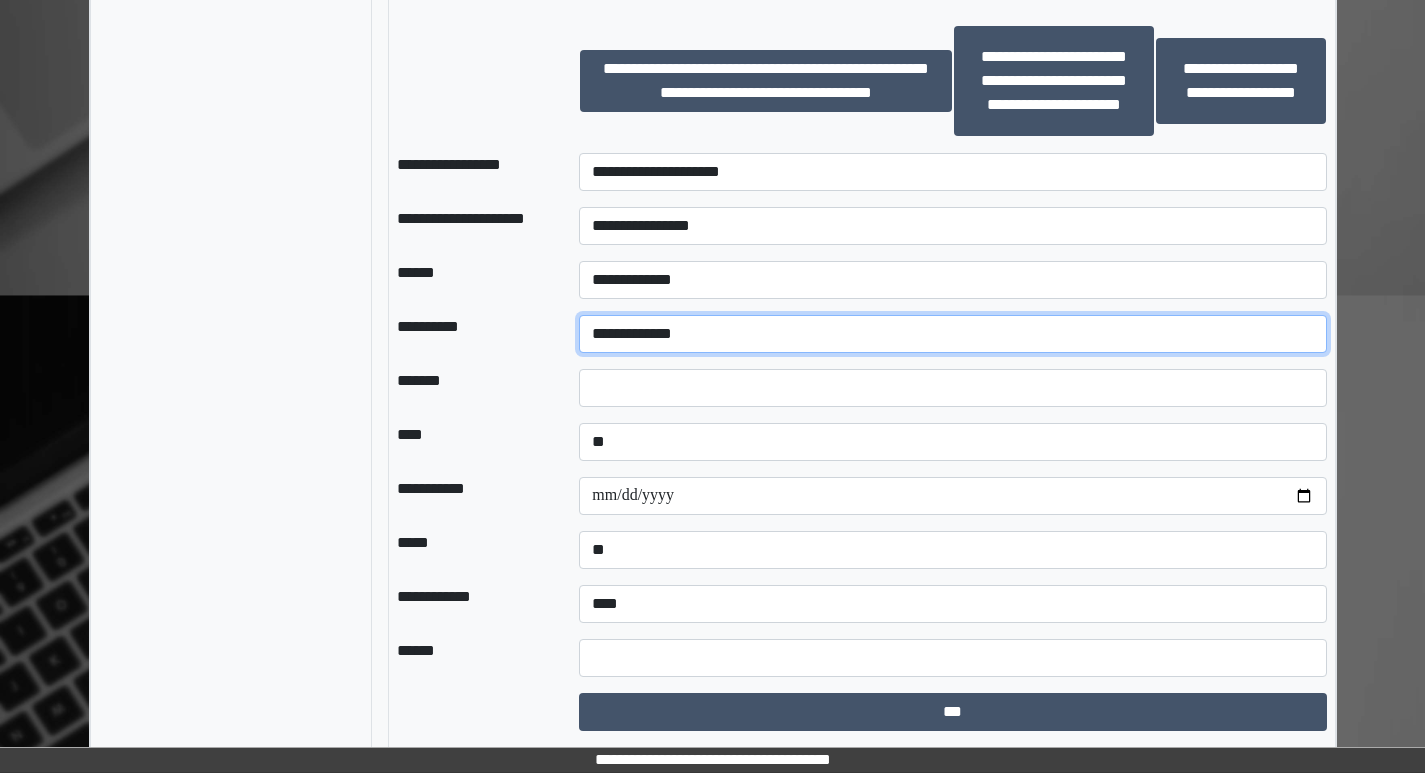 click on "**********" at bounding box center (952, 334) 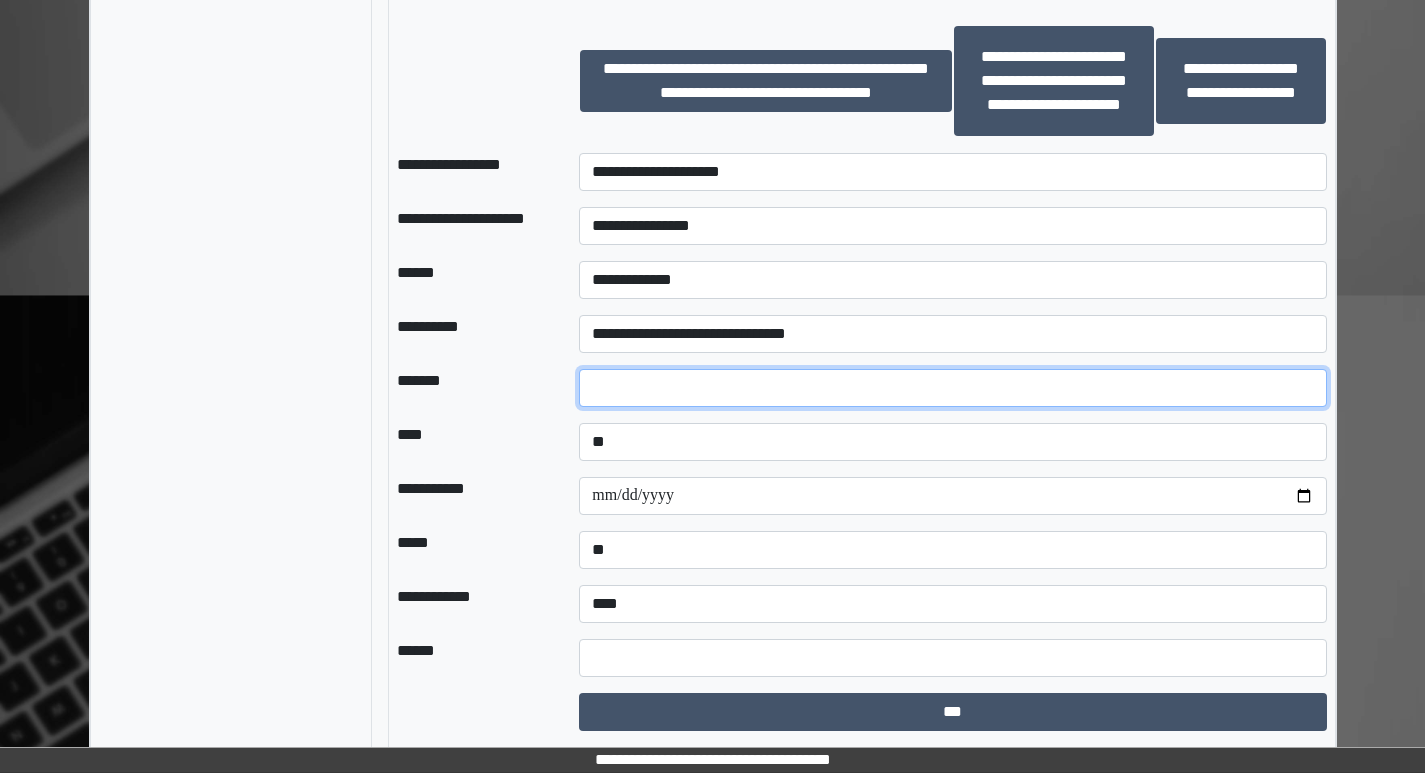 click at bounding box center [952, 388] 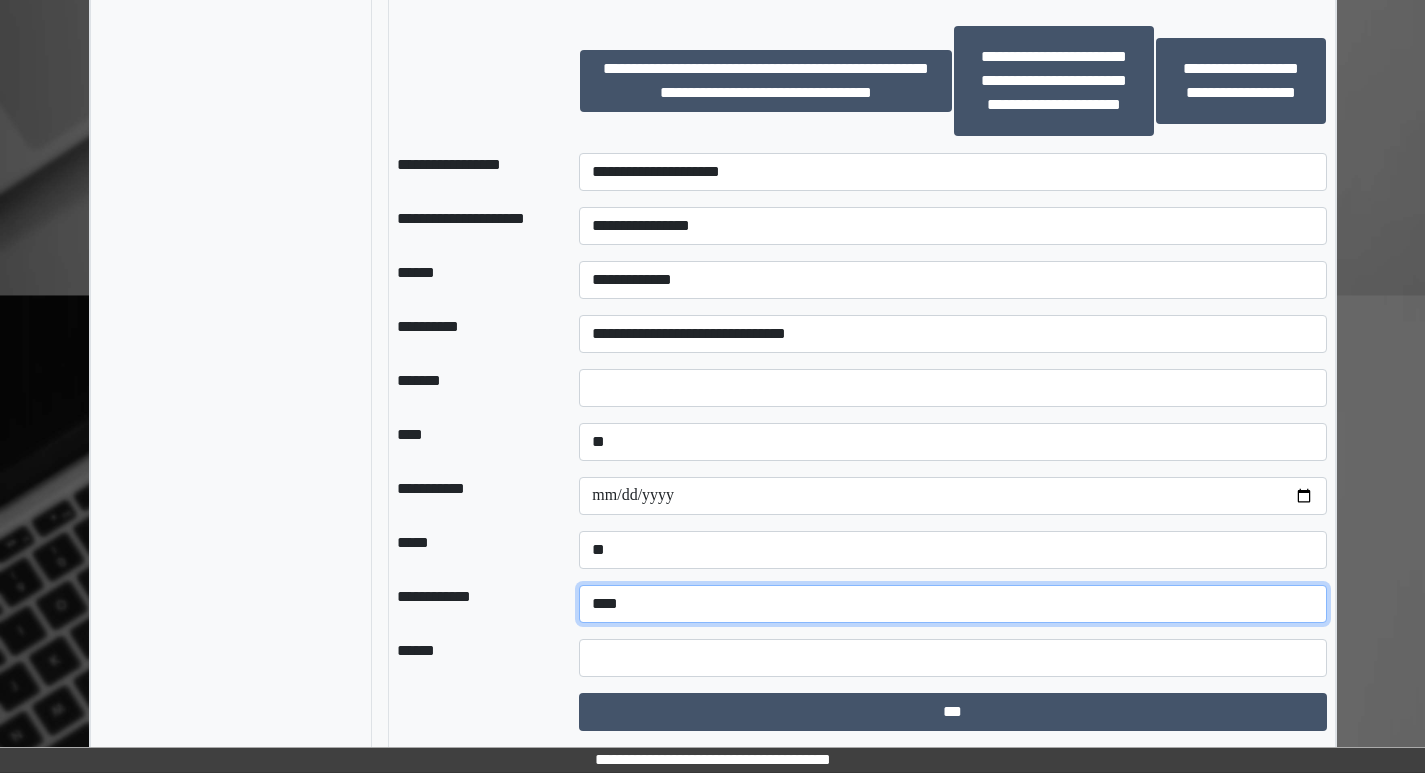click on "**********" at bounding box center (952, 604) 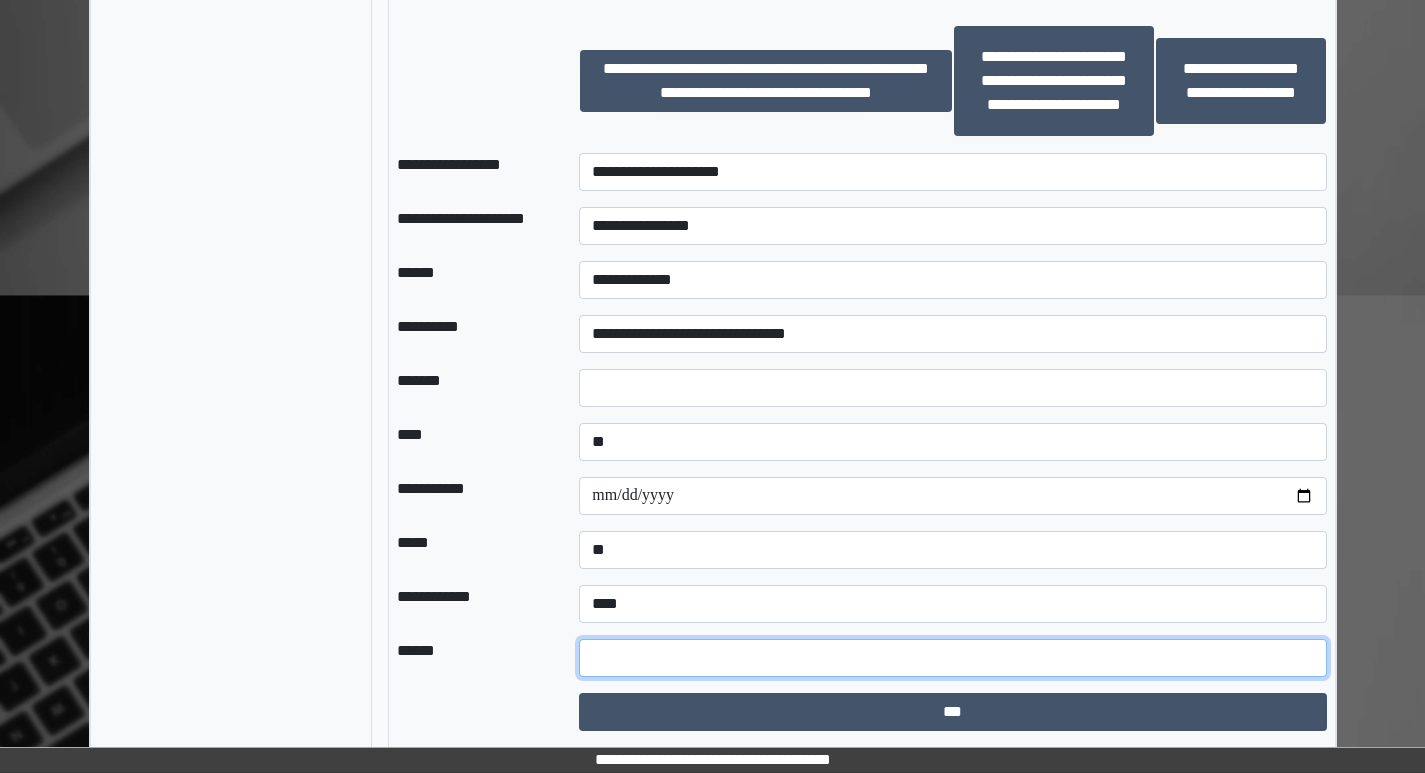 click at bounding box center [952, 658] 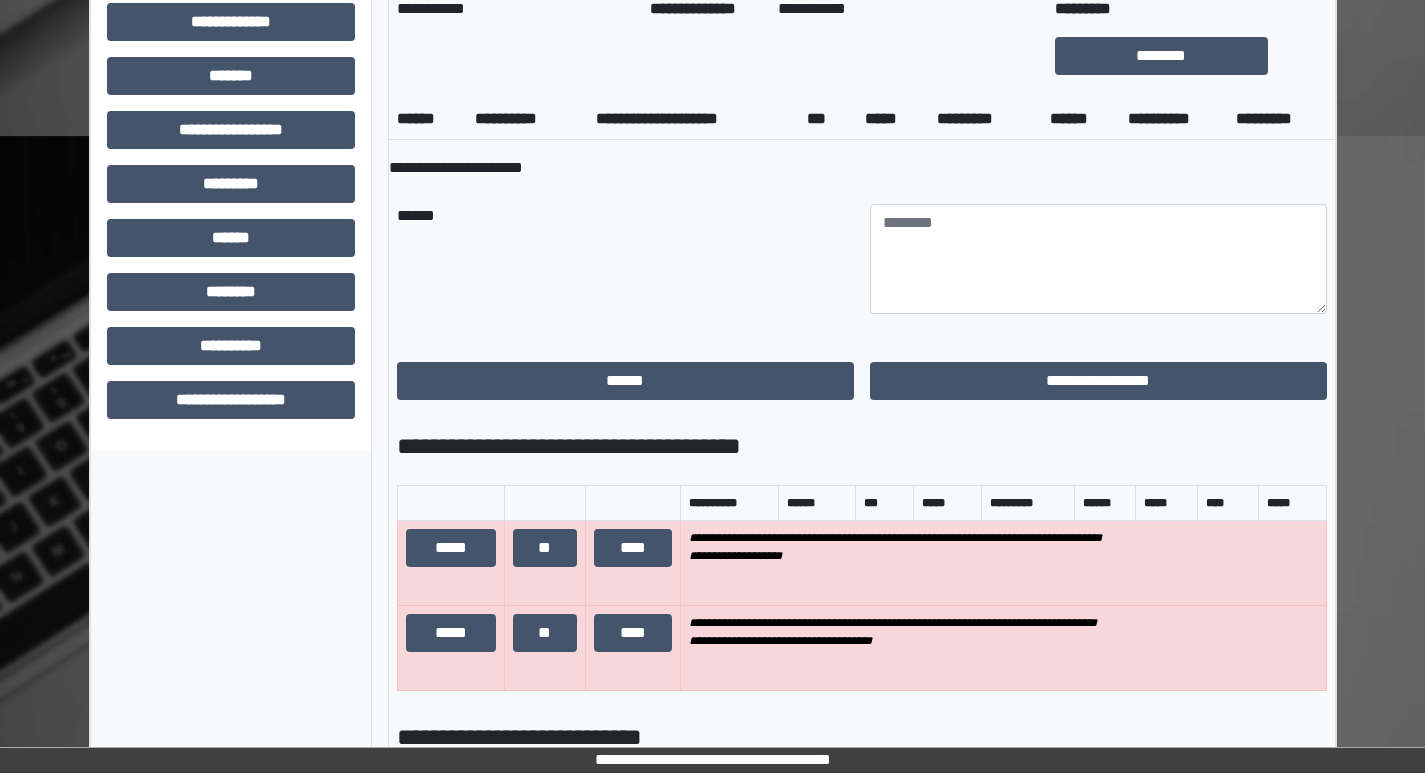 scroll, scrollTop: 1000, scrollLeft: 0, axis: vertical 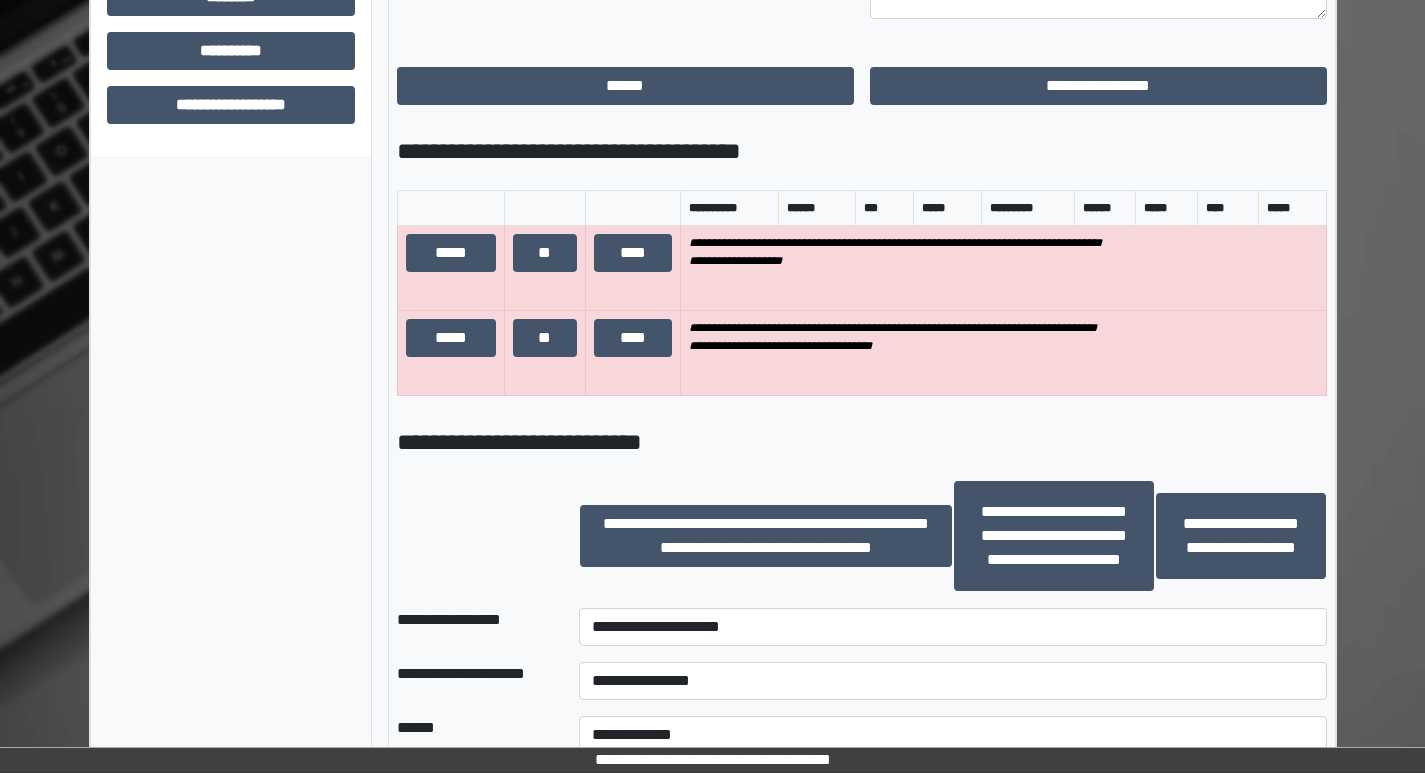 type on "**********" 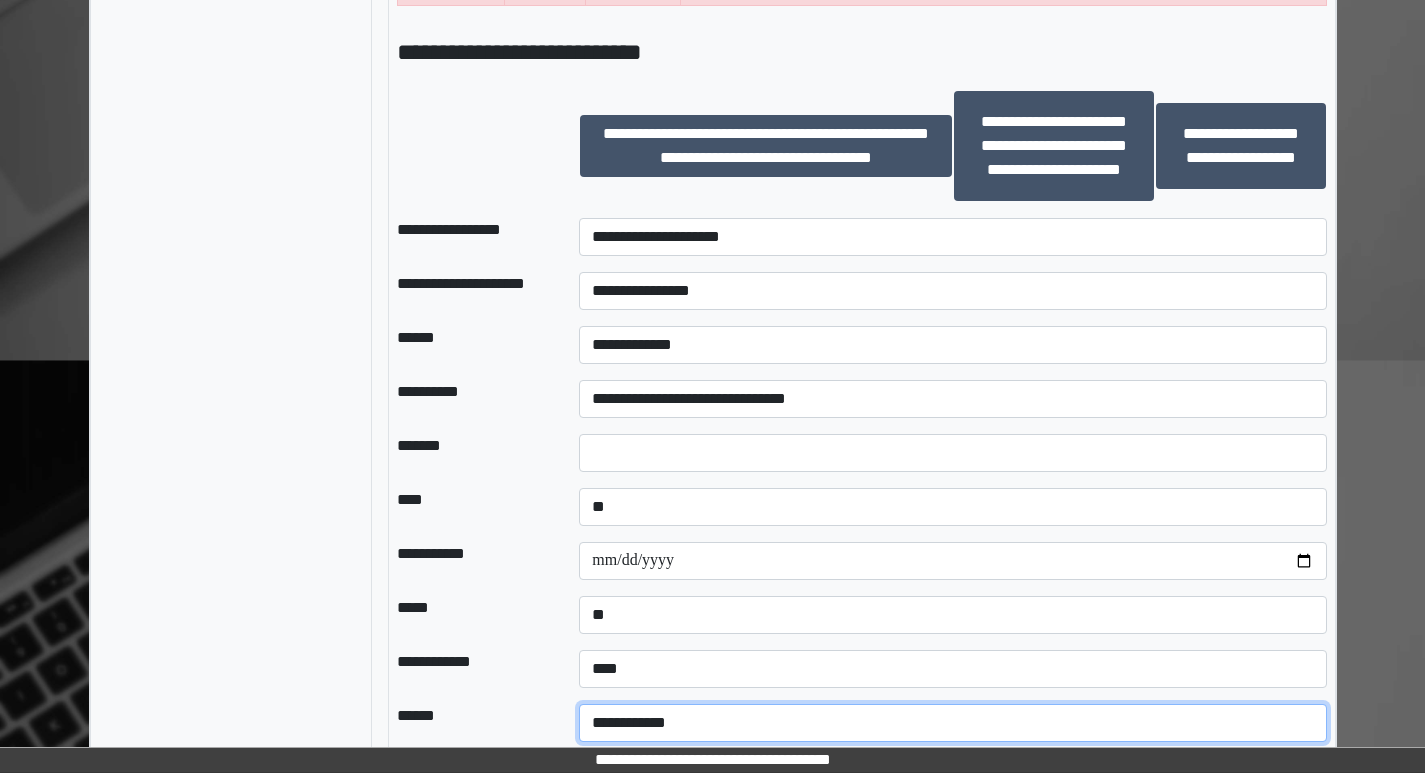 scroll, scrollTop: 1455, scrollLeft: 0, axis: vertical 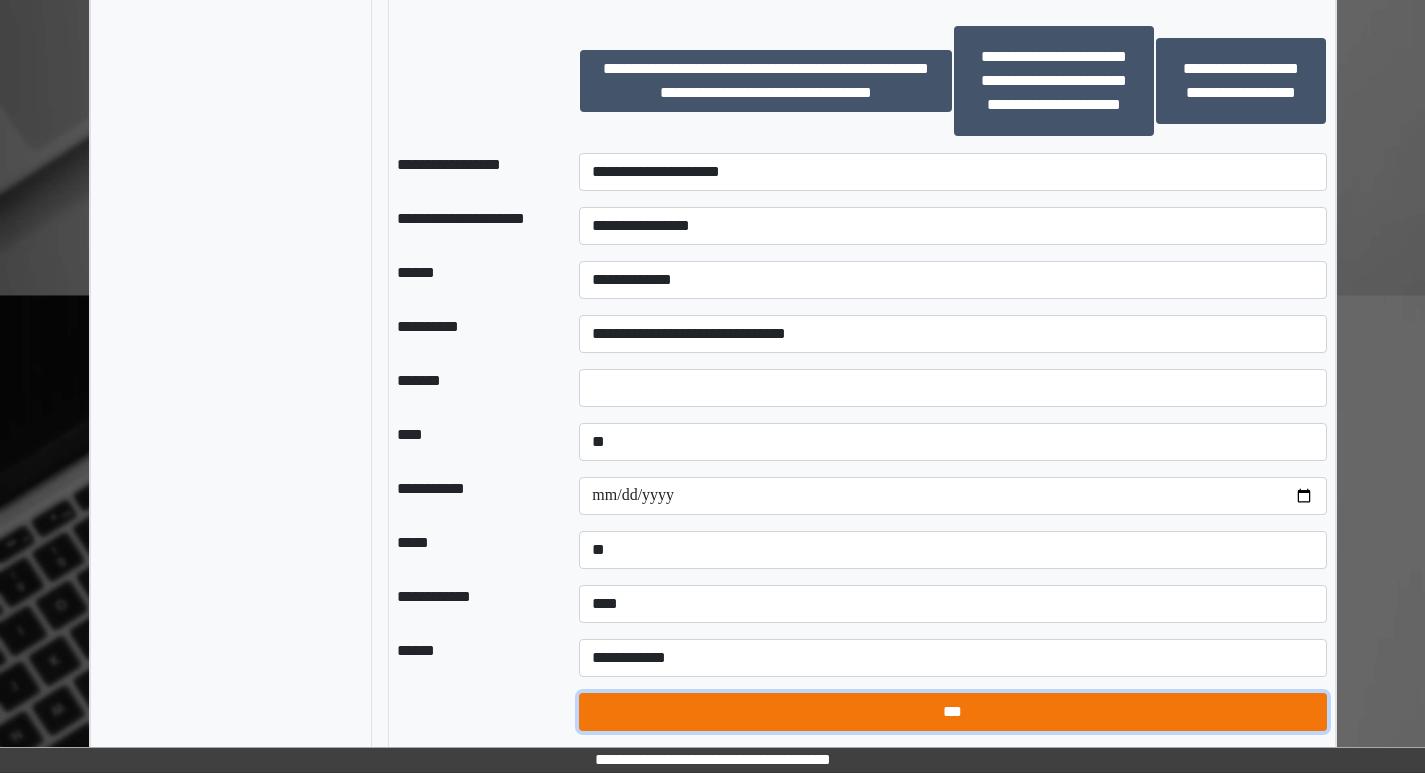click on "***" at bounding box center (952, 712) 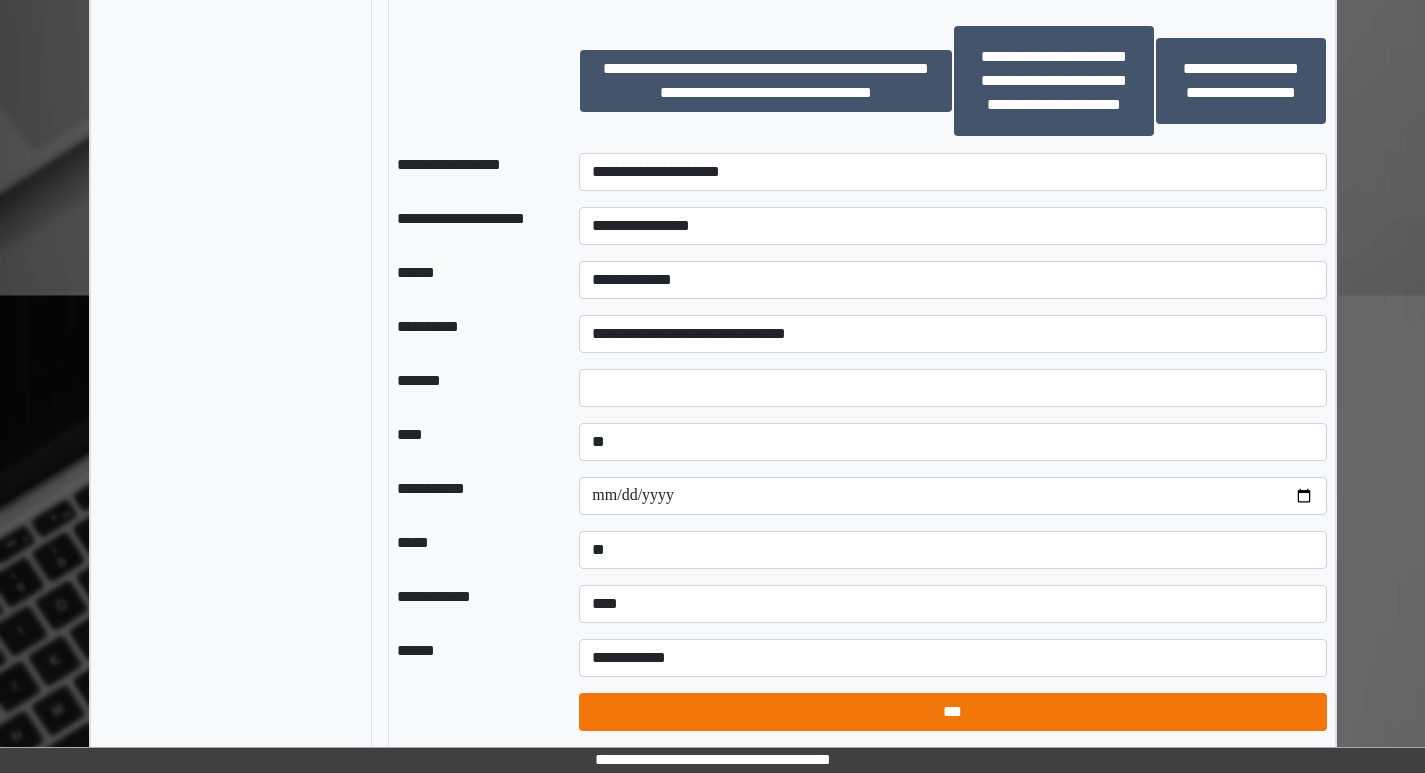 select on "*" 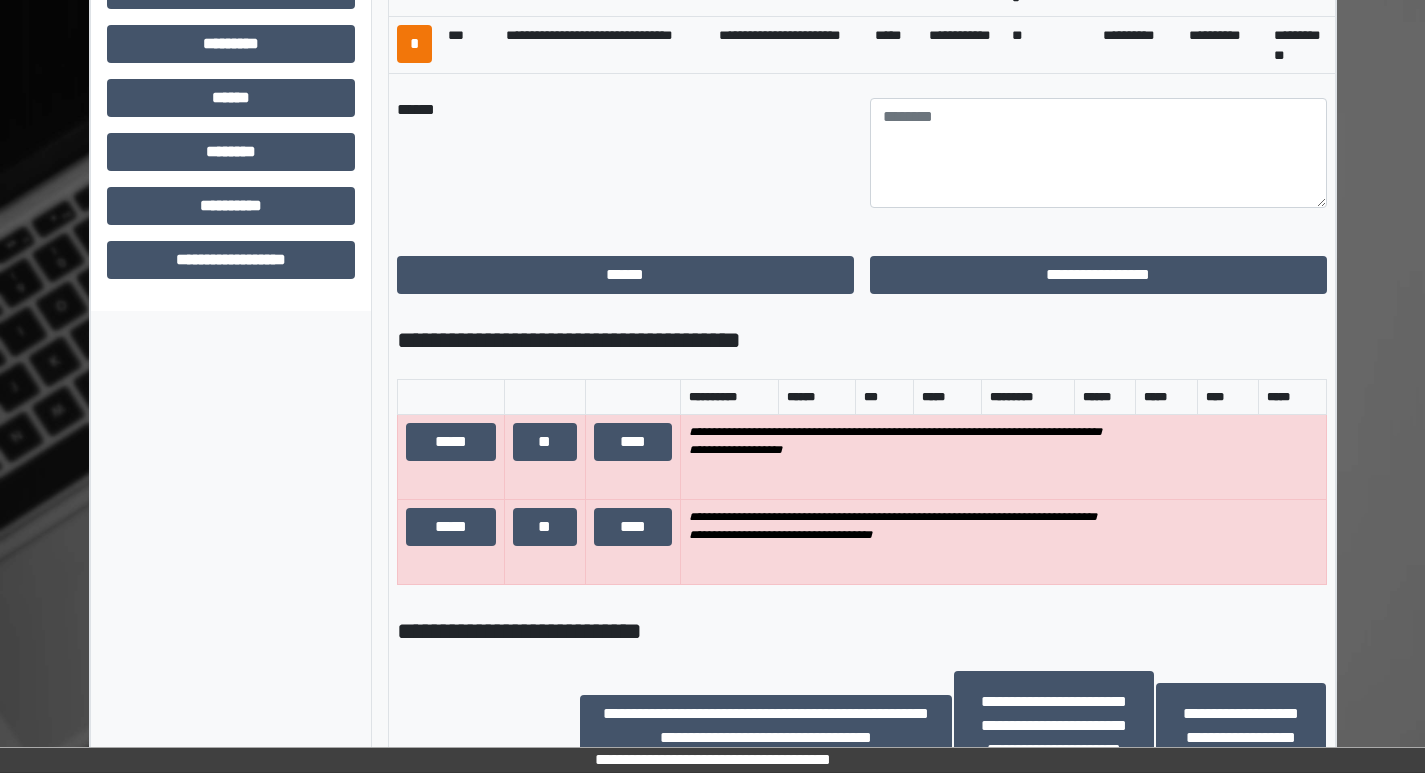 scroll, scrollTop: 555, scrollLeft: 0, axis: vertical 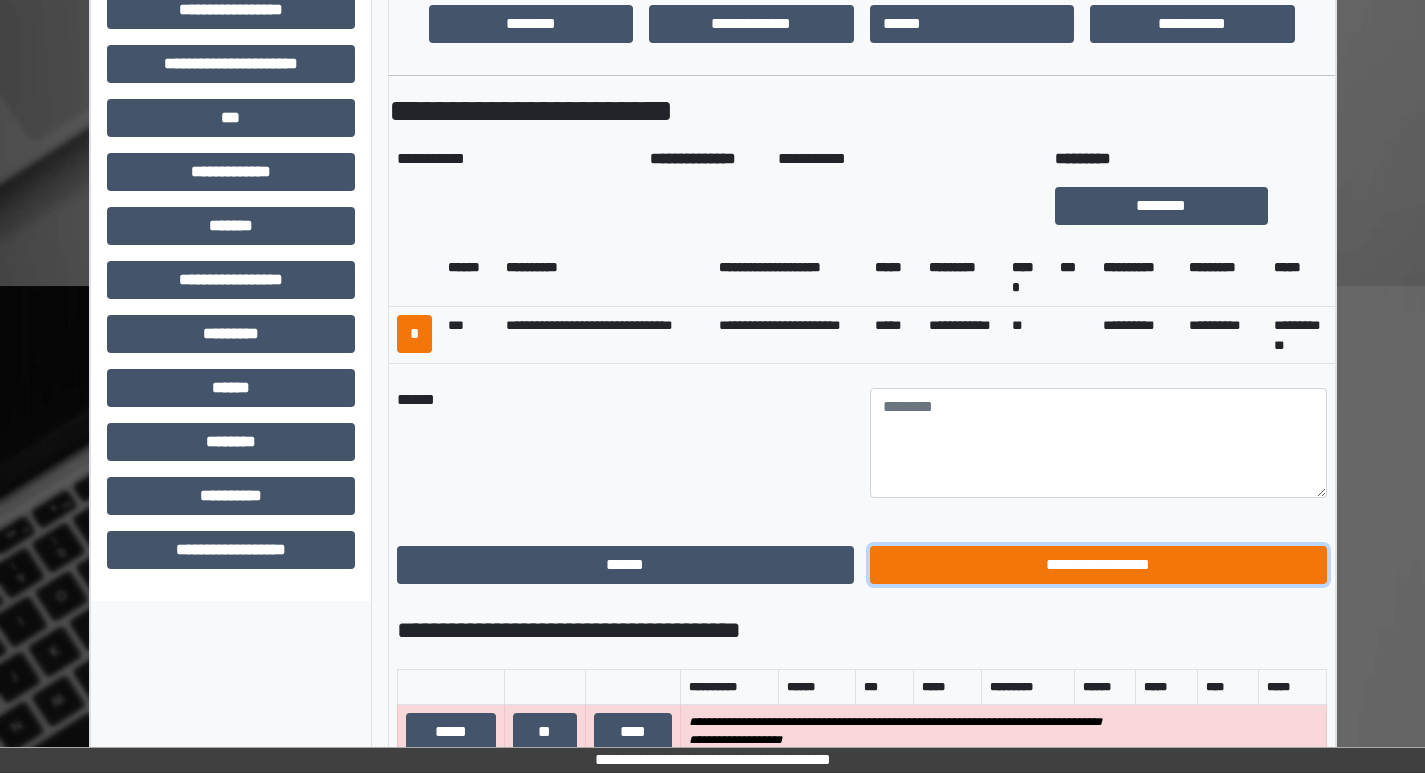 click on "**********" at bounding box center [1098, 565] 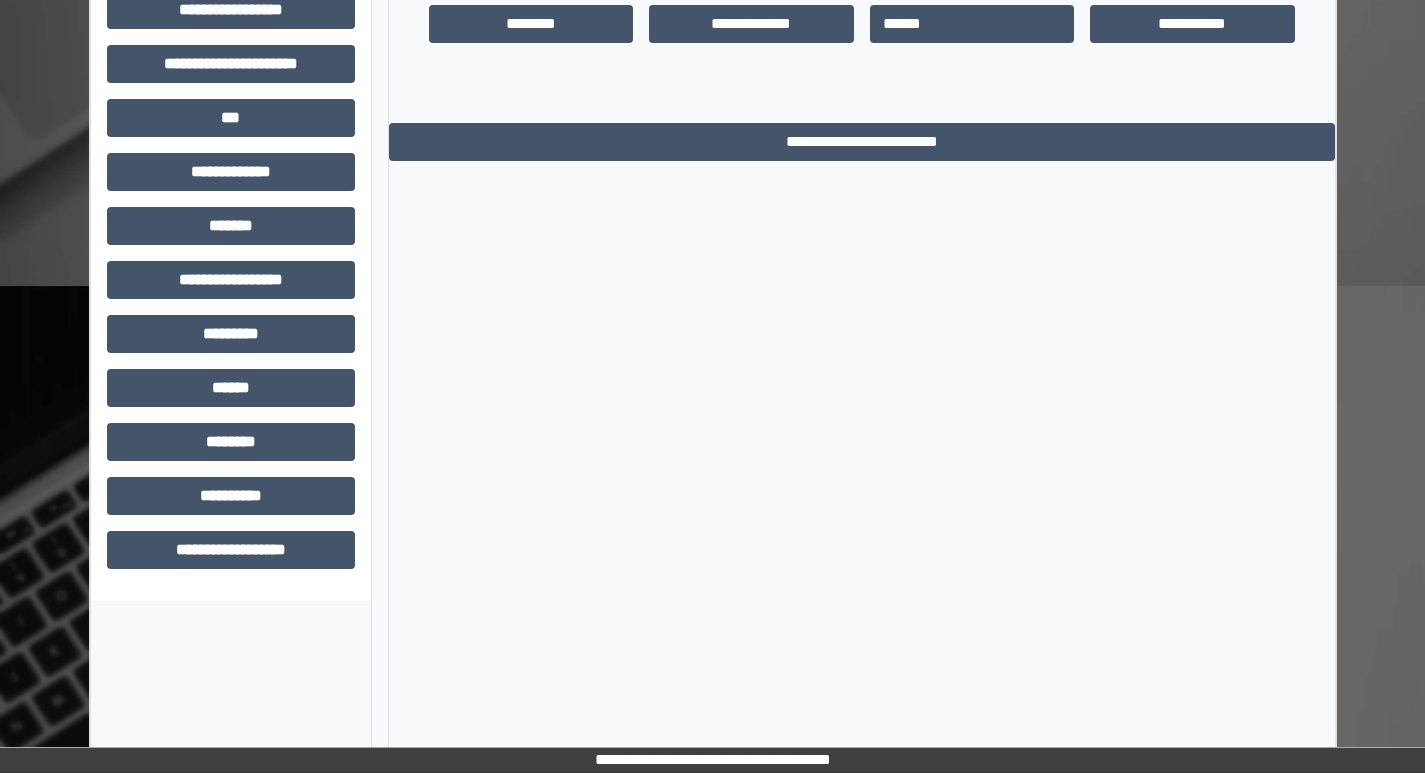 scroll, scrollTop: 401, scrollLeft: 0, axis: vertical 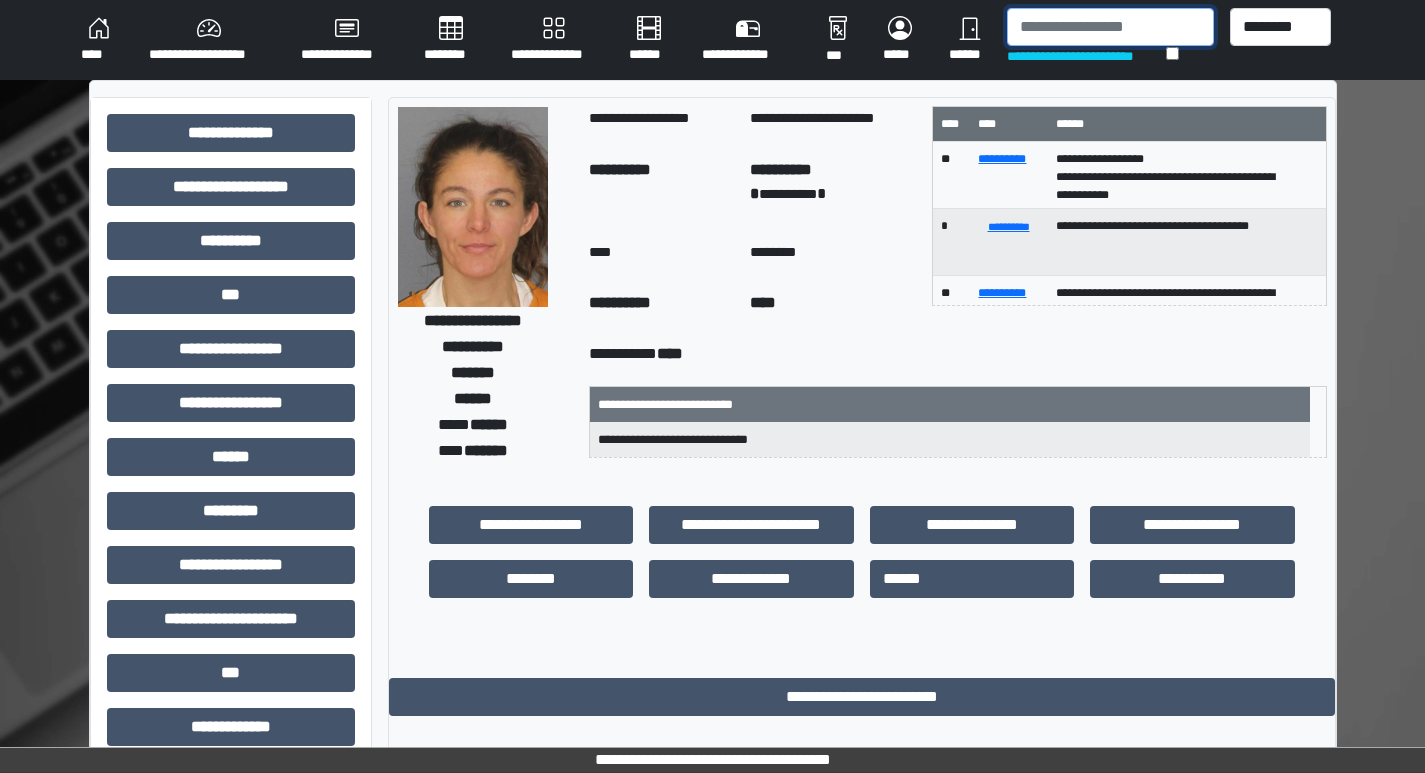 click at bounding box center (1110, 27) 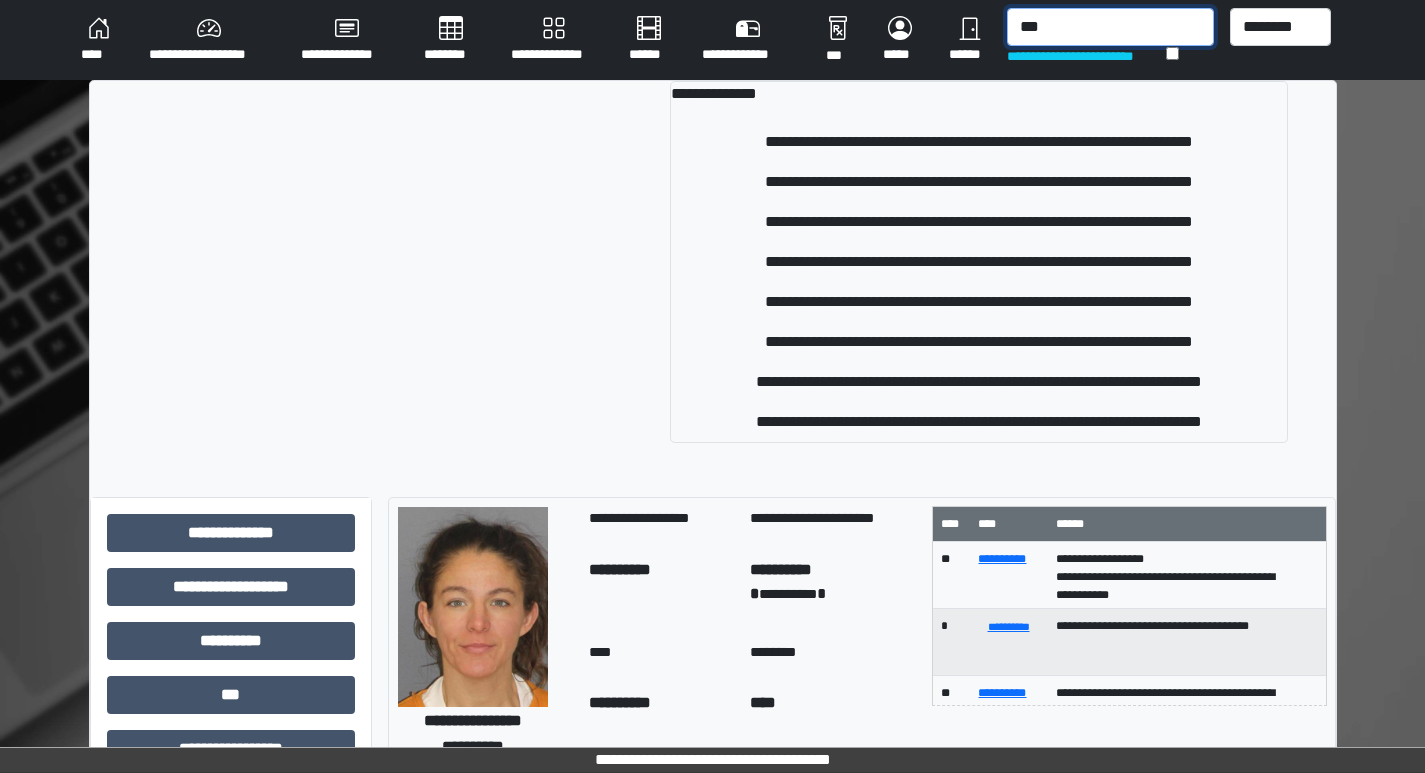 type on "***" 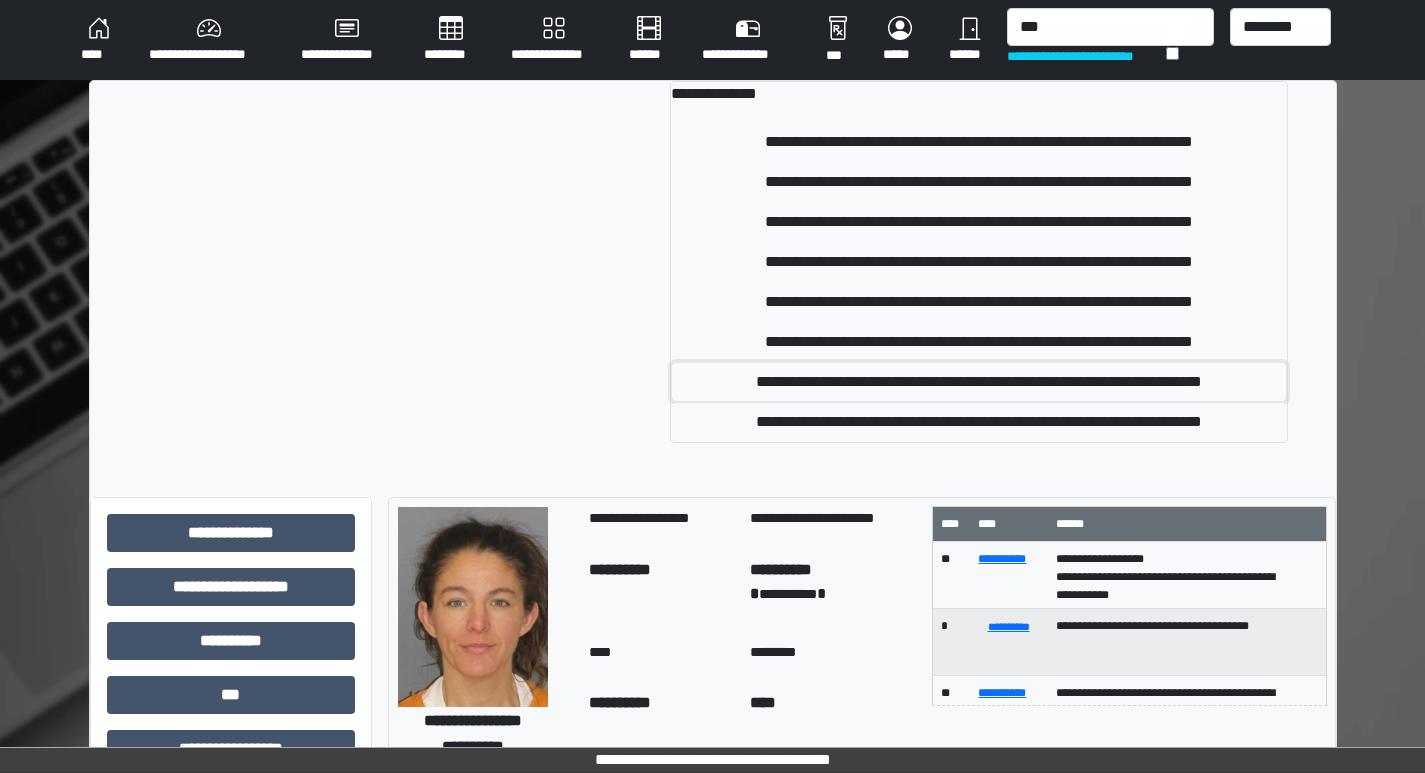 click on "**********" at bounding box center (978, 382) 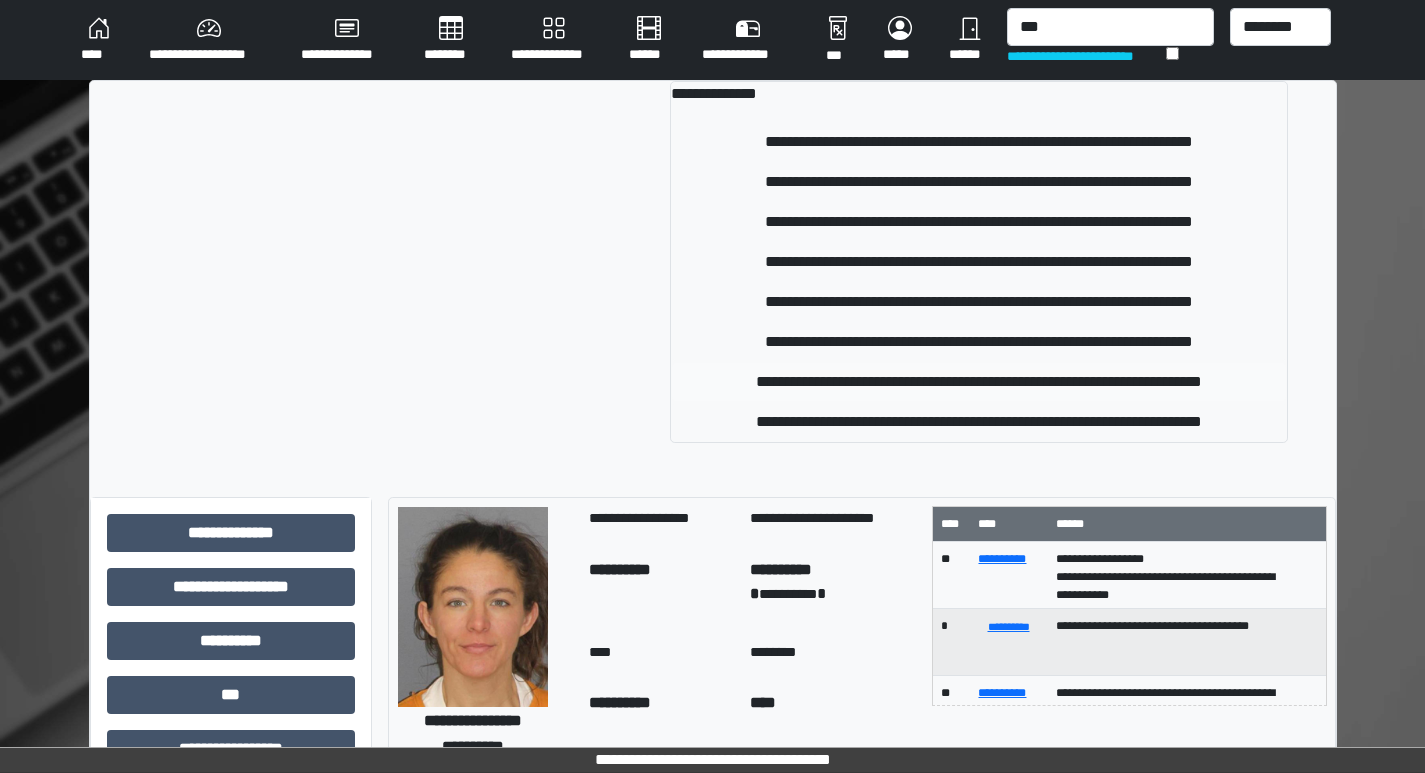 type 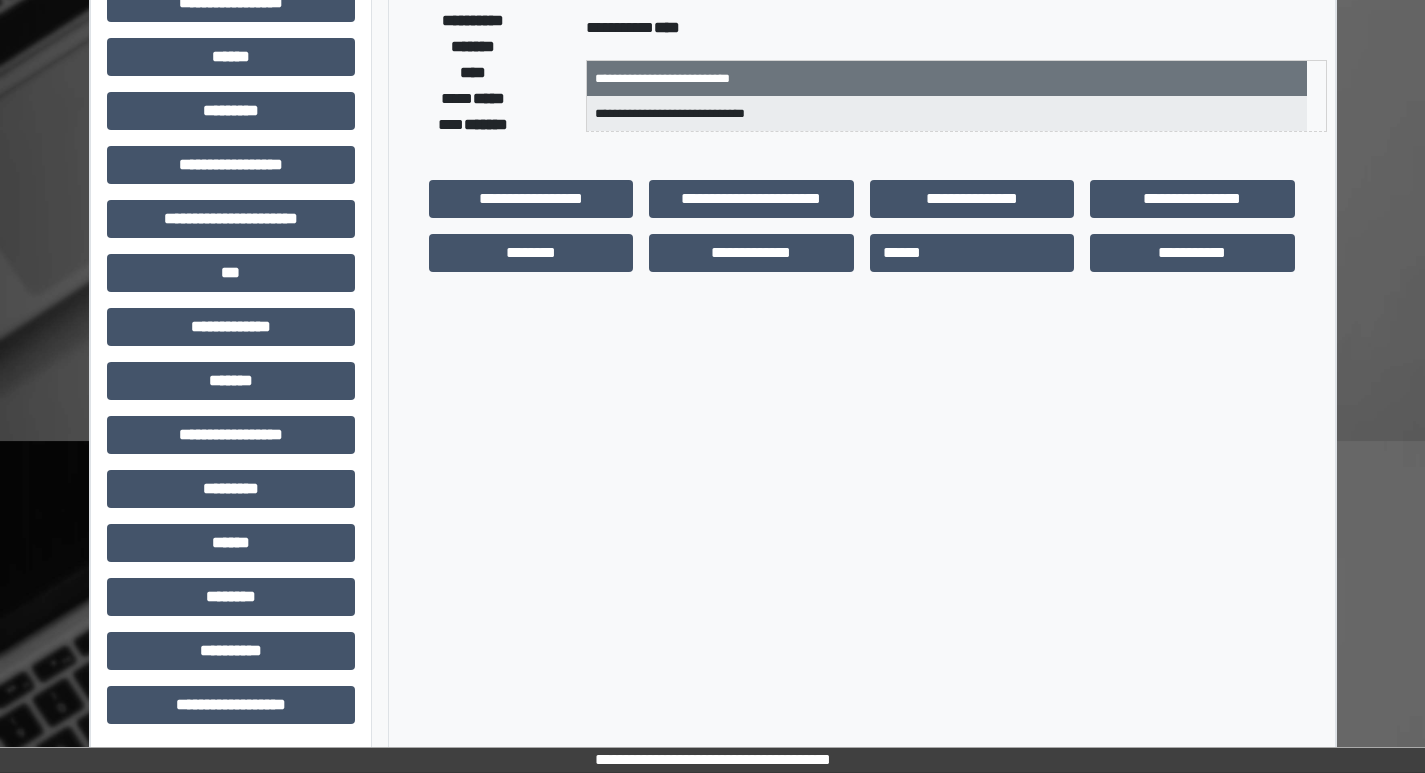 scroll, scrollTop: 401, scrollLeft: 0, axis: vertical 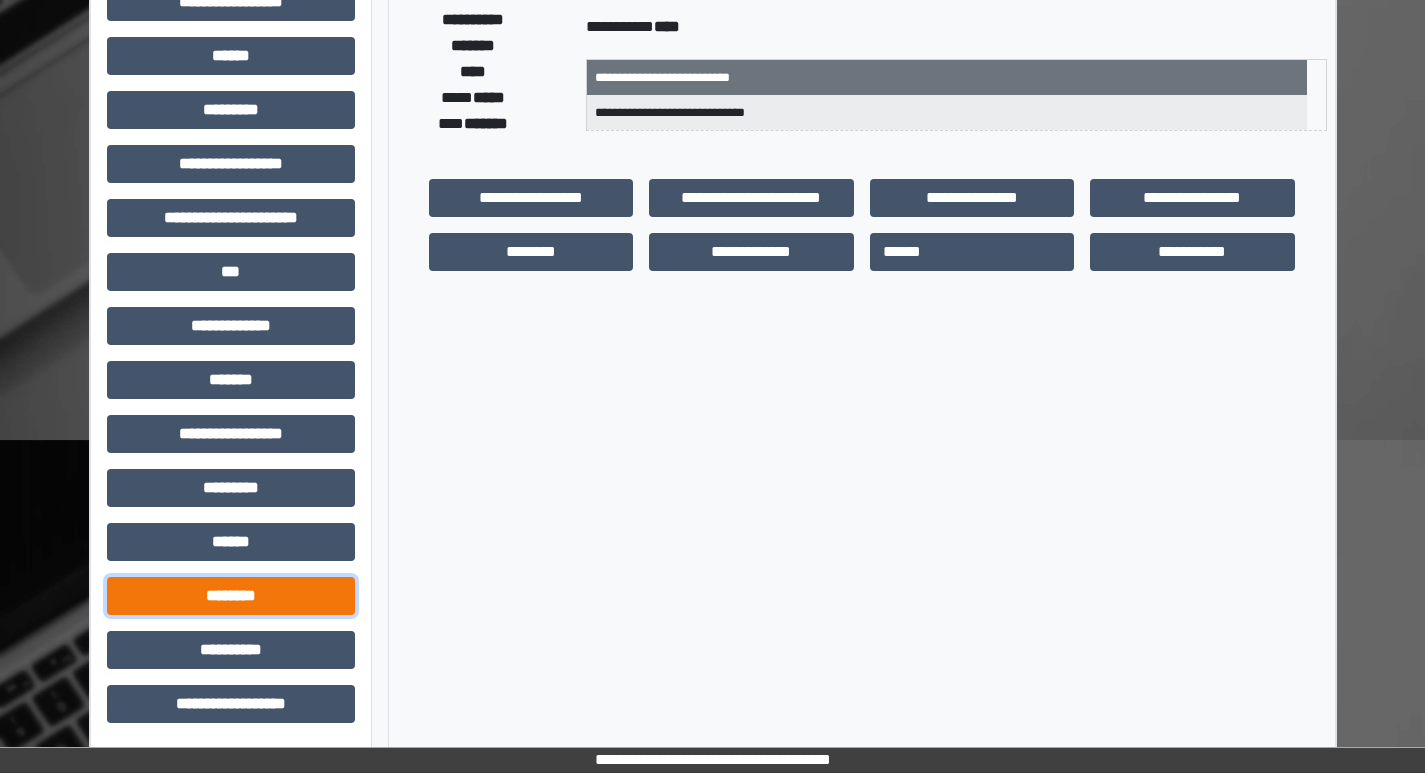 click on "********" at bounding box center (231, 596) 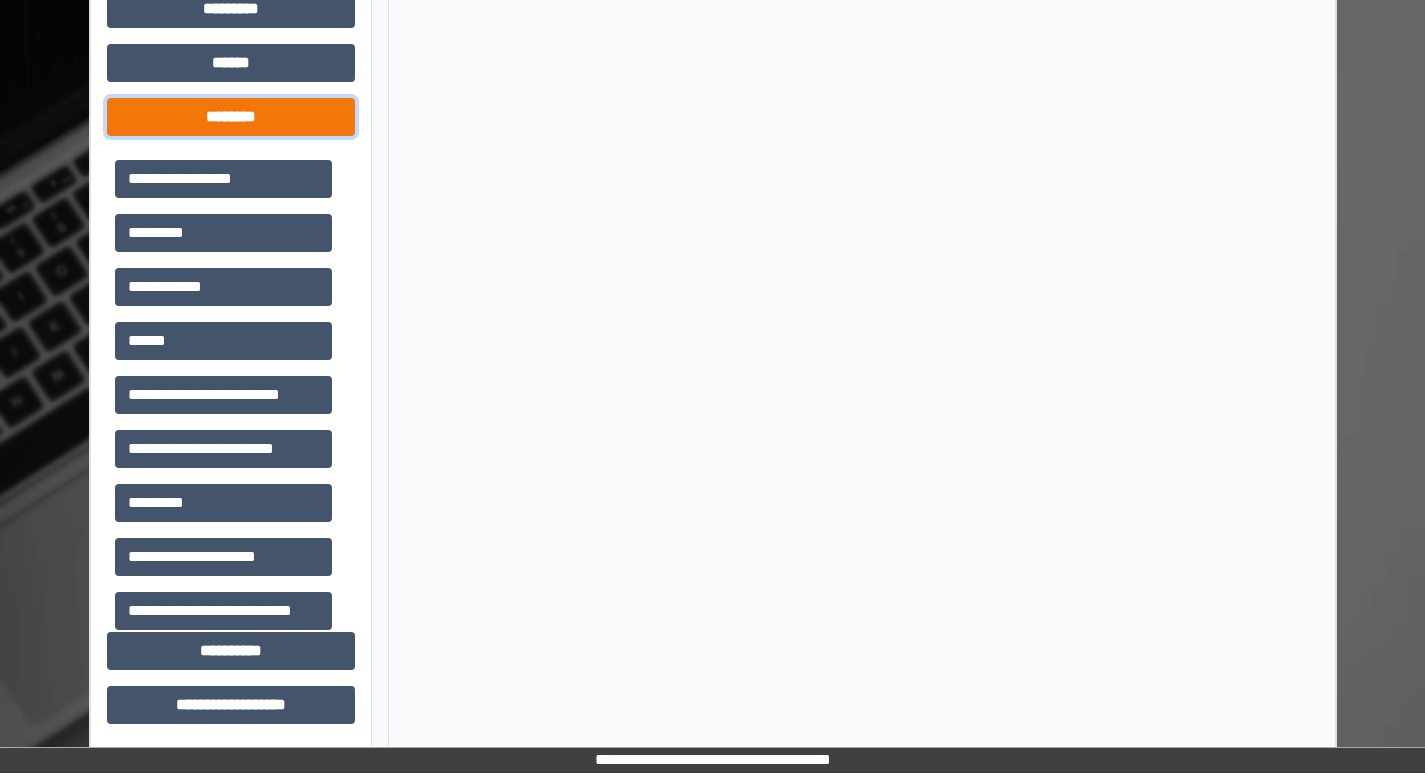 scroll, scrollTop: 881, scrollLeft: 0, axis: vertical 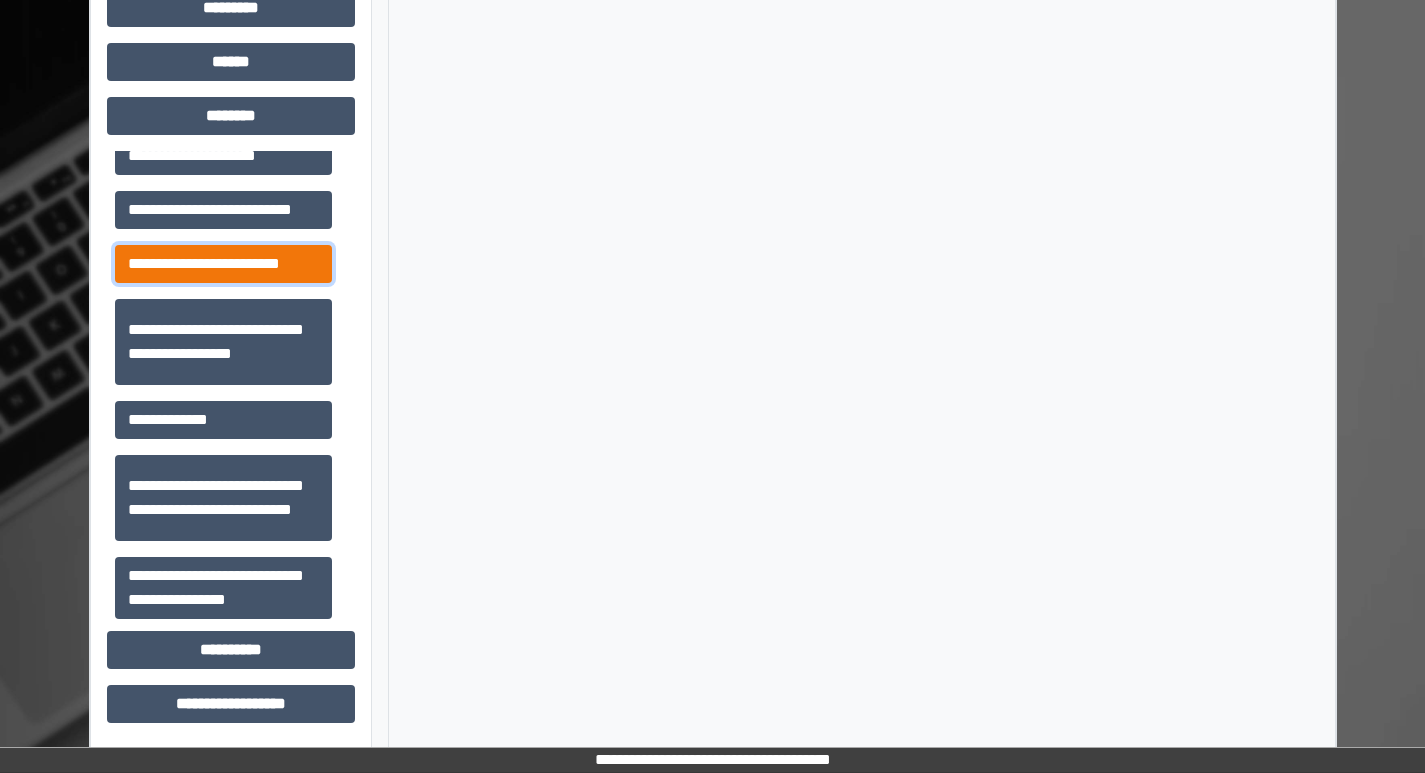 click on "**********" at bounding box center [223, 264] 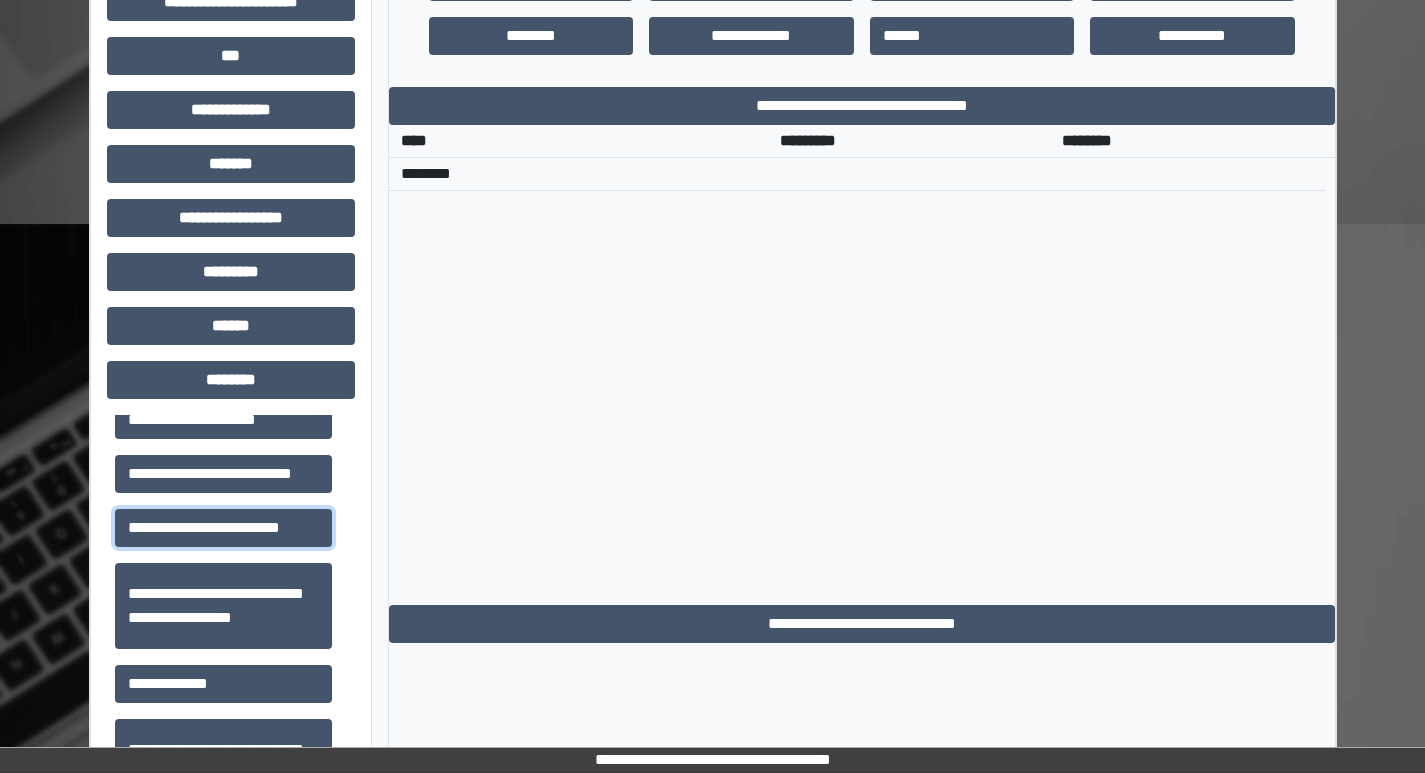 scroll, scrollTop: 581, scrollLeft: 0, axis: vertical 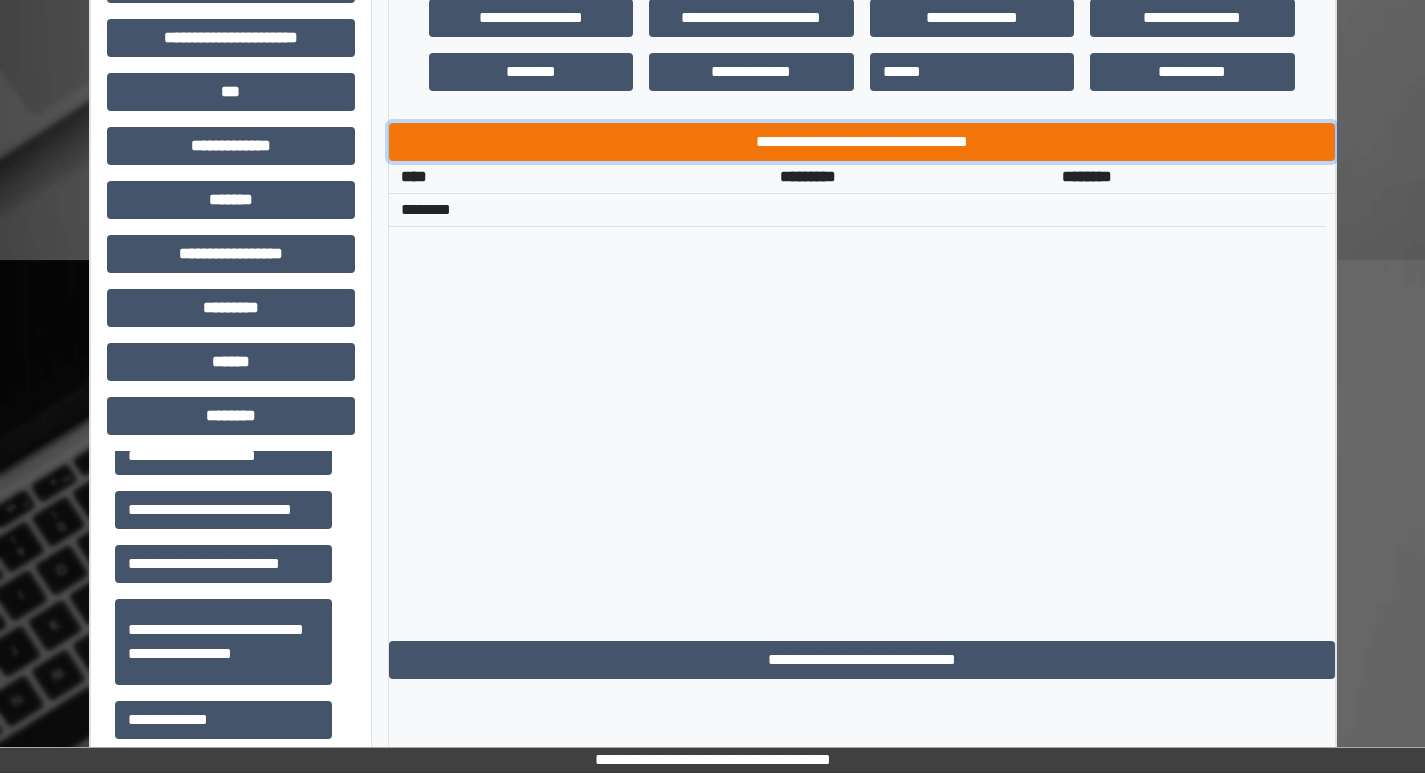 click on "**********" at bounding box center (862, 142) 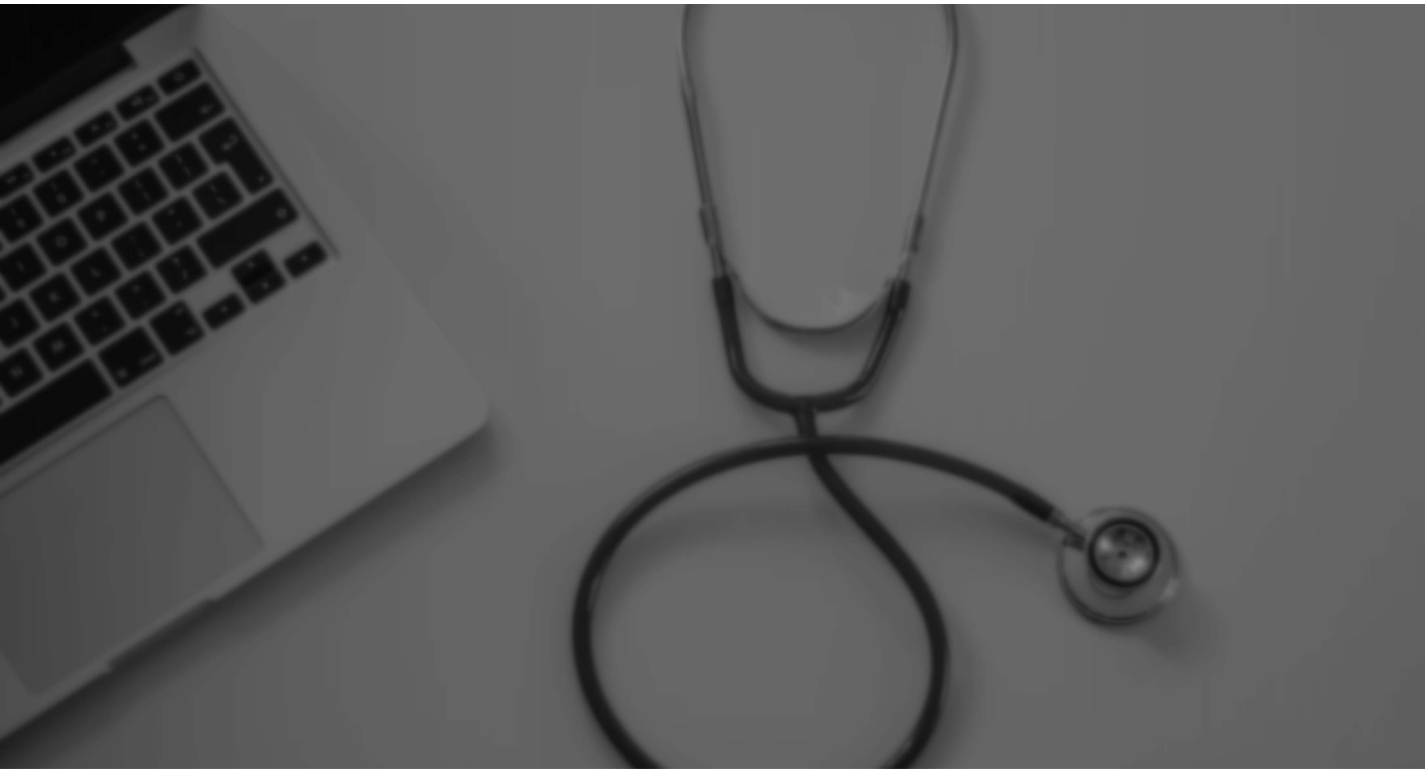 scroll, scrollTop: 0, scrollLeft: 0, axis: both 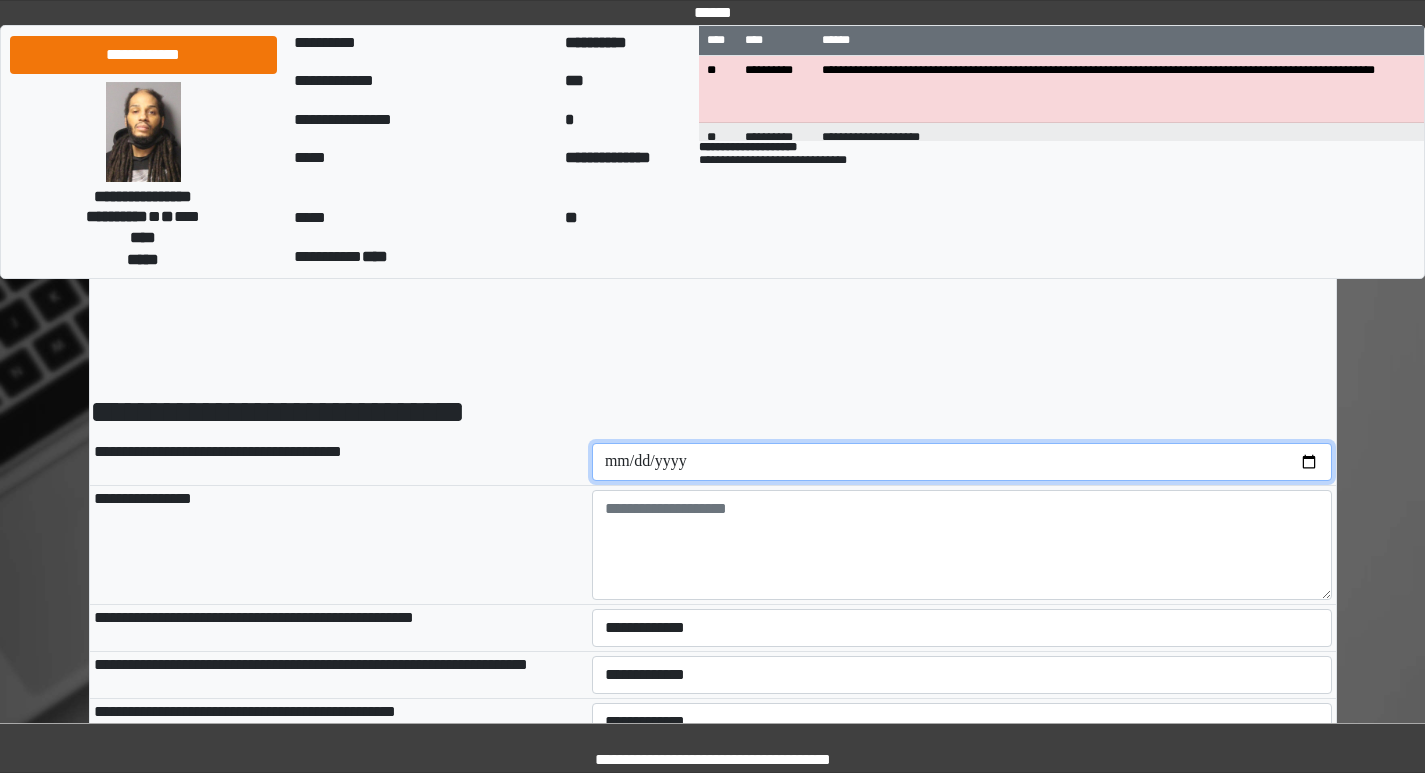 click at bounding box center [962, 462] 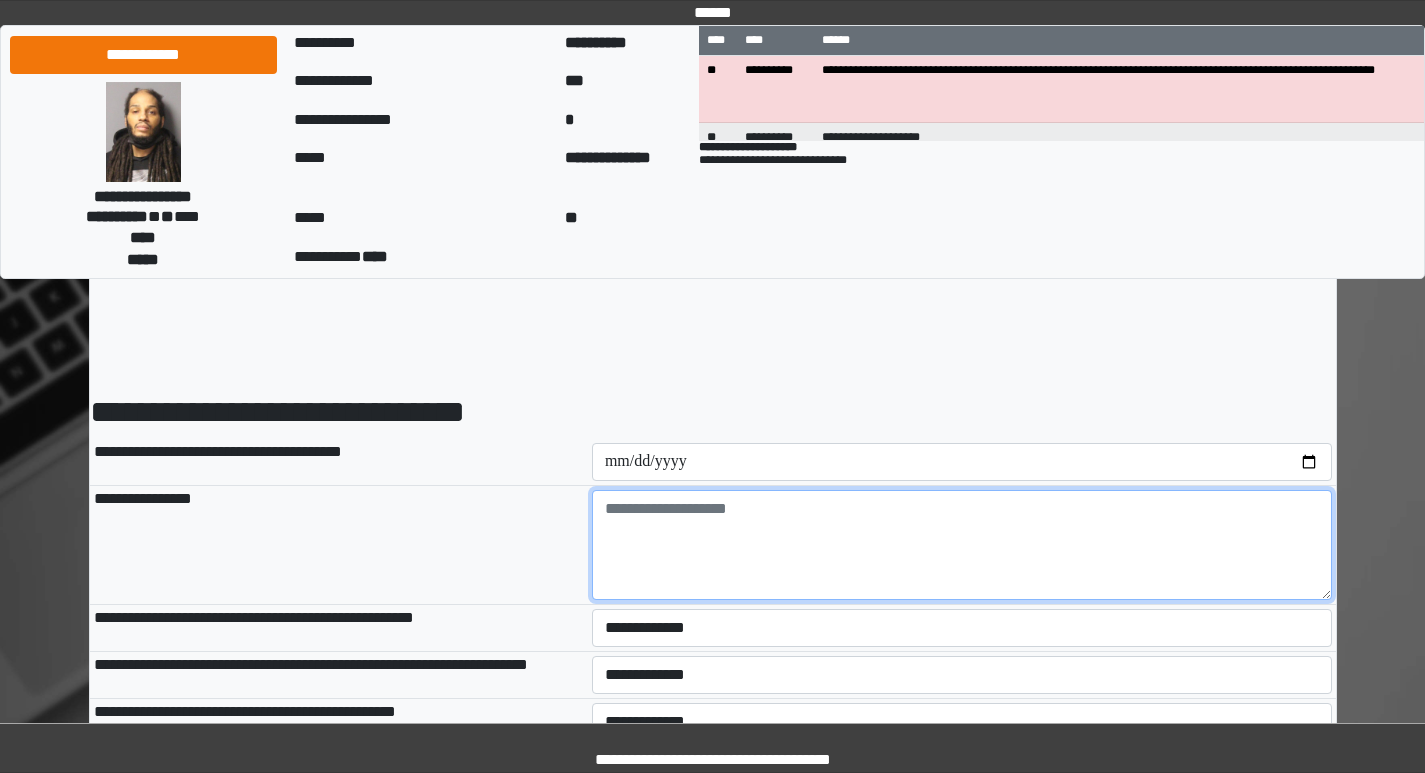 click at bounding box center [962, 545] 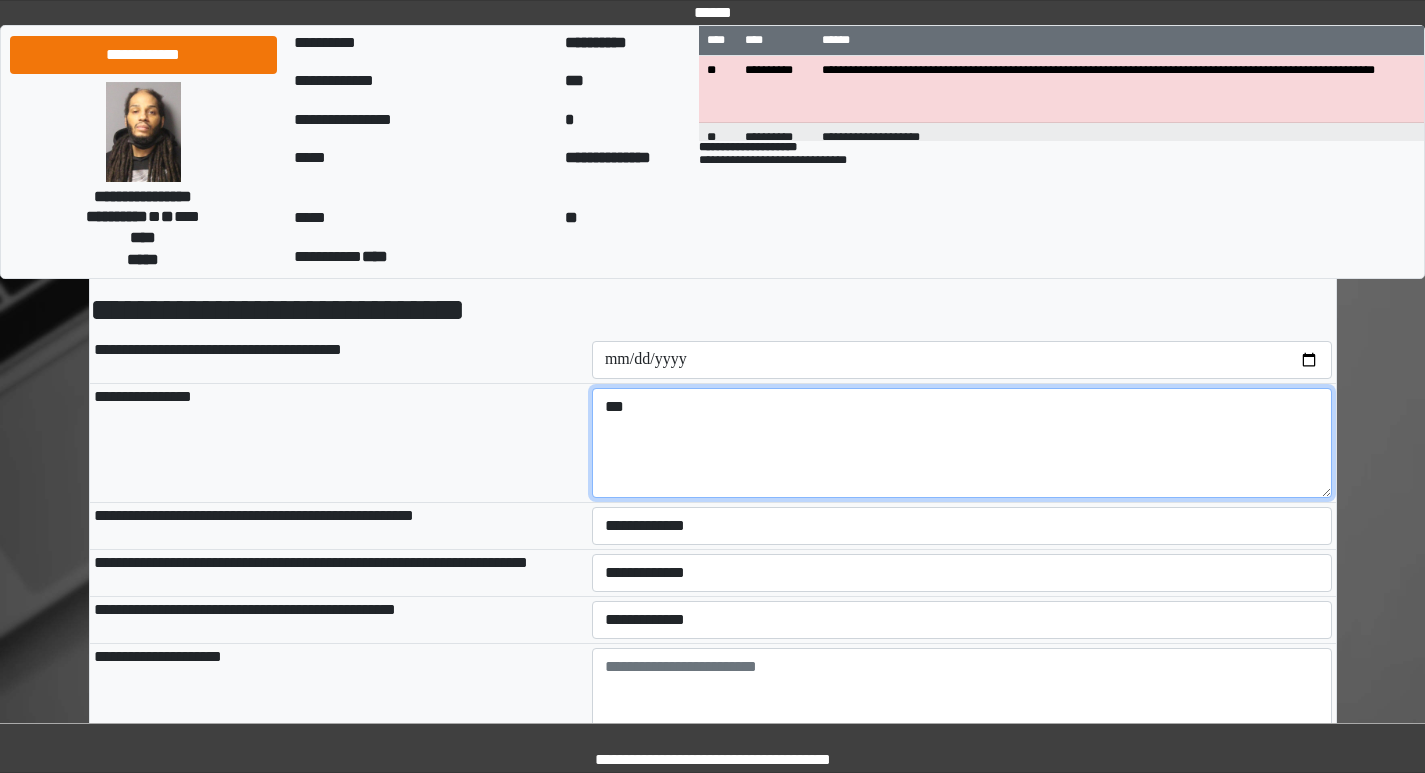 scroll, scrollTop: 200, scrollLeft: 0, axis: vertical 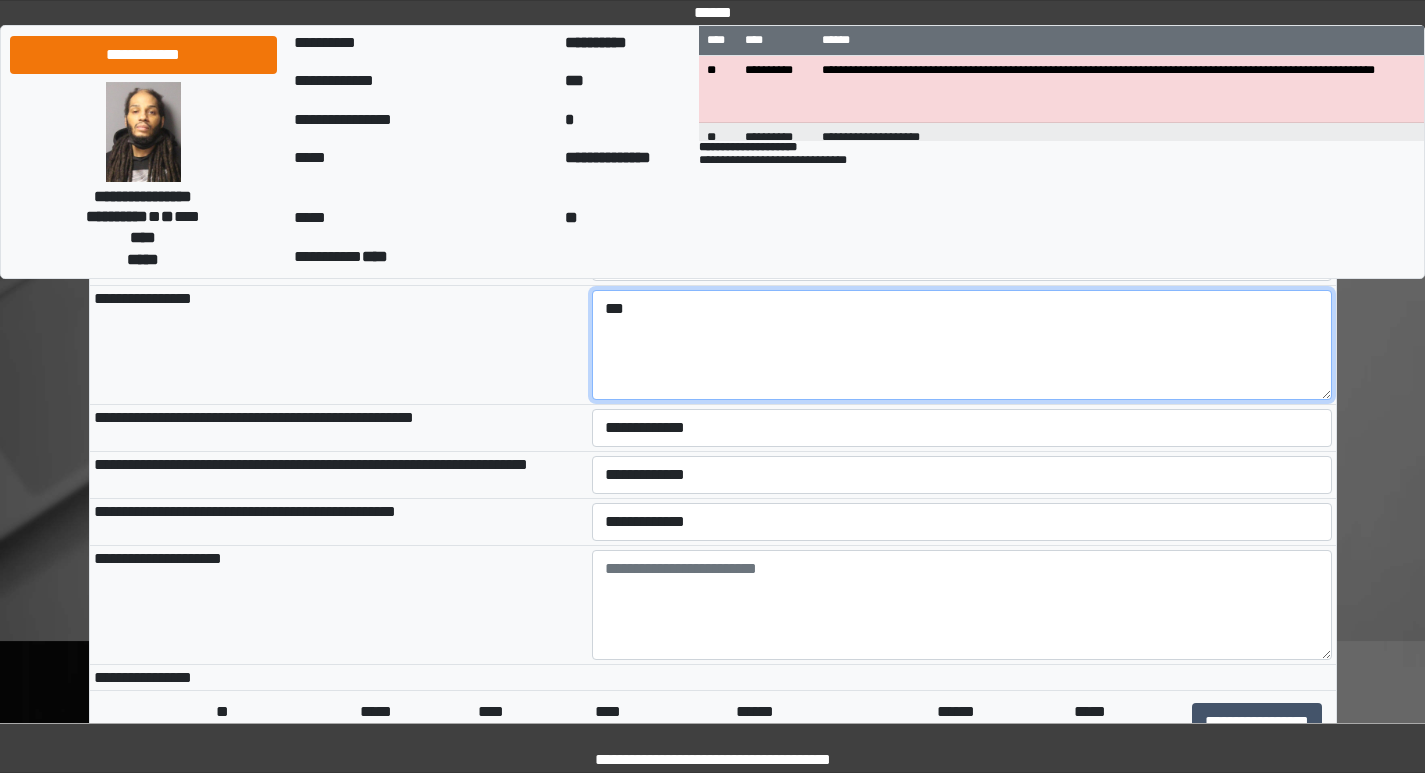 type on "***" 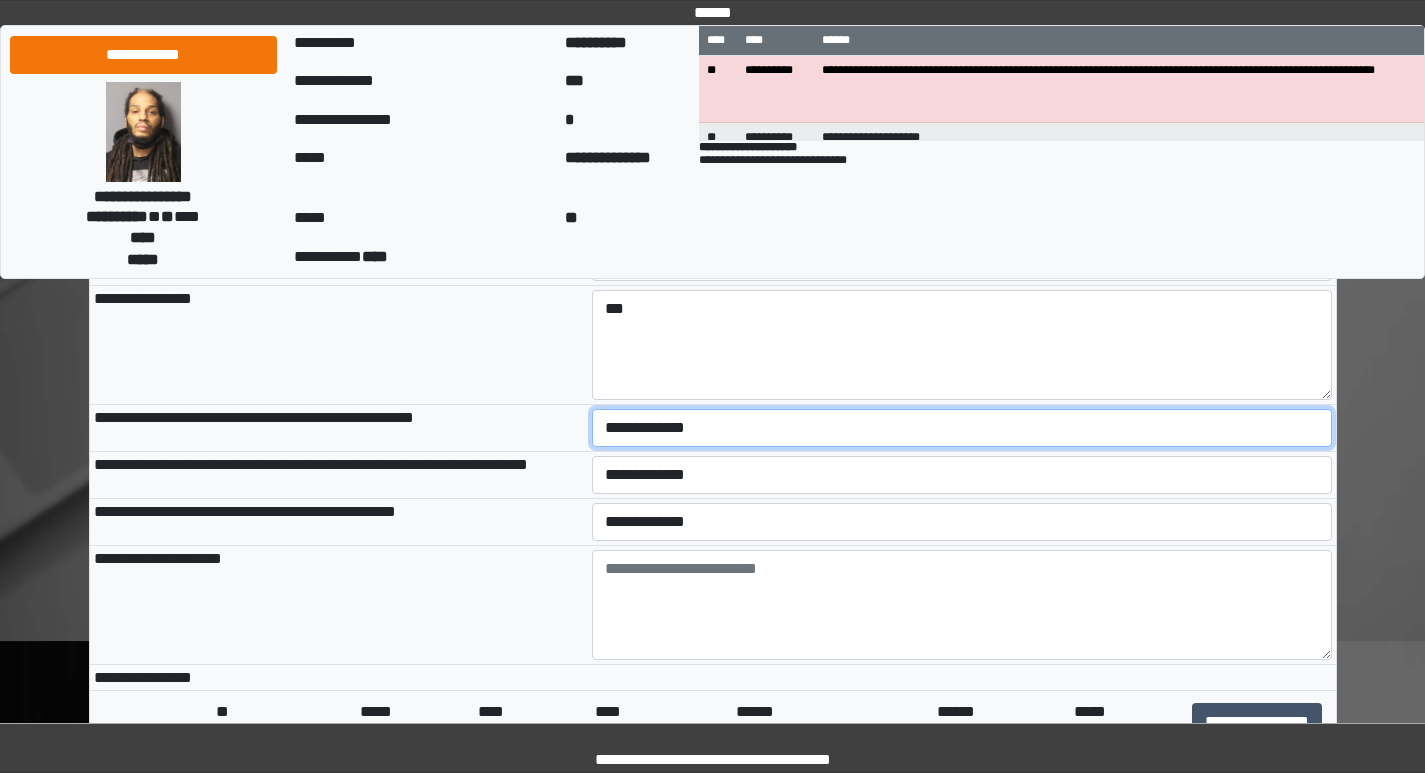 click on "**********" at bounding box center (962, 428) 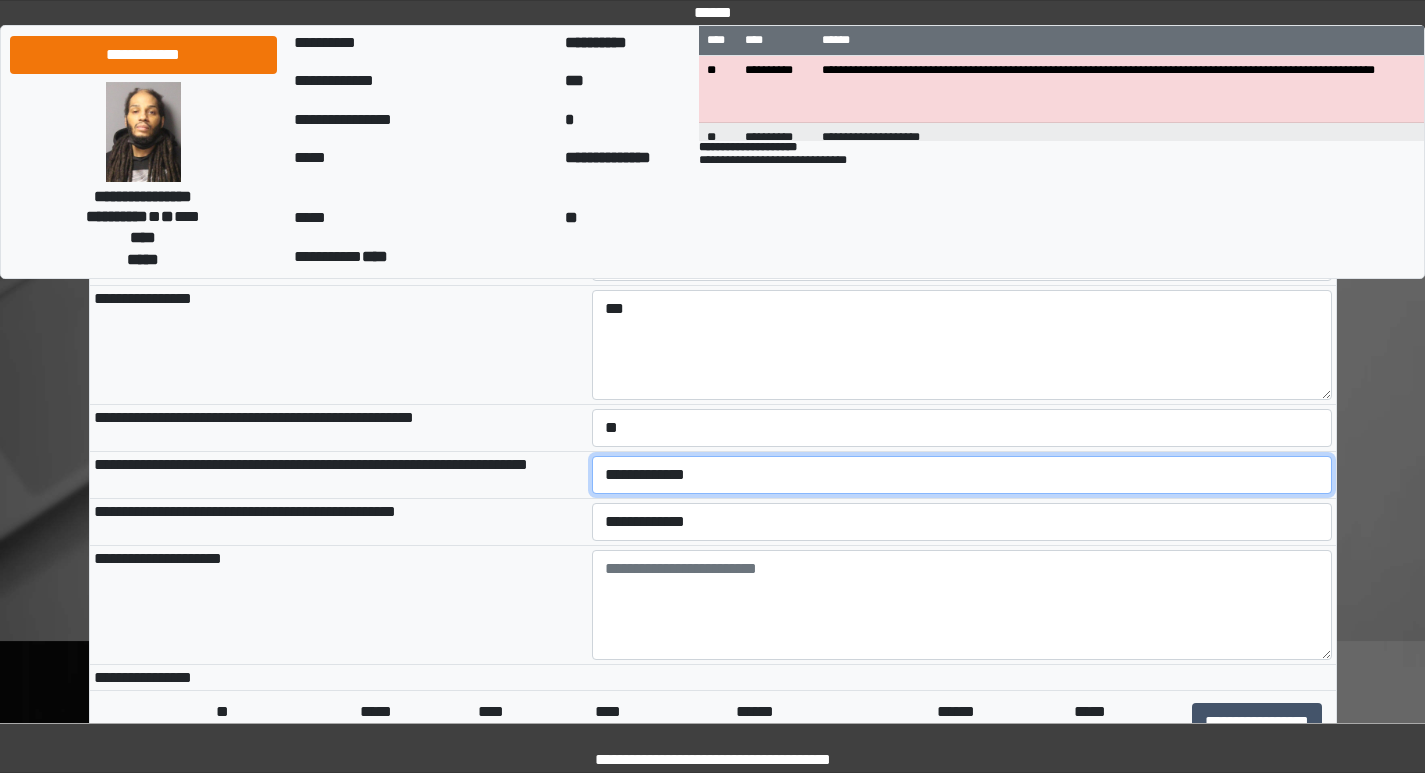 click on "**********" at bounding box center (962, 475) 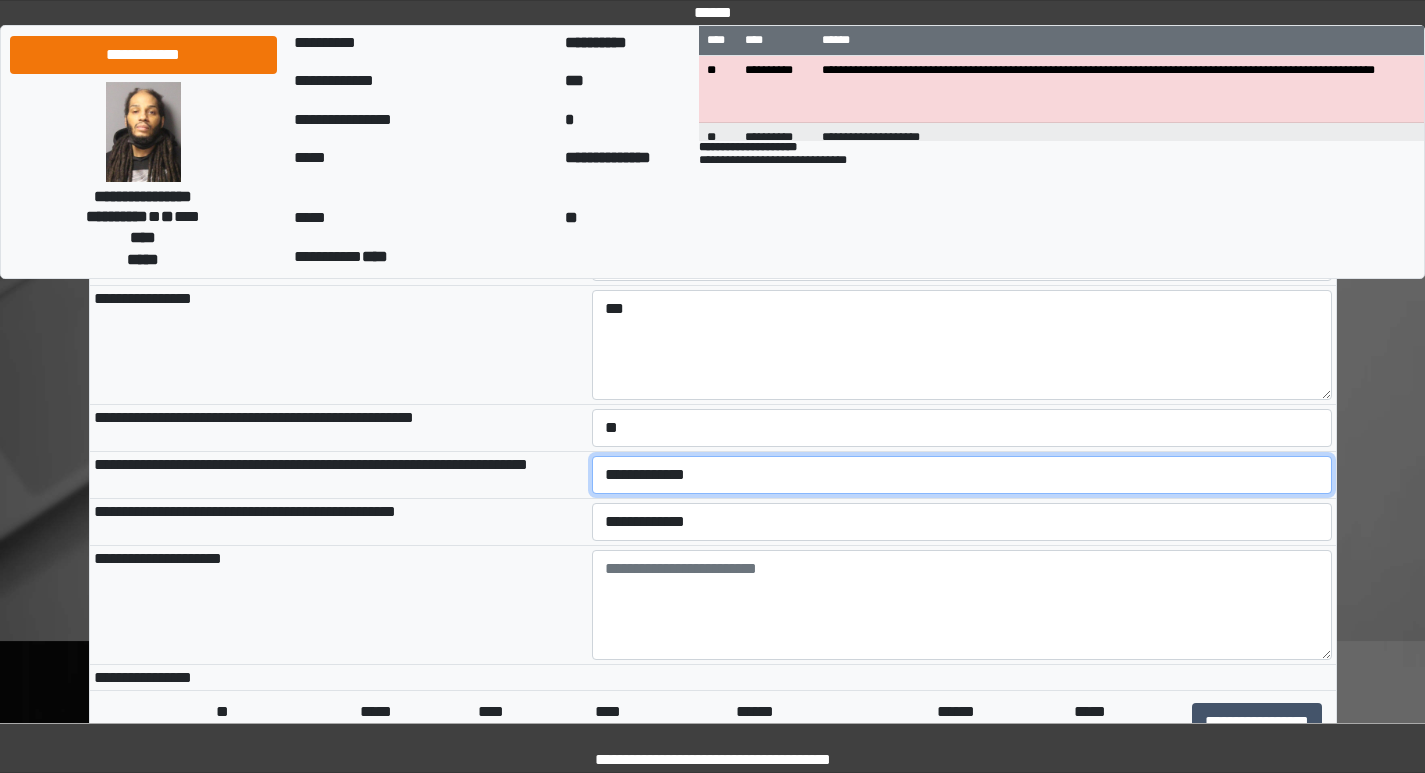 select on "*" 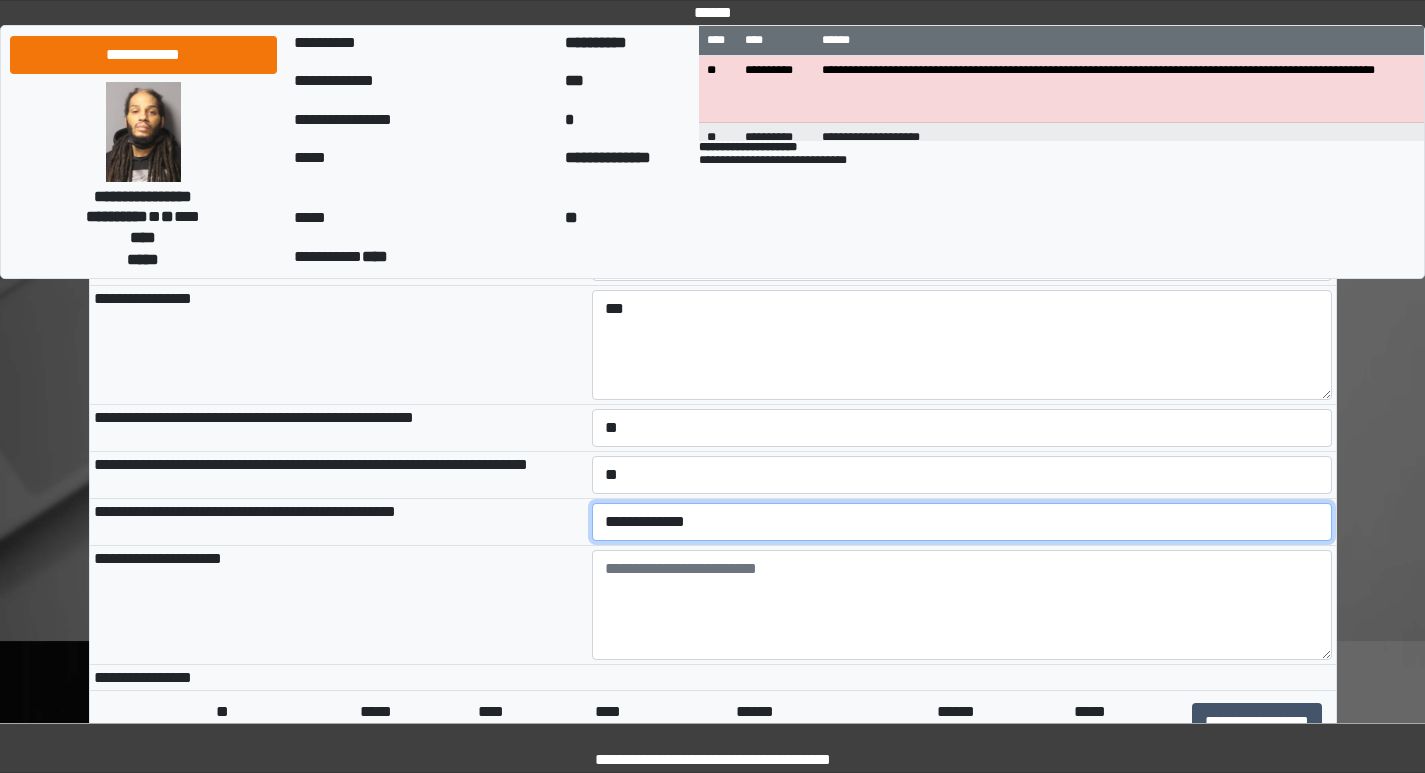 click on "**********" at bounding box center (962, 522) 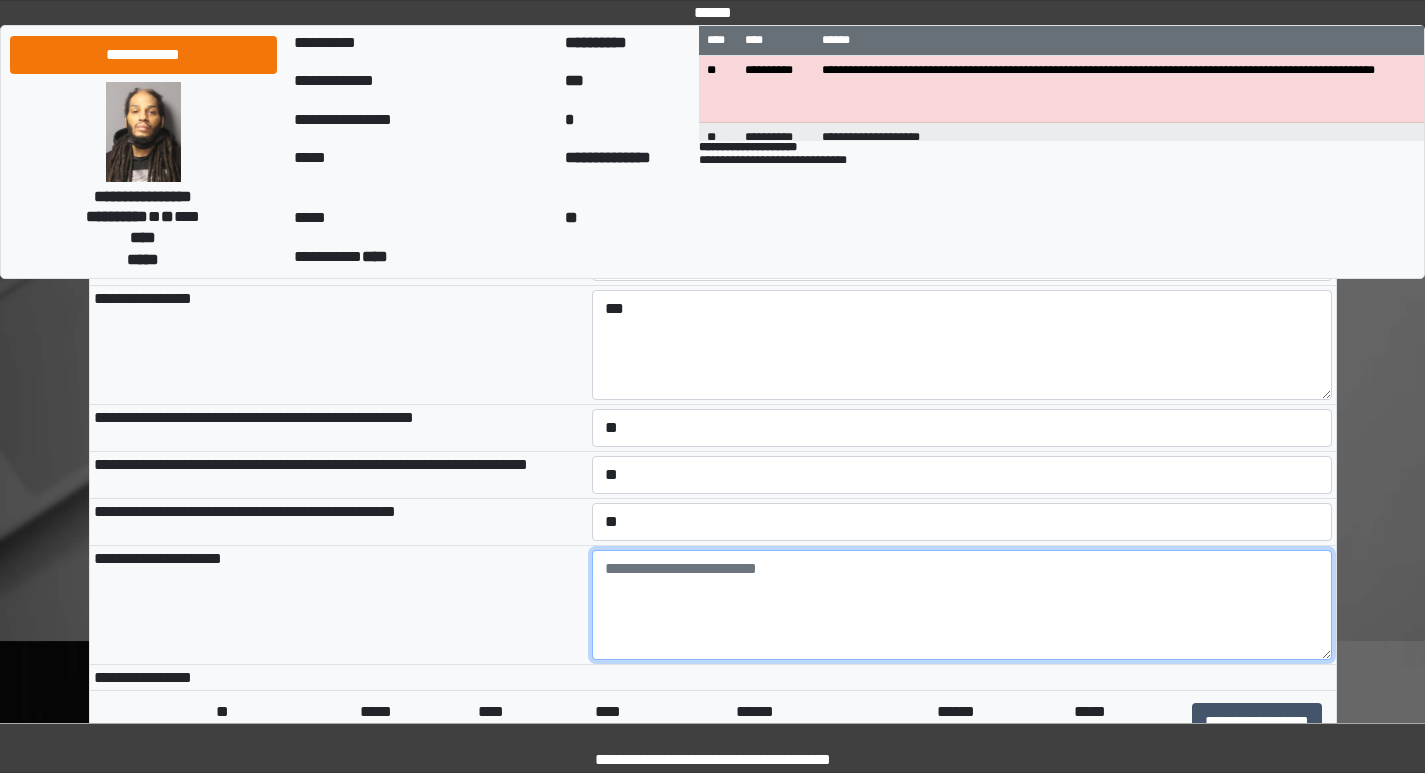 click at bounding box center [962, 605] 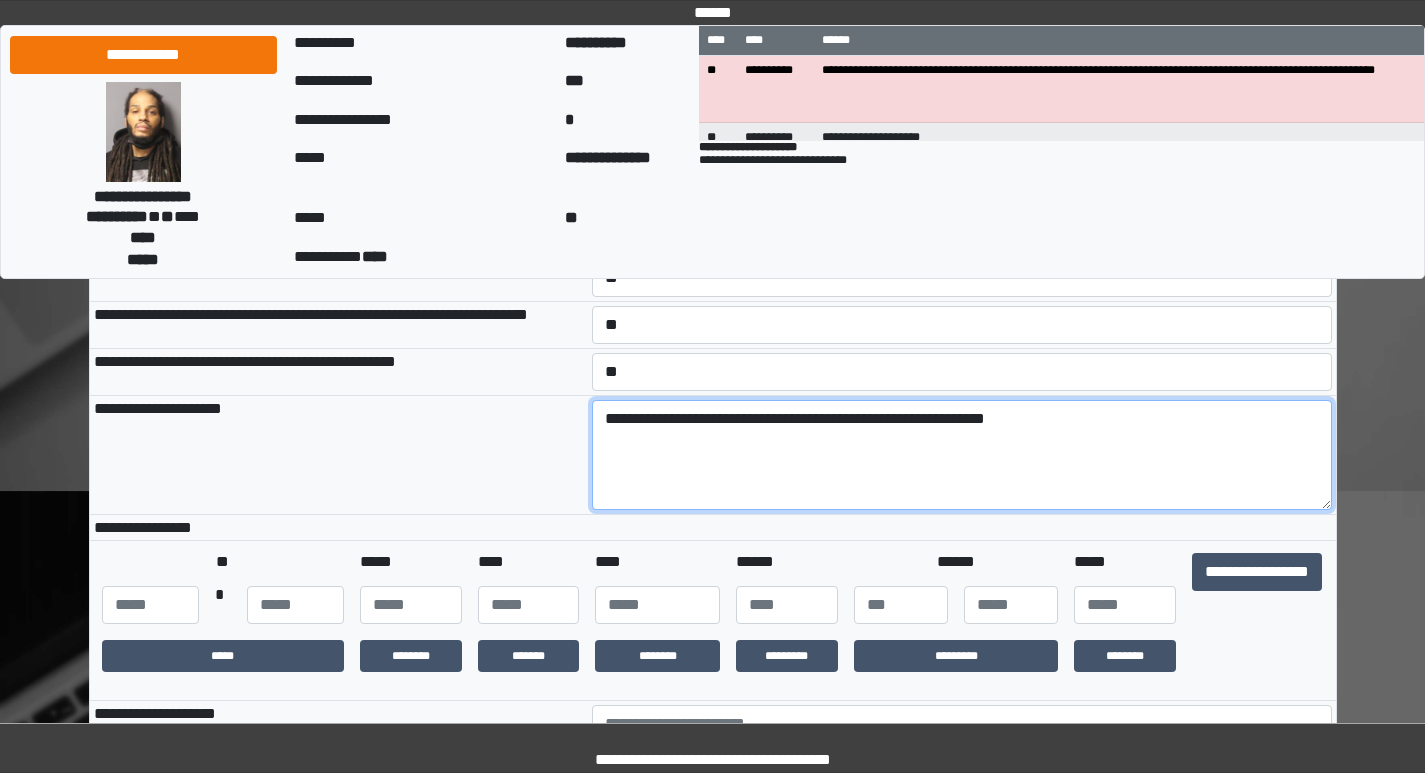 scroll, scrollTop: 400, scrollLeft: 0, axis: vertical 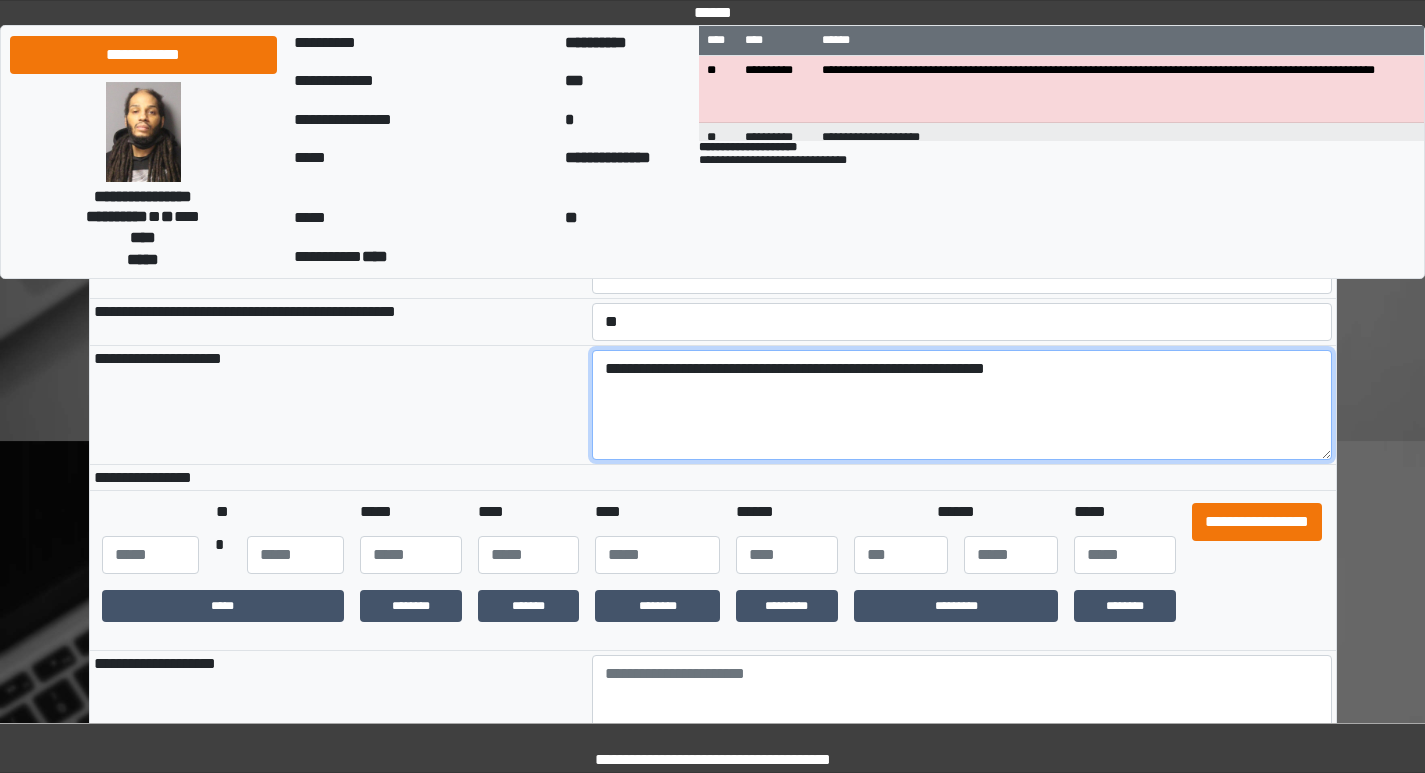 type on "**********" 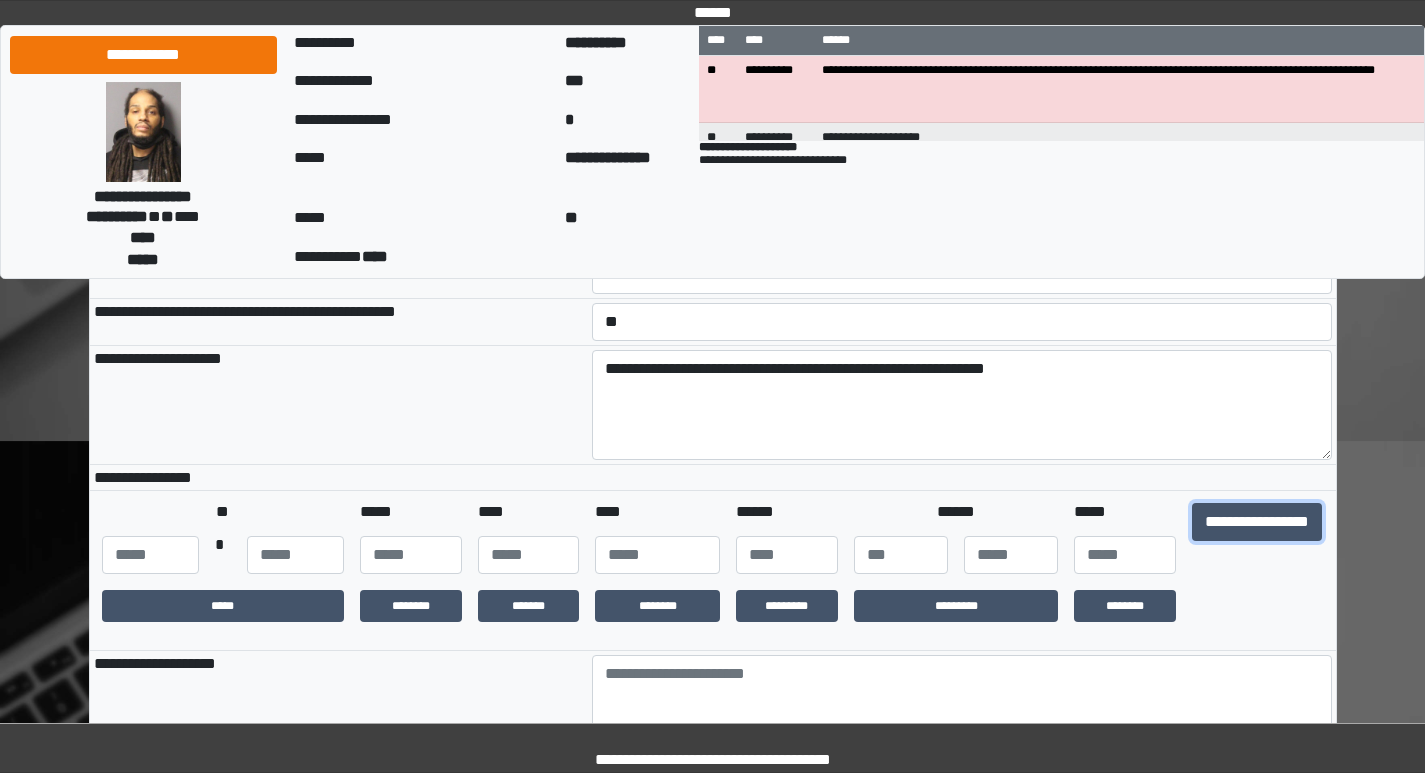 drag, startPoint x: 1241, startPoint y: 532, endPoint x: 1203, endPoint y: 536, distance: 38.209946 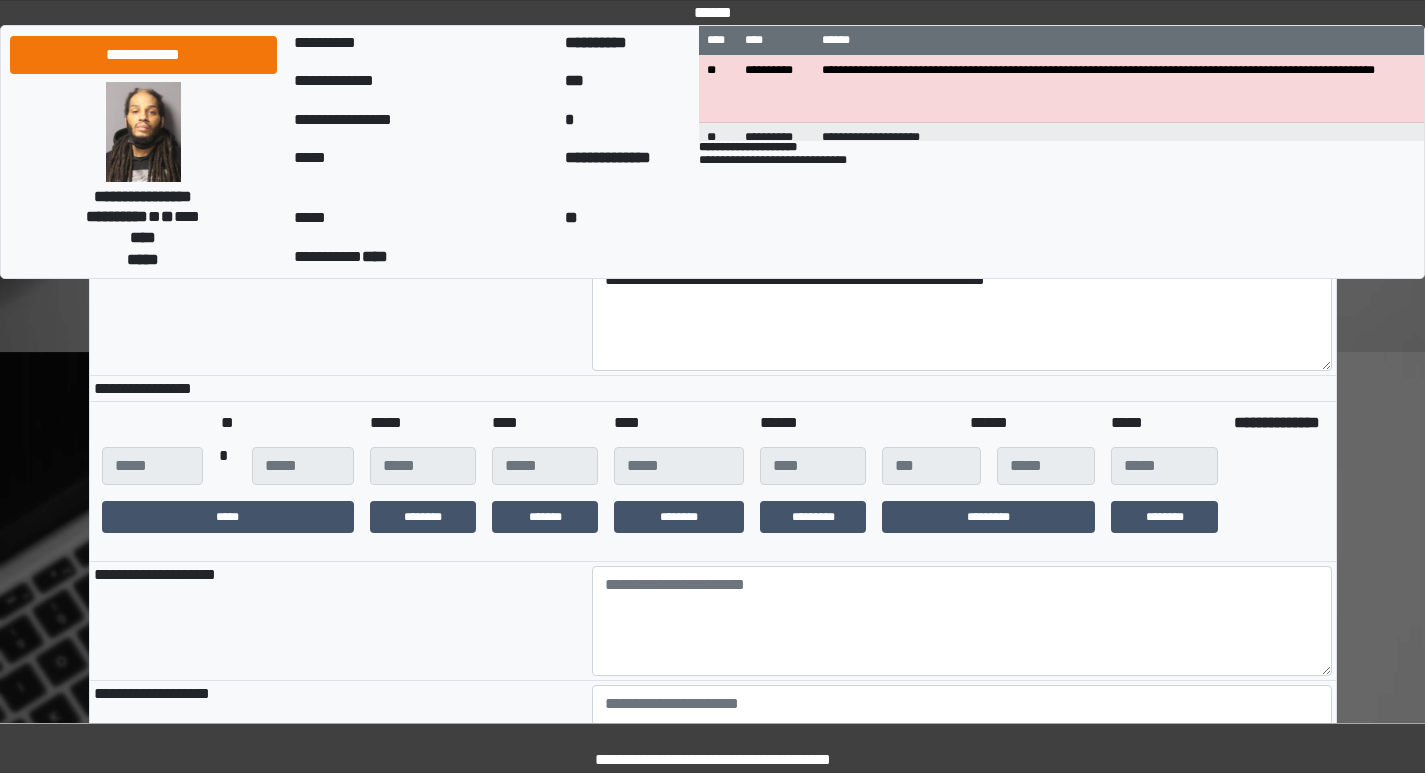 scroll, scrollTop: 600, scrollLeft: 0, axis: vertical 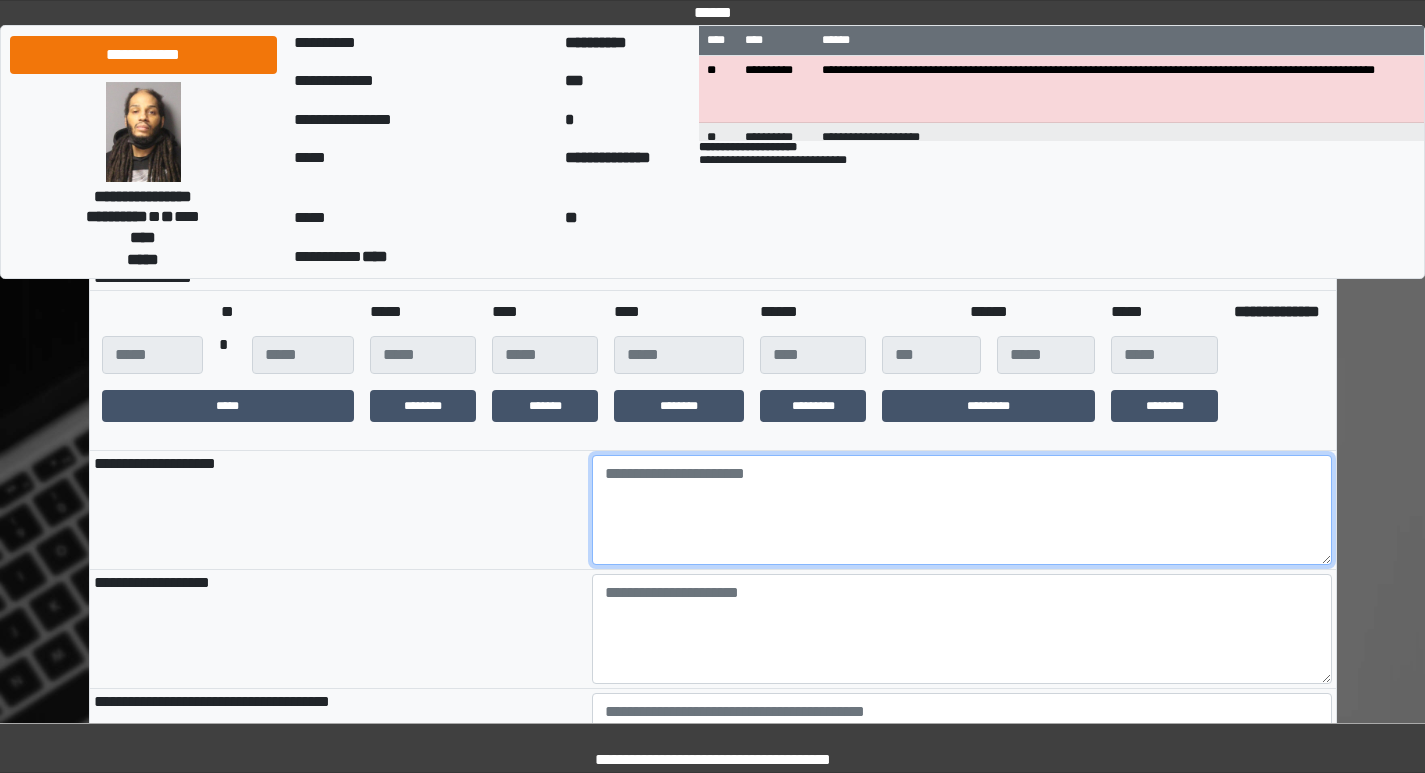 click at bounding box center [962, 510] 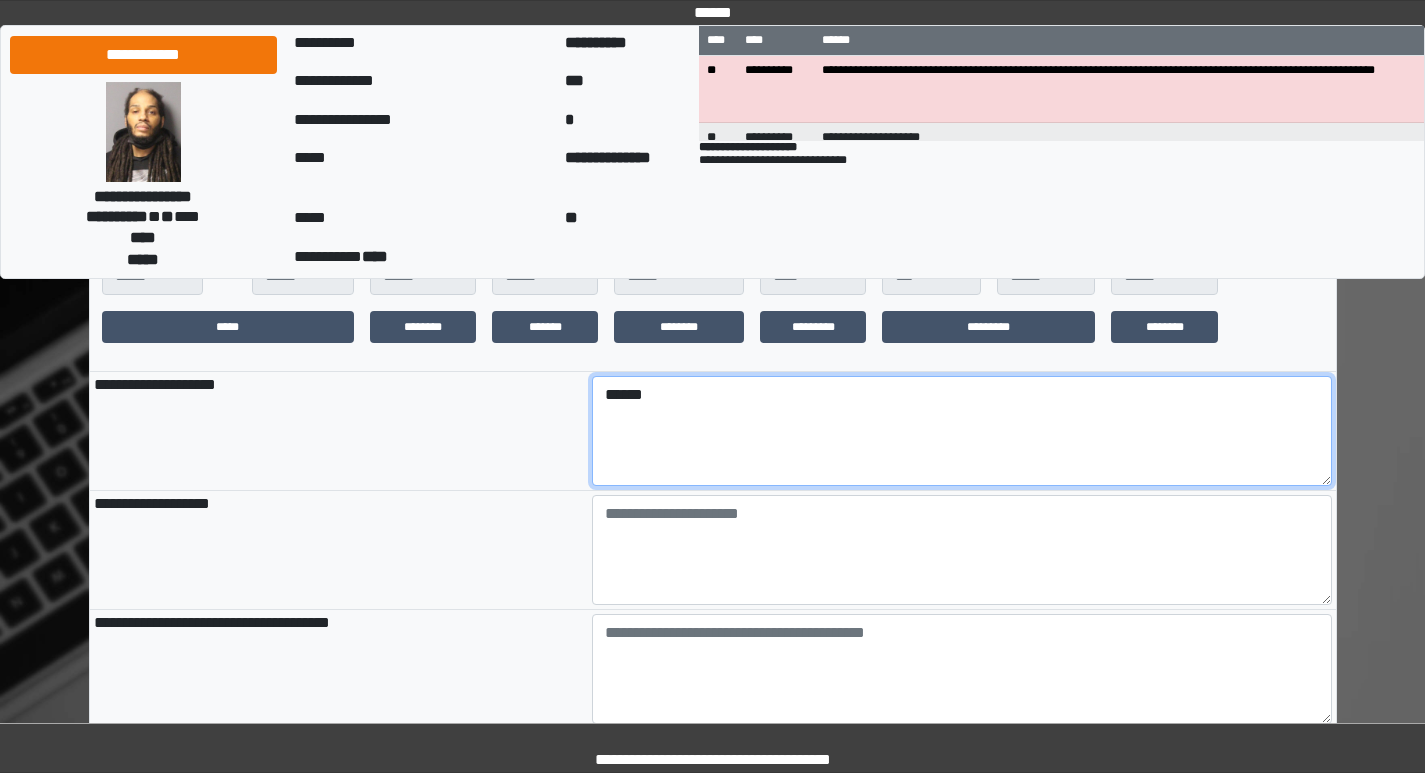 scroll, scrollTop: 800, scrollLeft: 0, axis: vertical 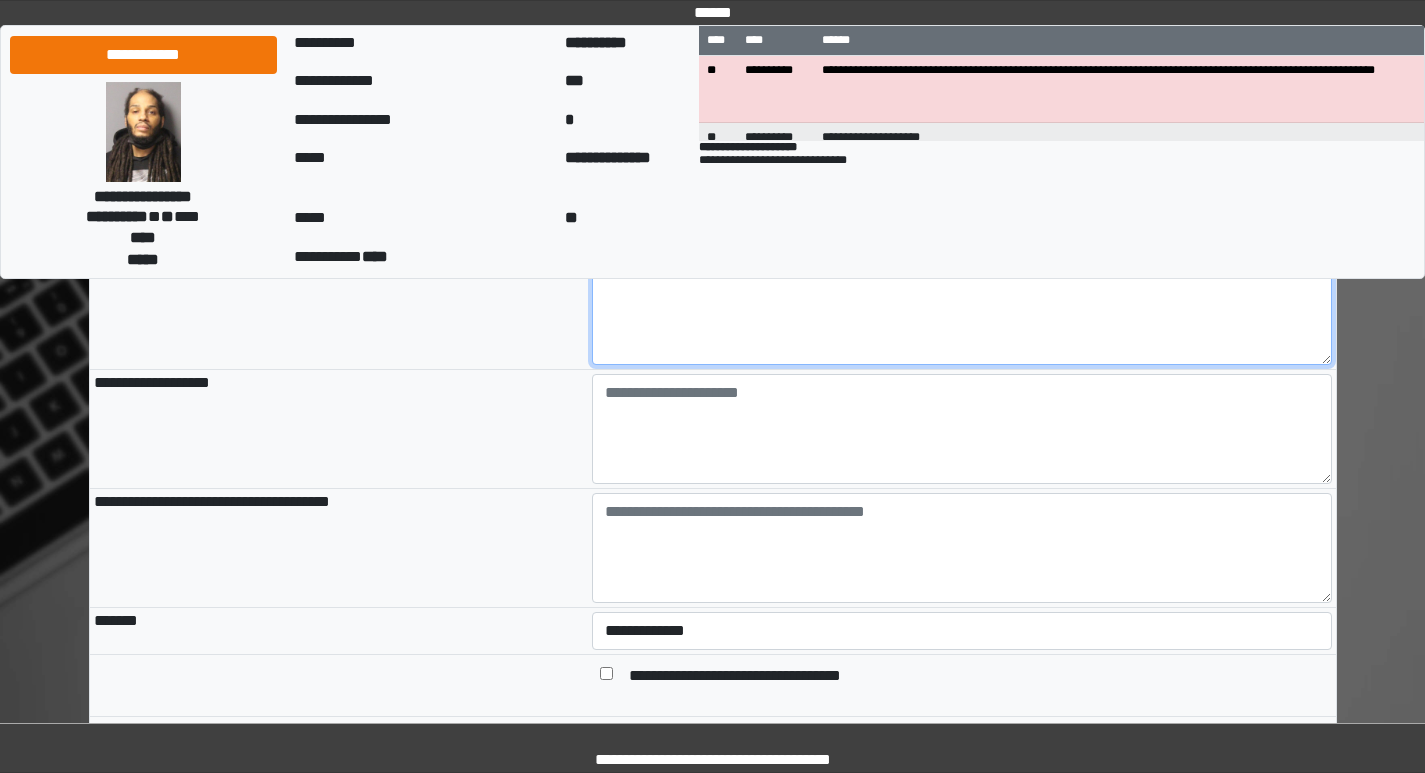 type on "******" 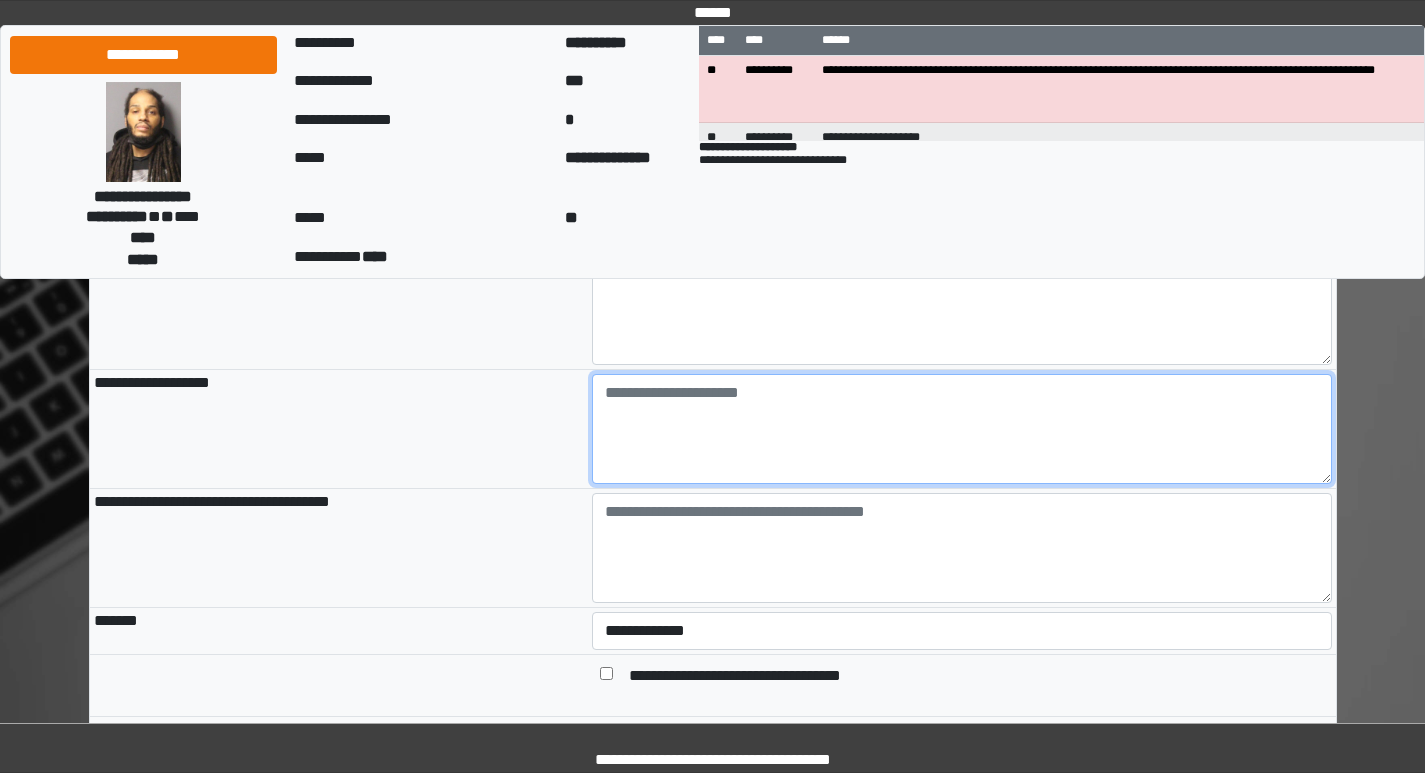 click at bounding box center [962, 429] 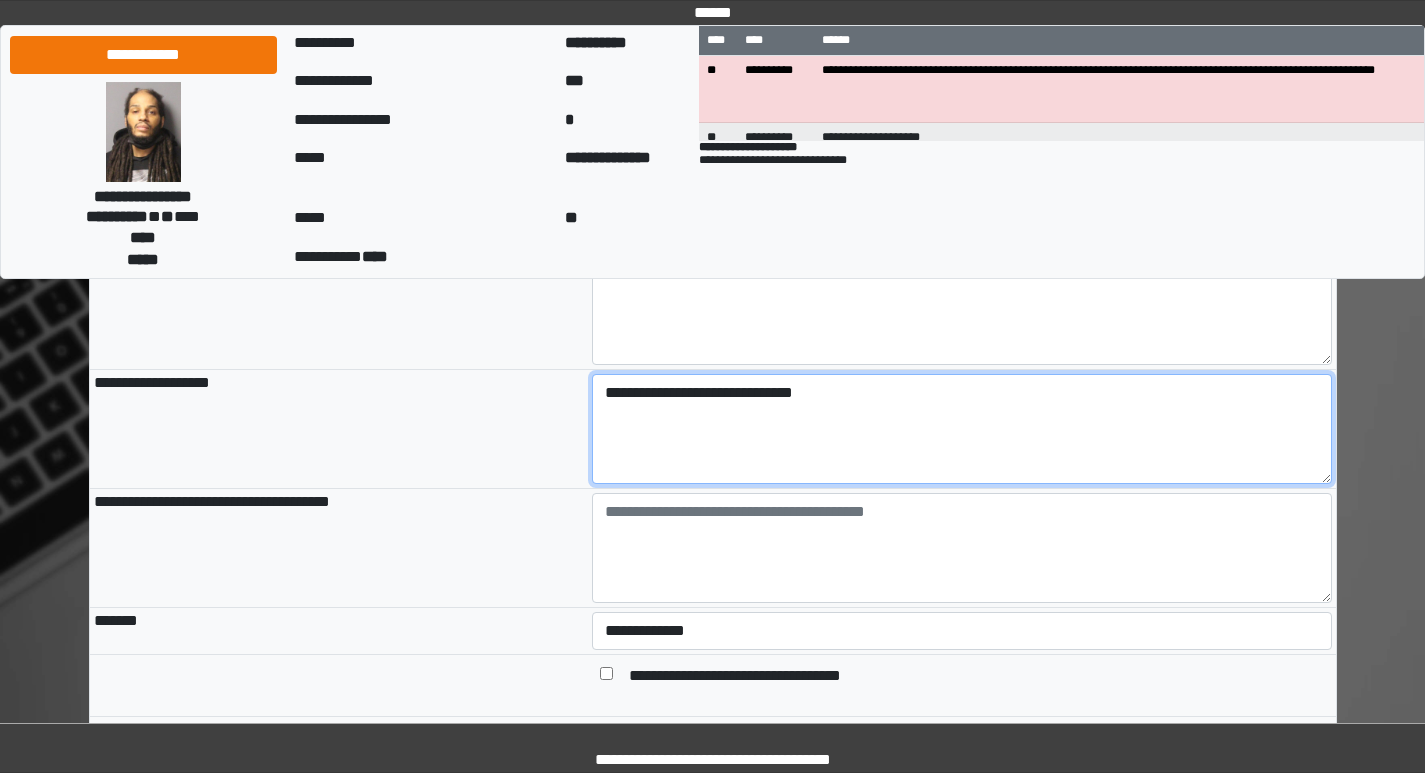 type on "**********" 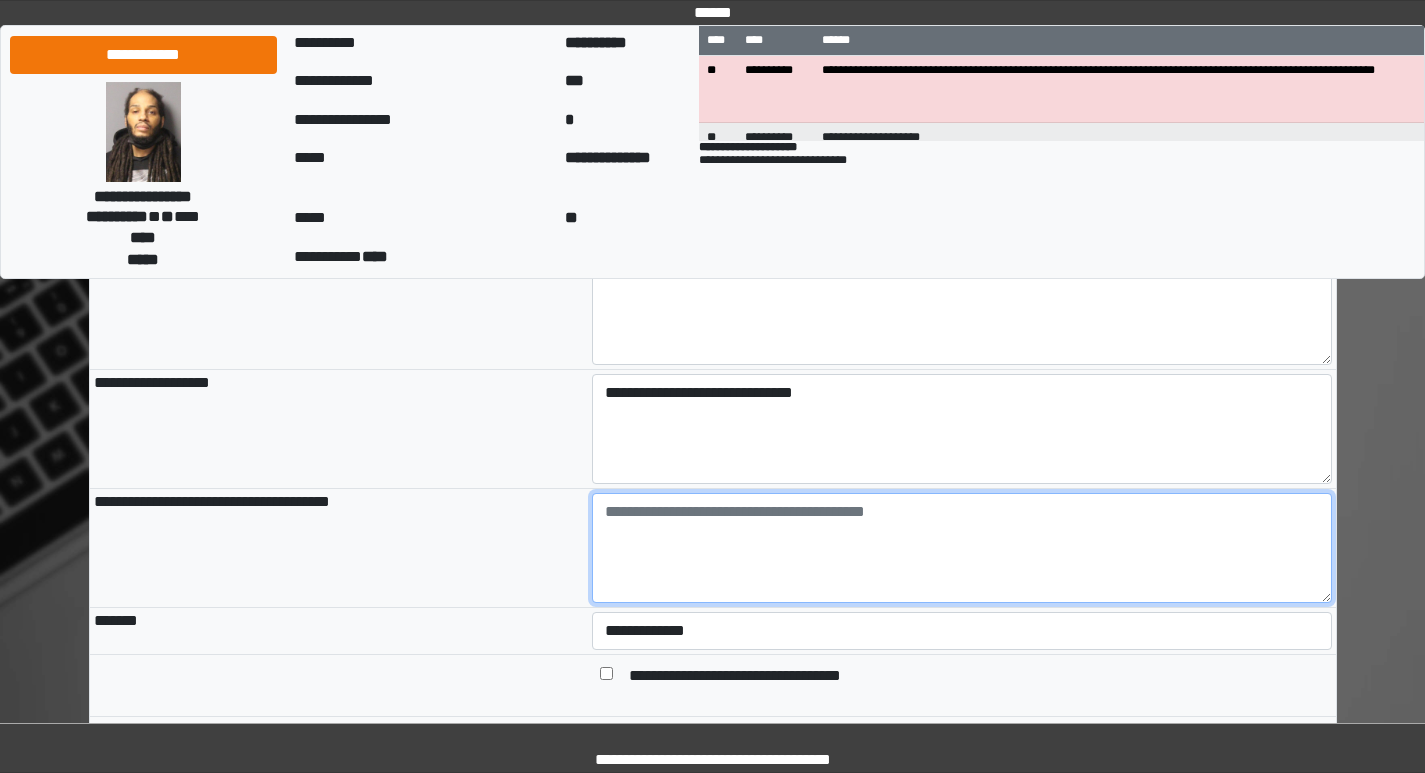 click at bounding box center (962, 548) 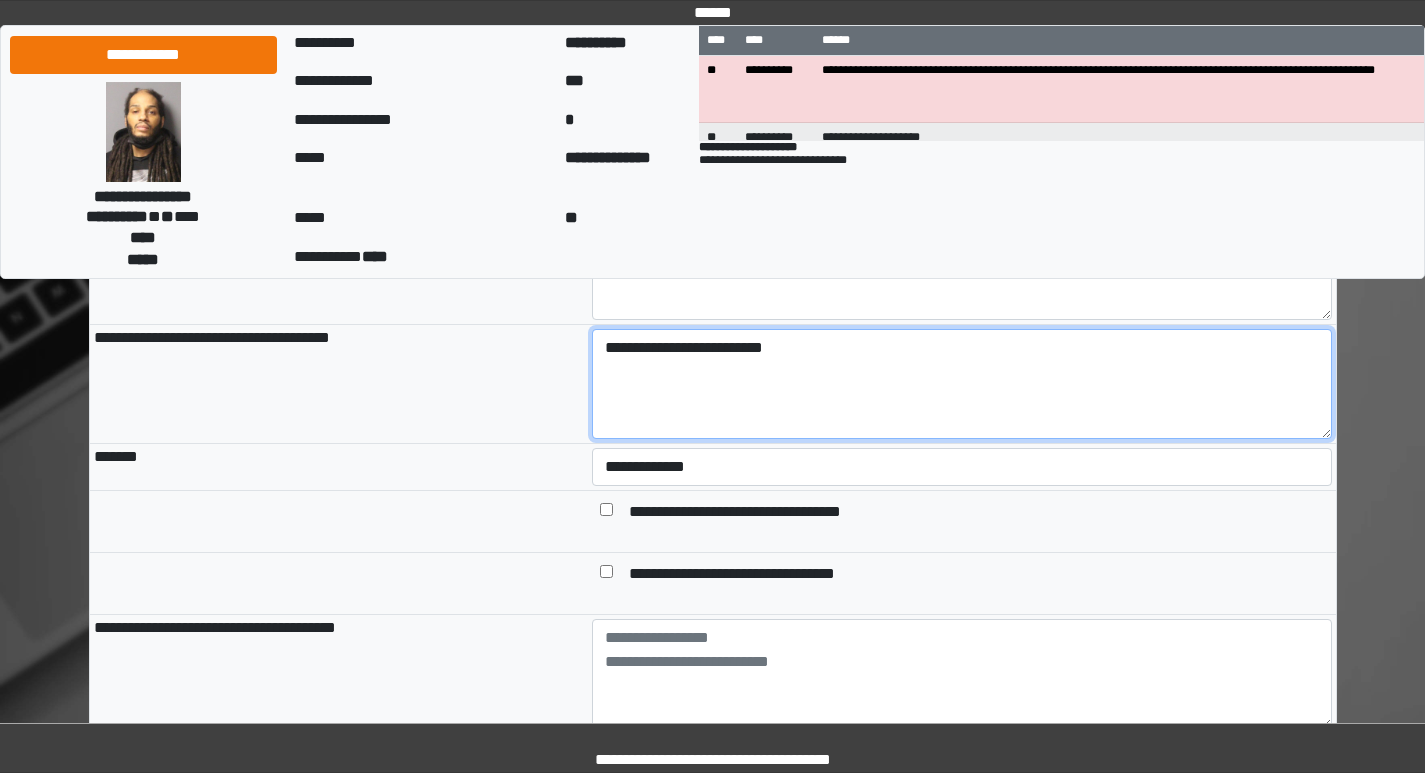 scroll, scrollTop: 1000, scrollLeft: 0, axis: vertical 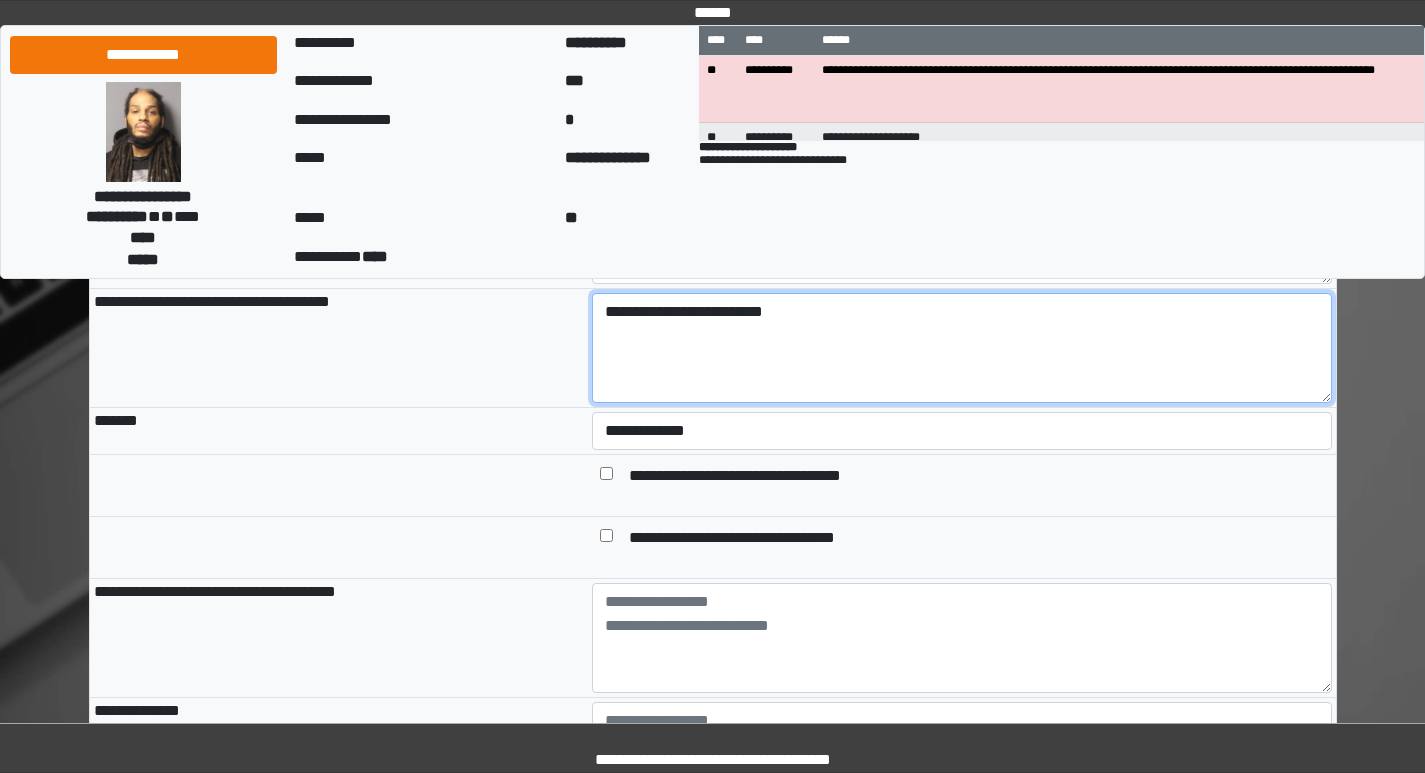 type on "**********" 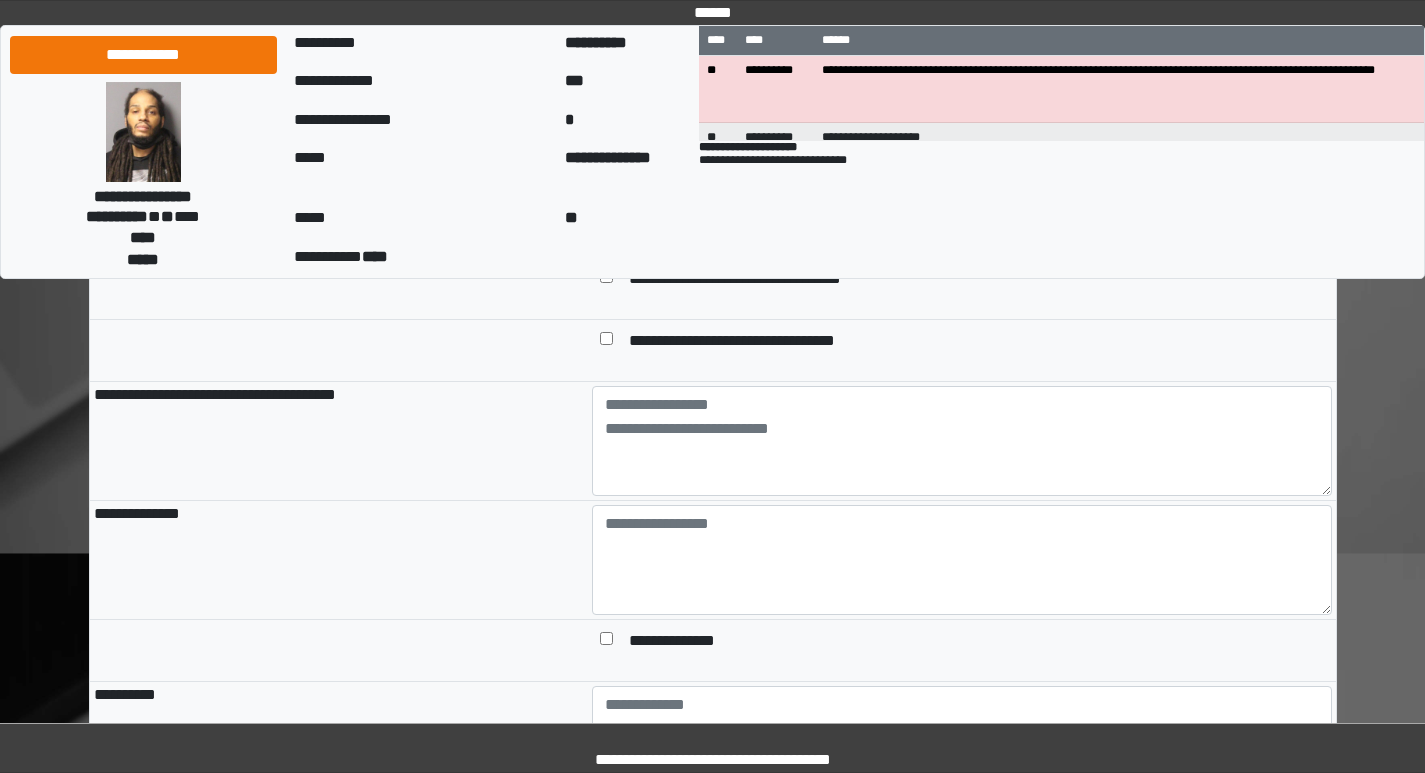 scroll, scrollTop: 1200, scrollLeft: 0, axis: vertical 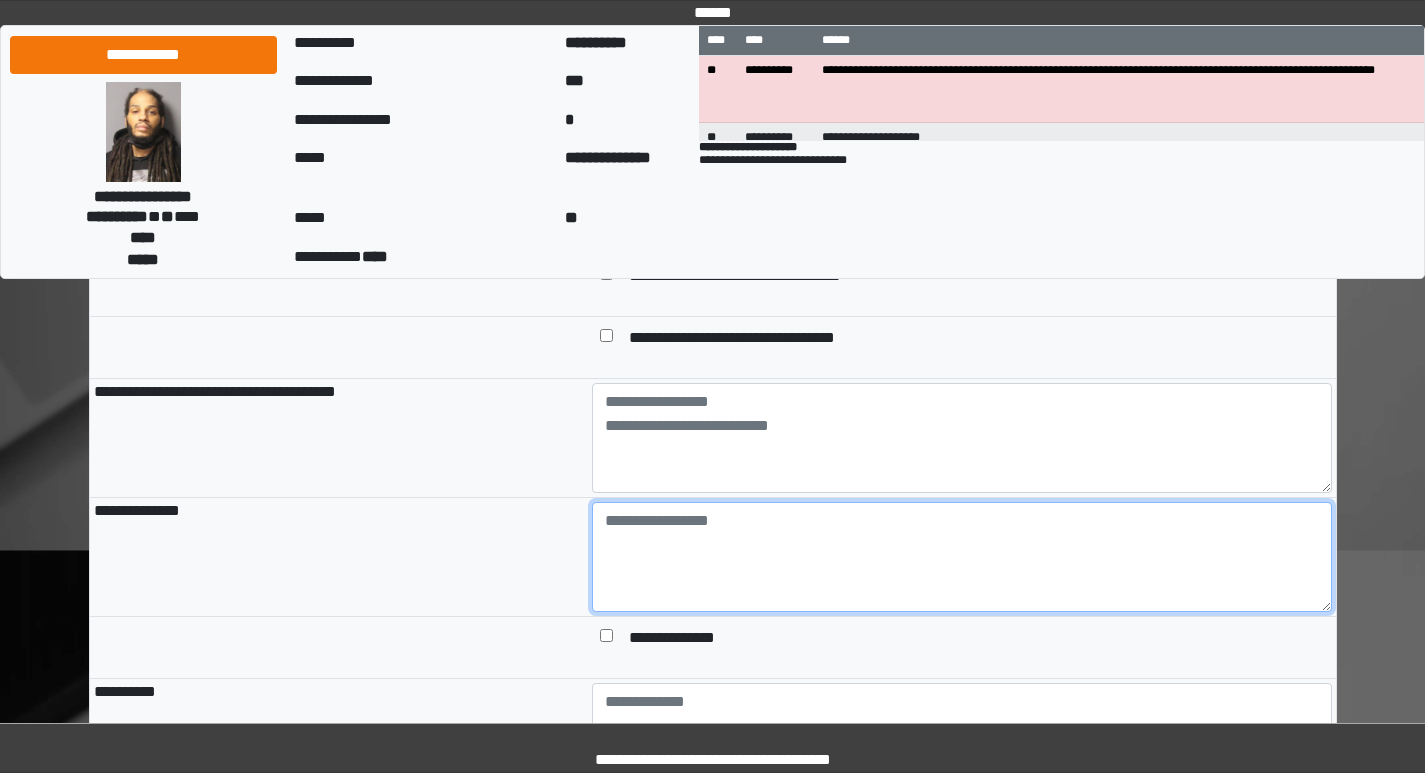 click at bounding box center (962, 557) 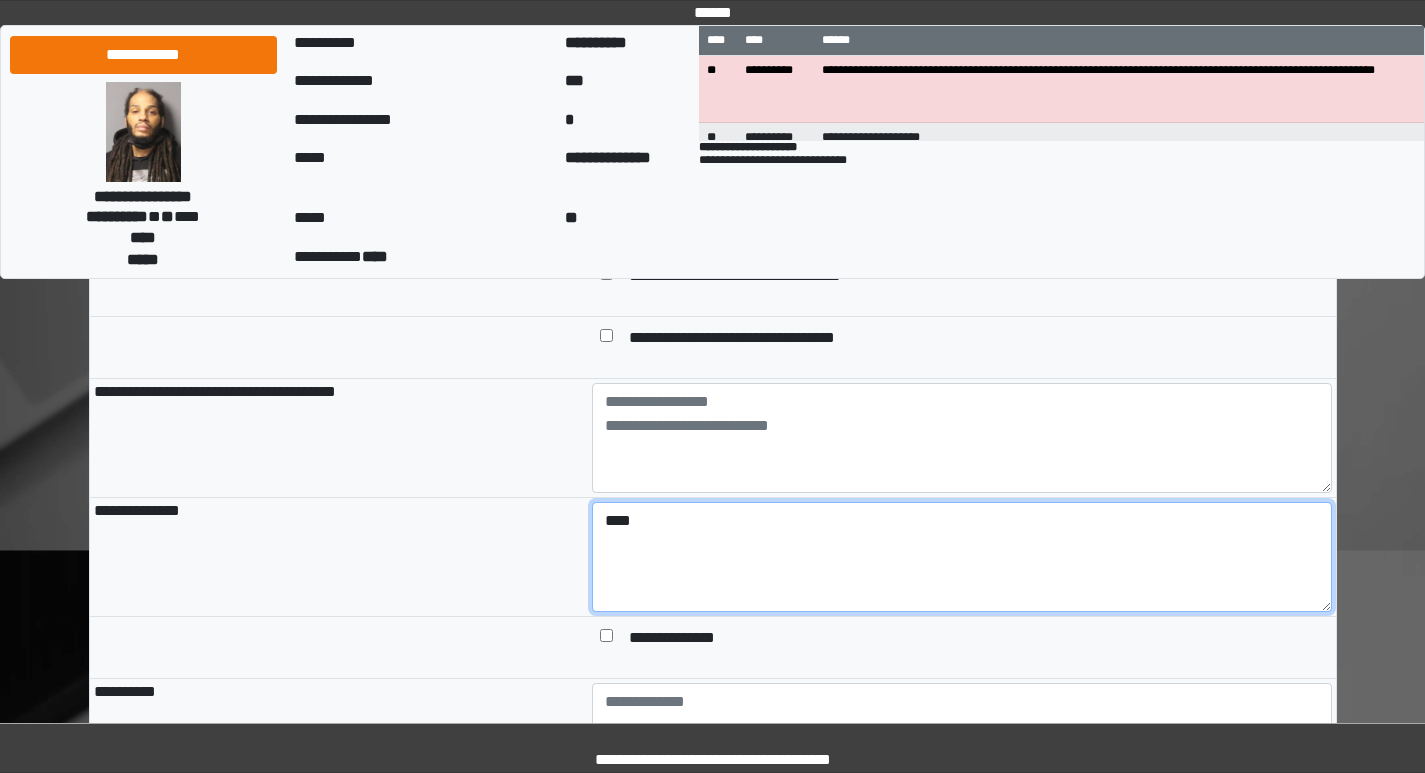 scroll, scrollTop: 1300, scrollLeft: 0, axis: vertical 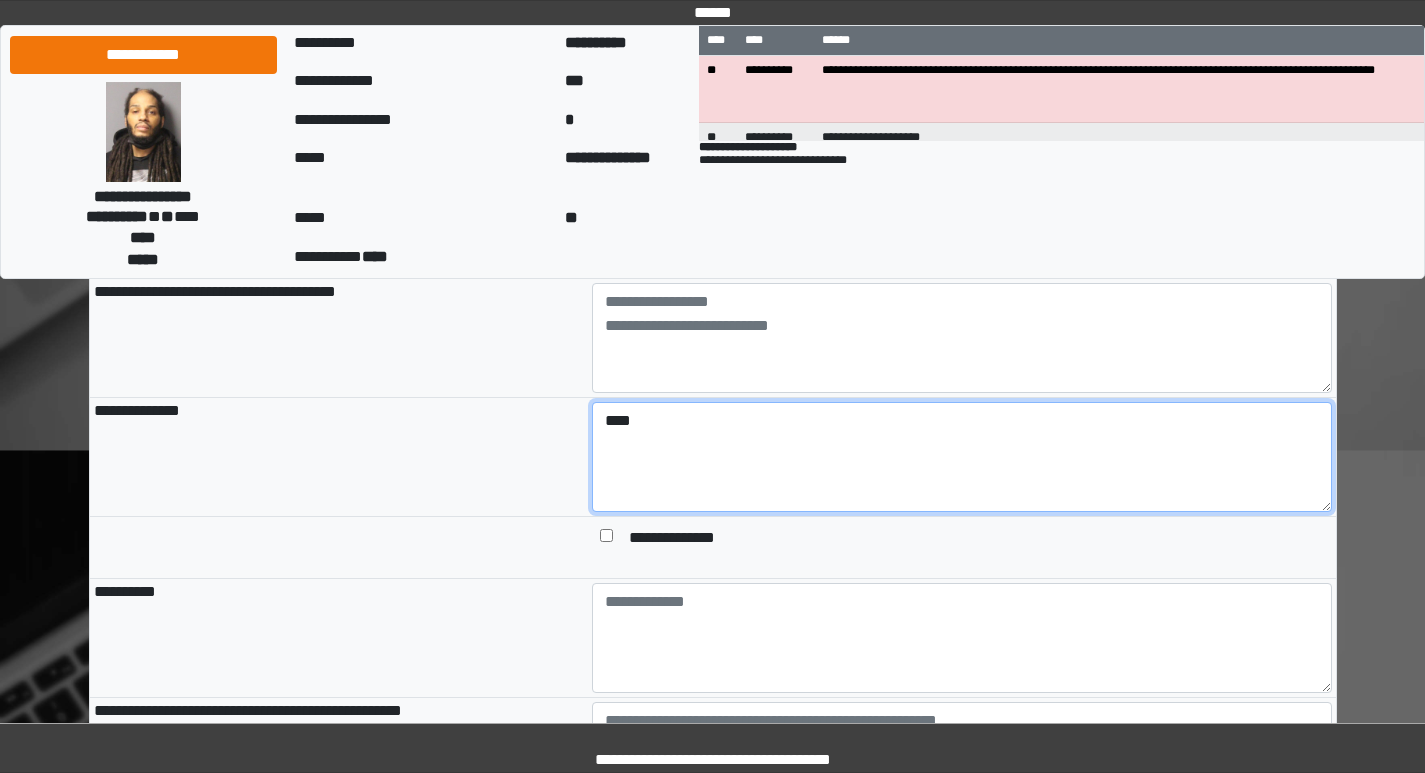 type on "****" 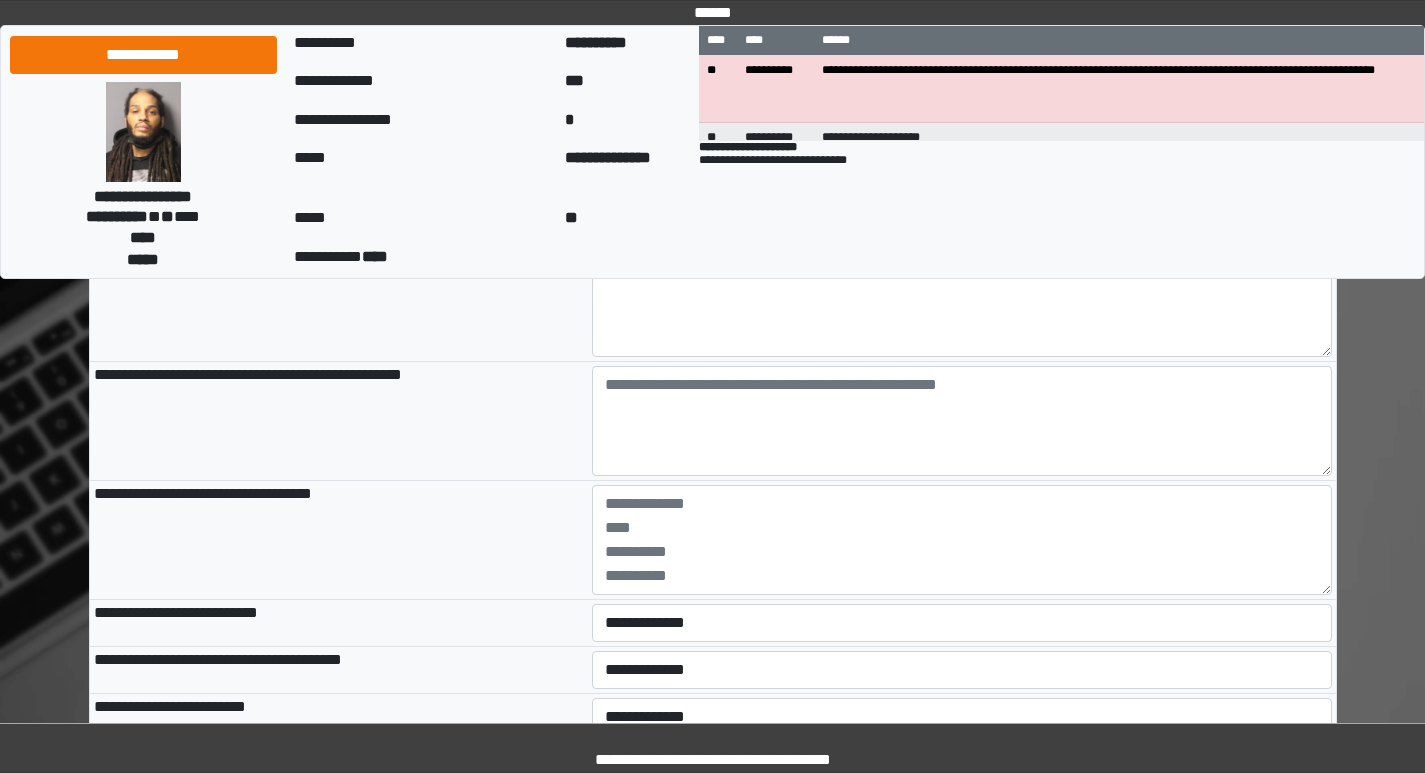 scroll, scrollTop: 1600, scrollLeft: 0, axis: vertical 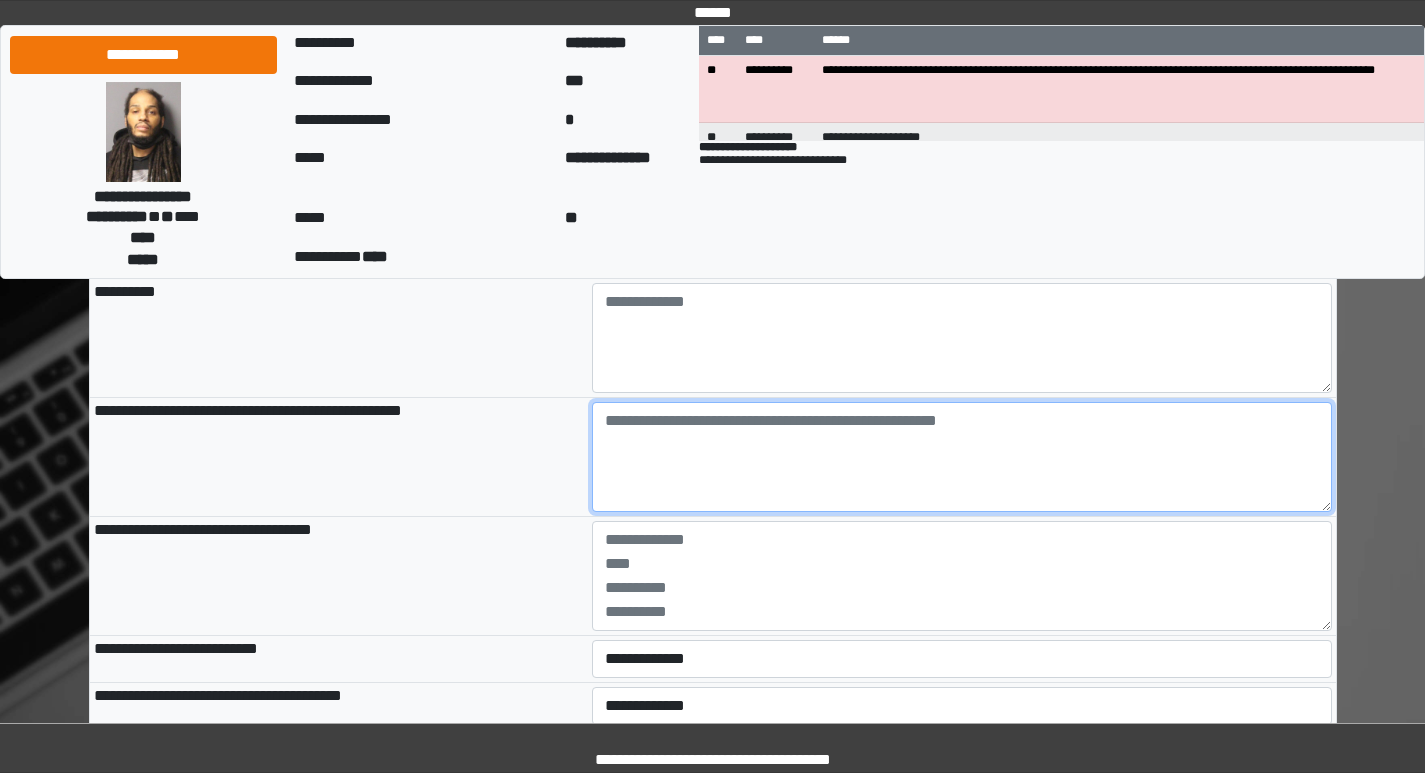 click at bounding box center (962, 457) 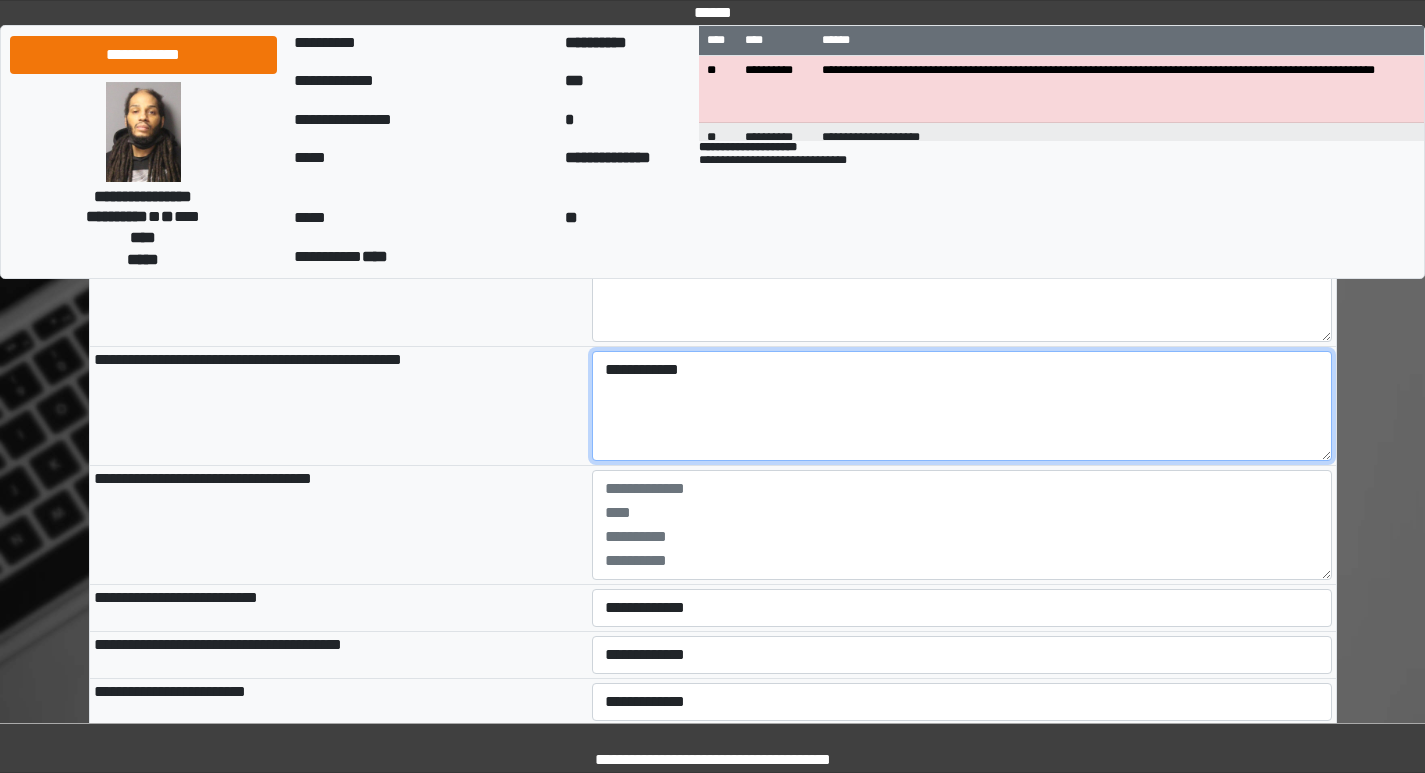 scroll, scrollTop: 1700, scrollLeft: 0, axis: vertical 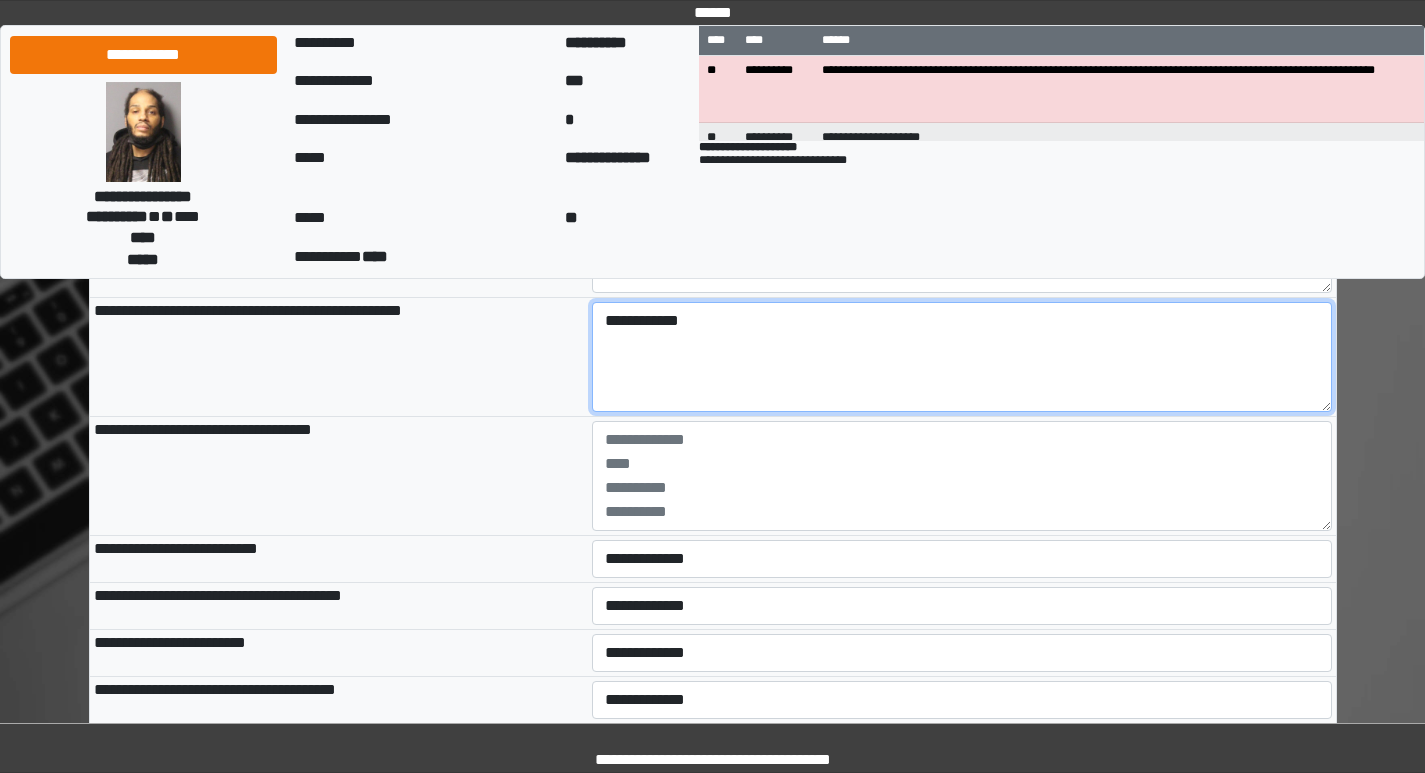 type on "**********" 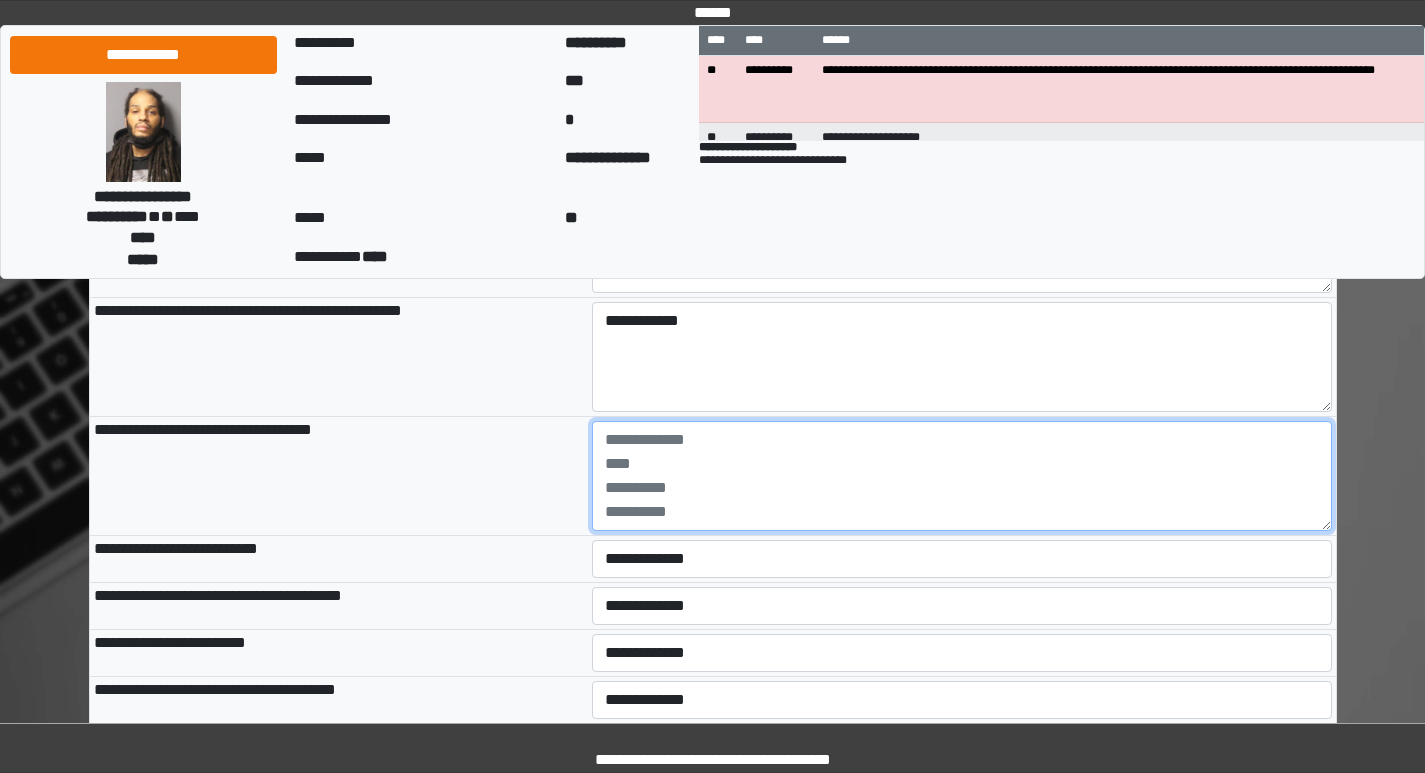 click at bounding box center (962, 476) 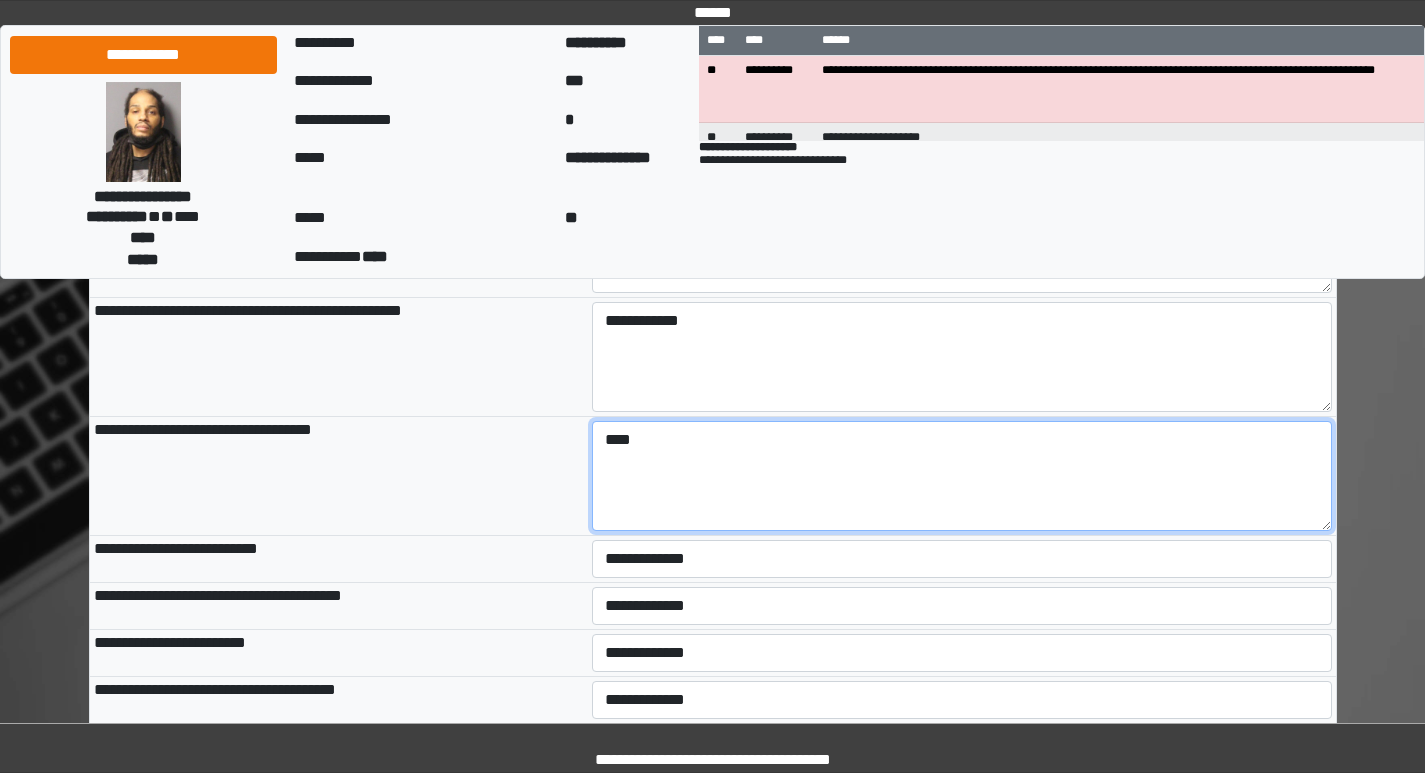 type on "****" 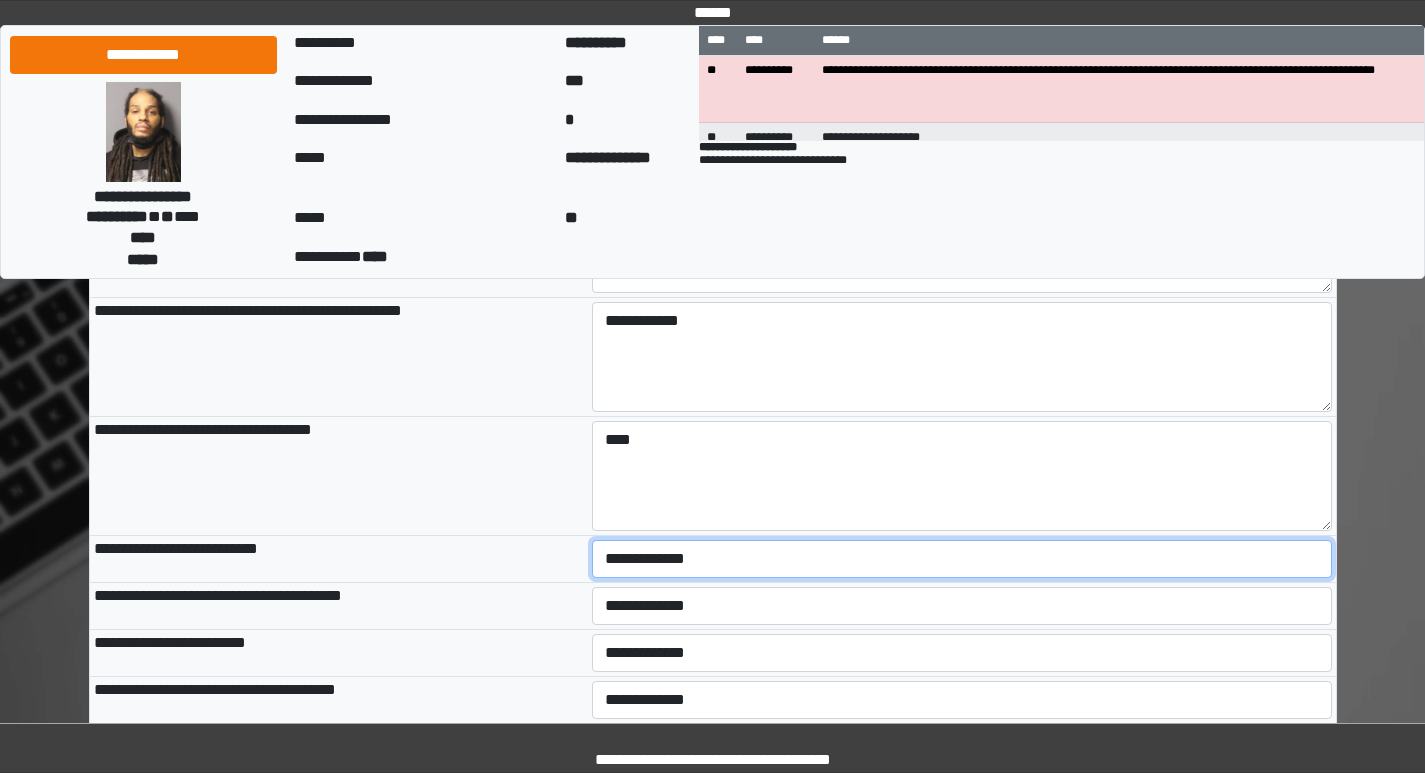 click on "**********" at bounding box center [962, 559] 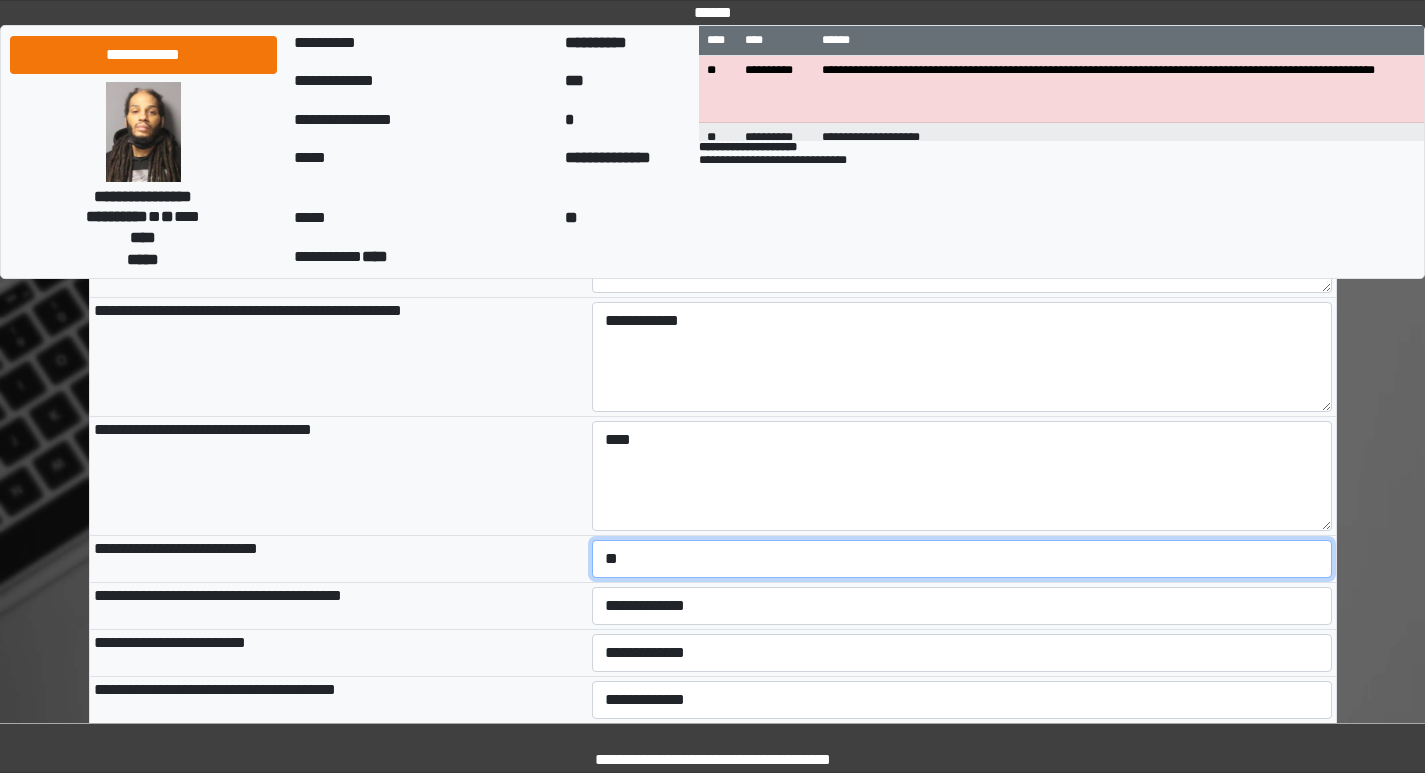 click on "**********" at bounding box center [962, 559] 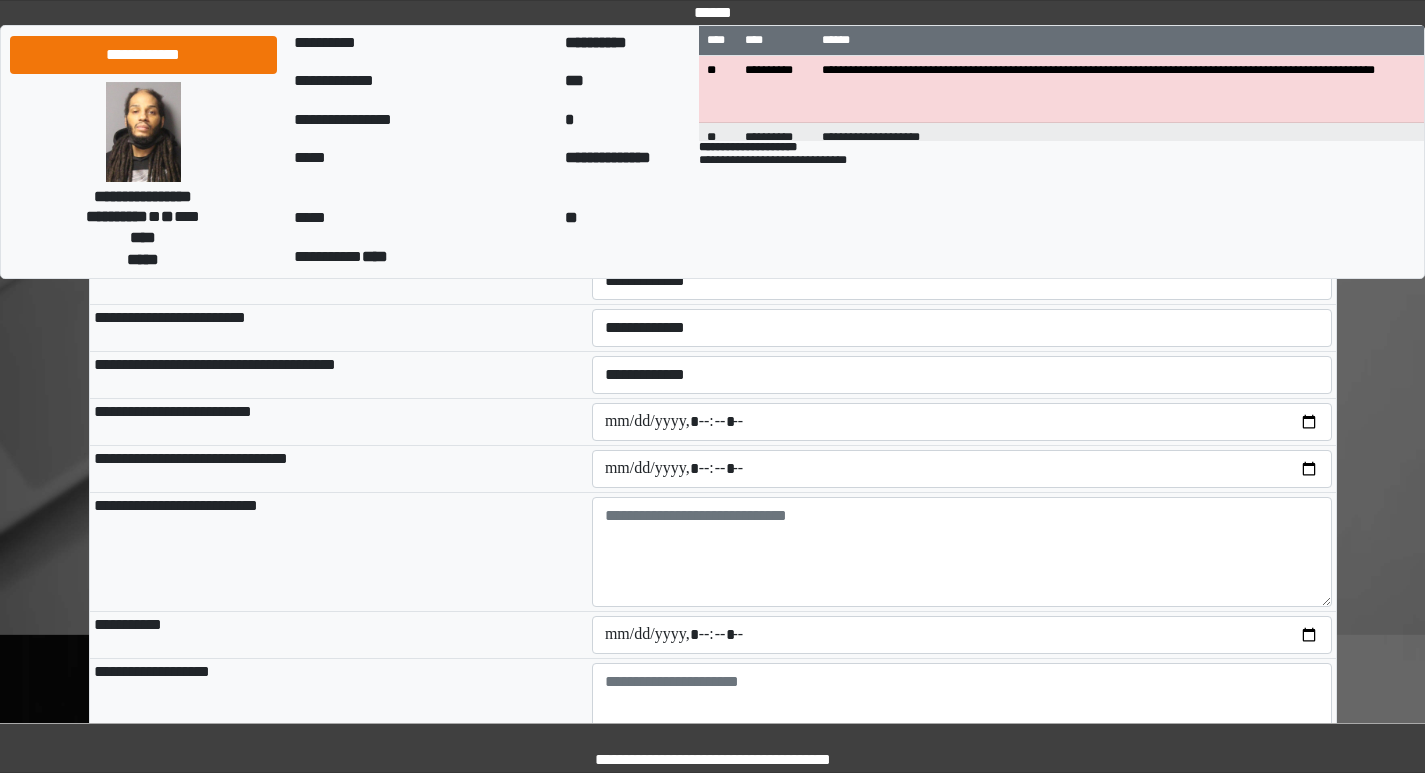 scroll, scrollTop: 2100, scrollLeft: 0, axis: vertical 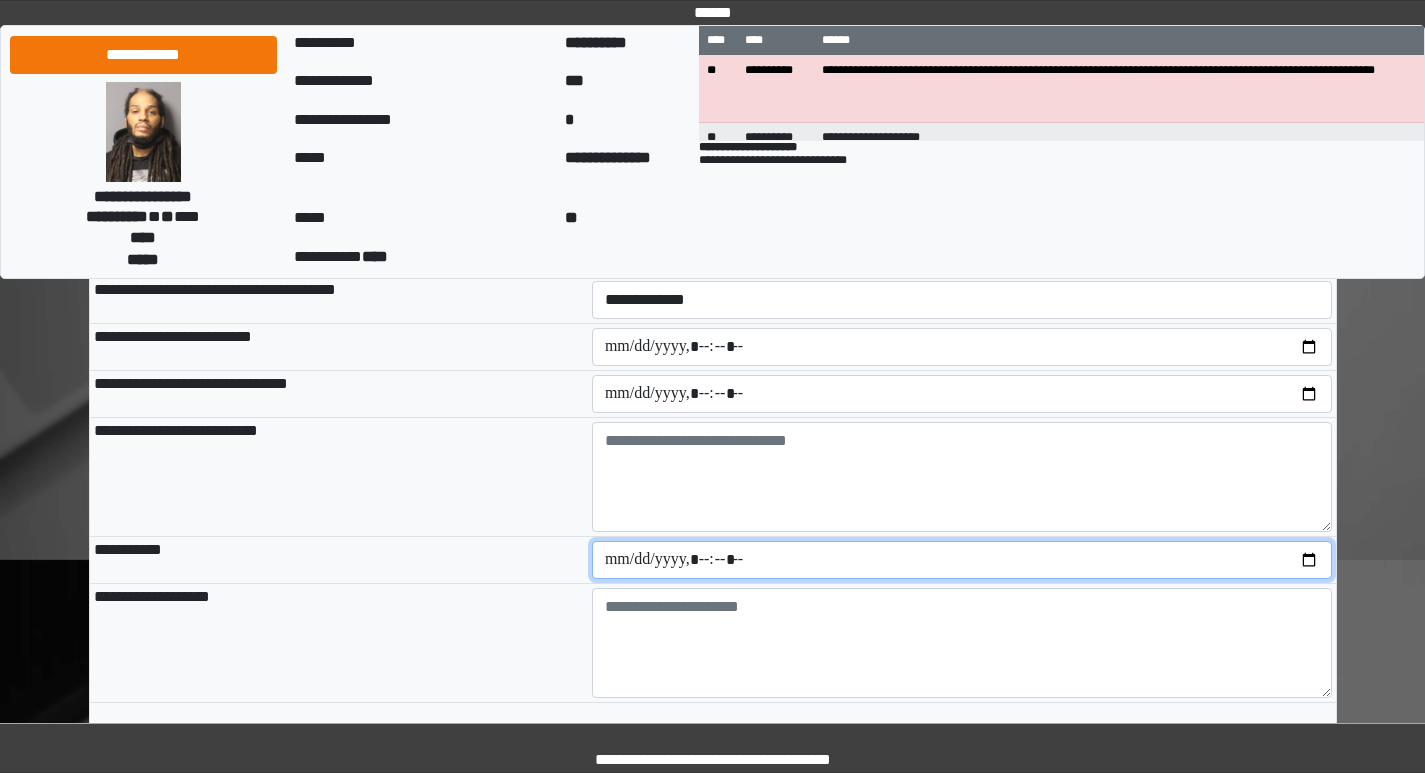 click at bounding box center [962, 560] 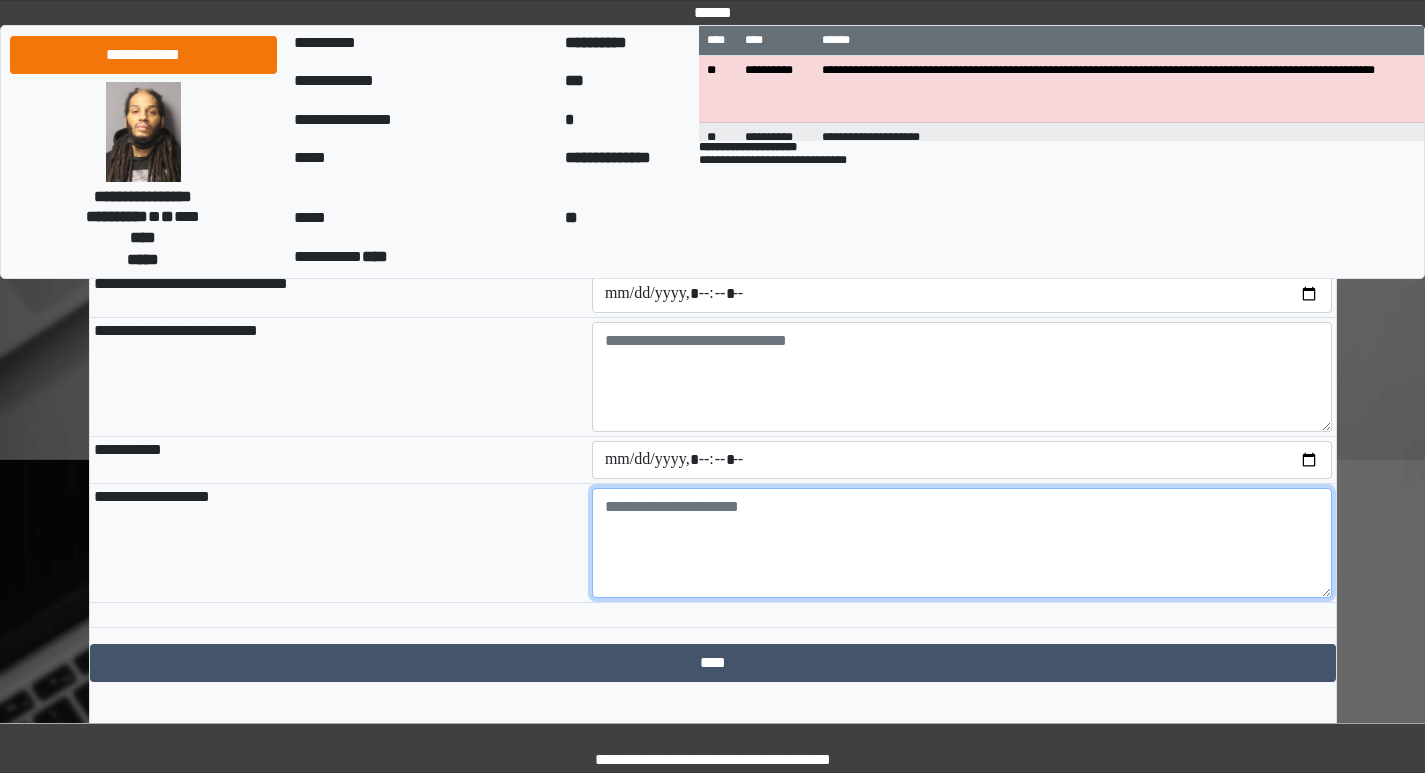 click at bounding box center (962, 543) 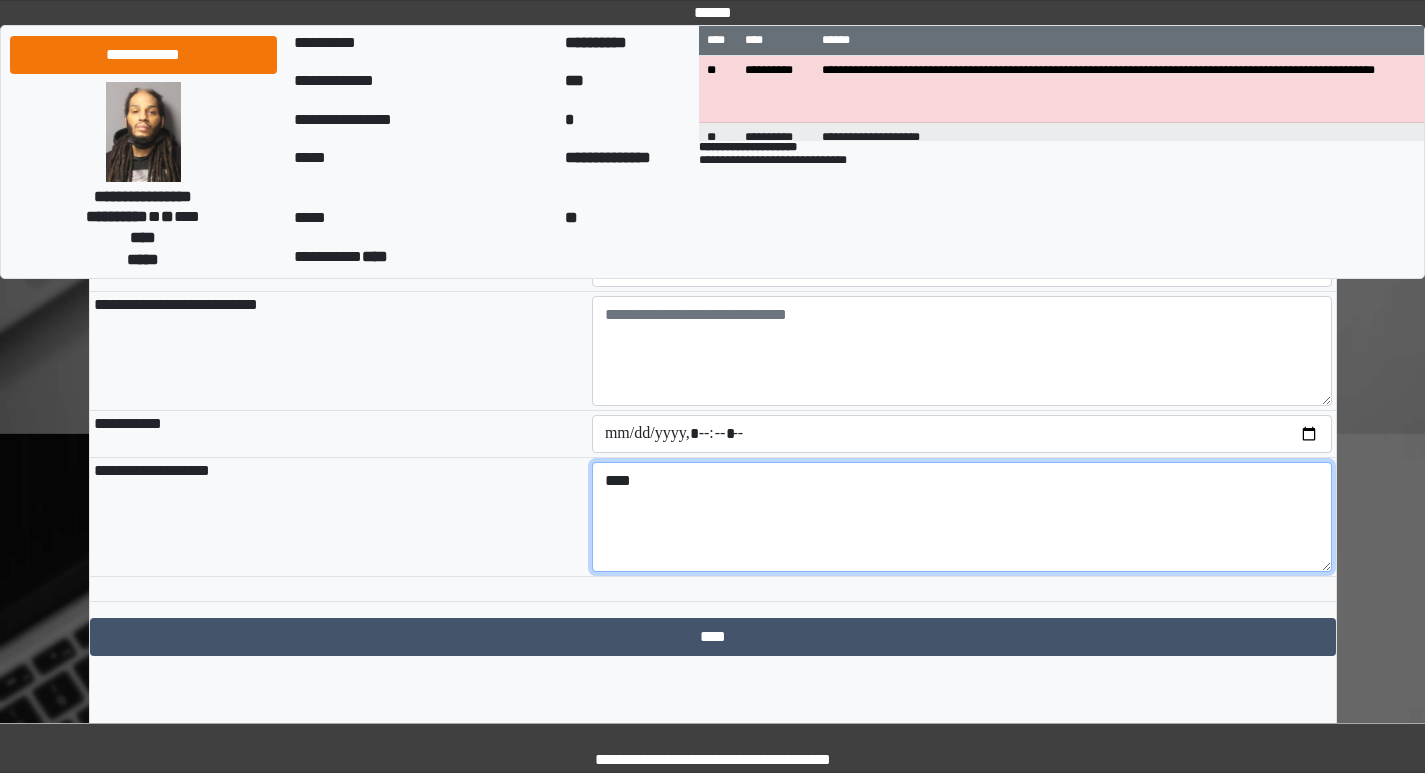 scroll, scrollTop: 2250, scrollLeft: 0, axis: vertical 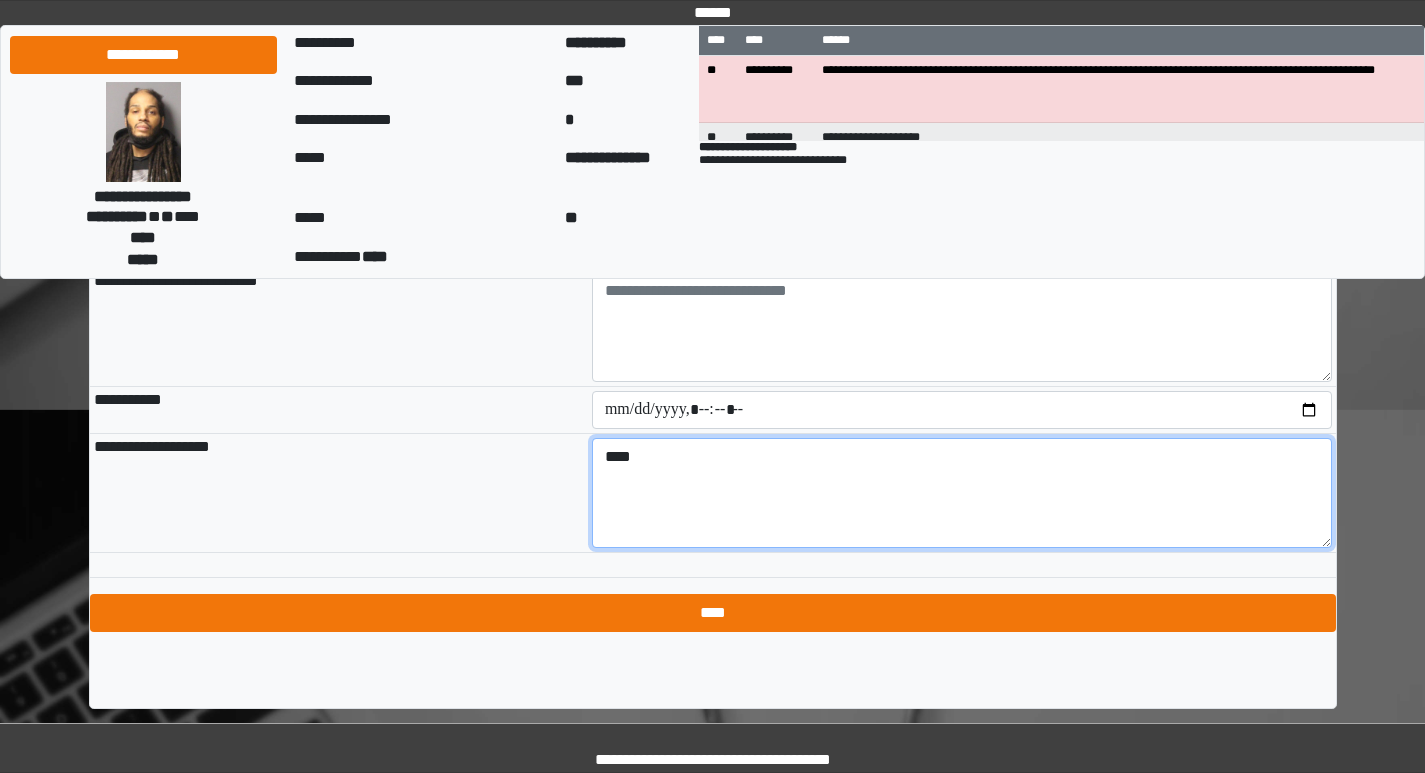 type on "****" 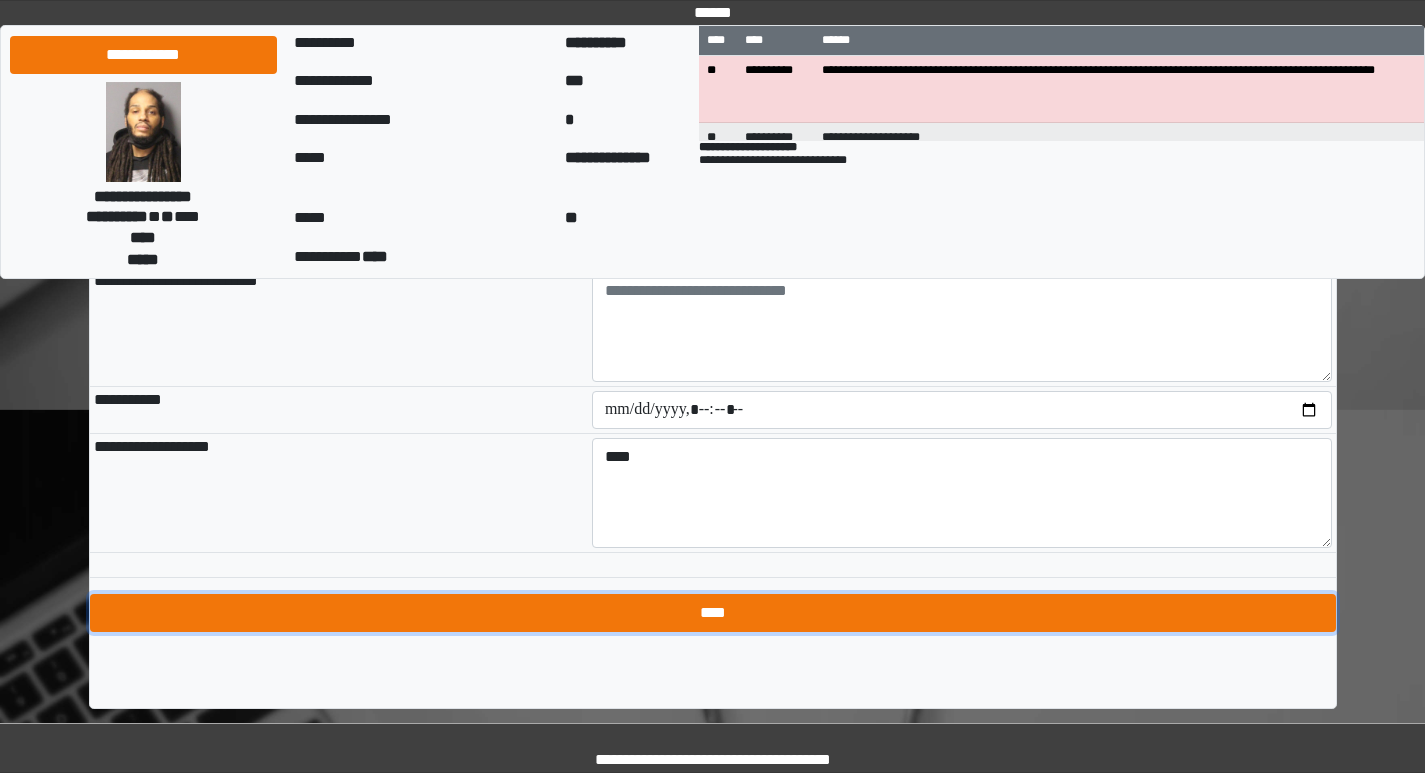 click on "****" at bounding box center [713, 613] 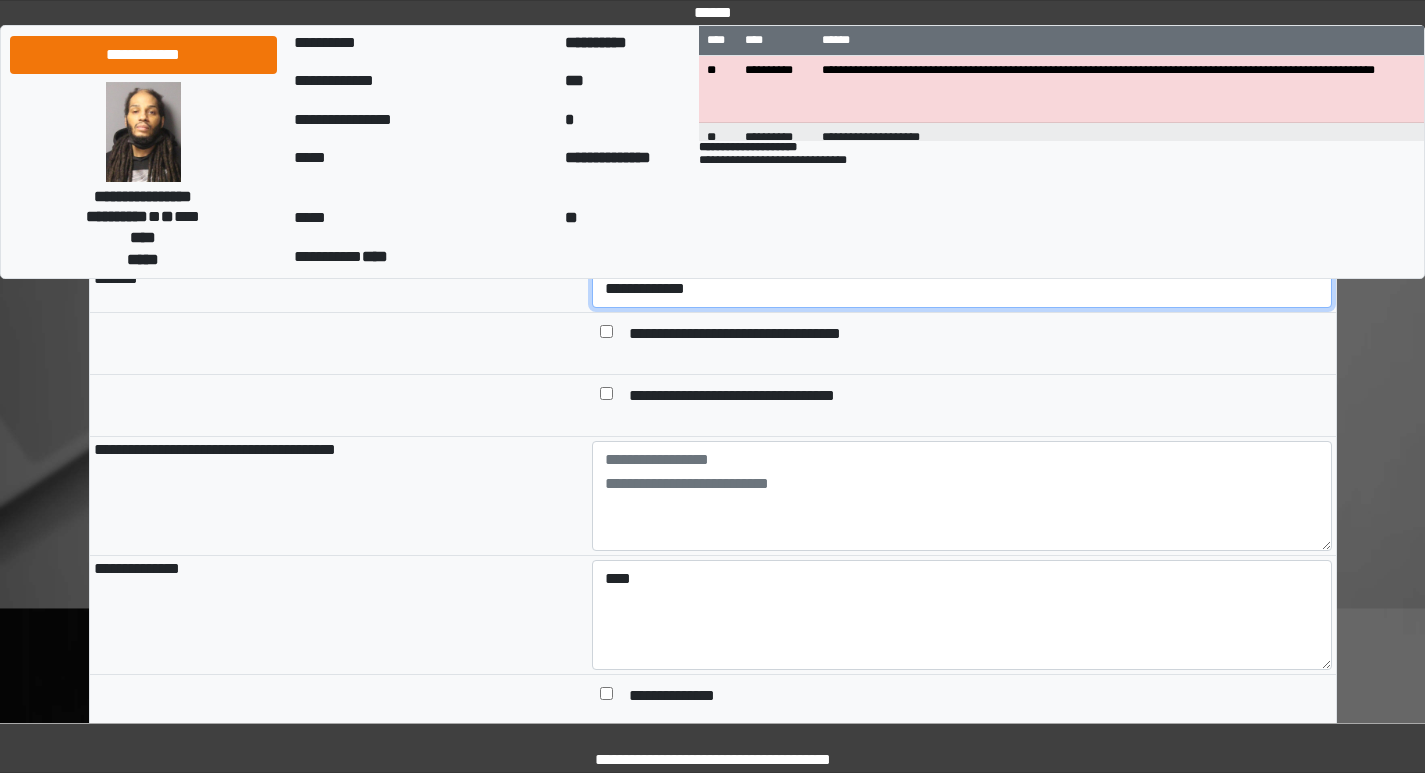scroll, scrollTop: 1057, scrollLeft: 0, axis: vertical 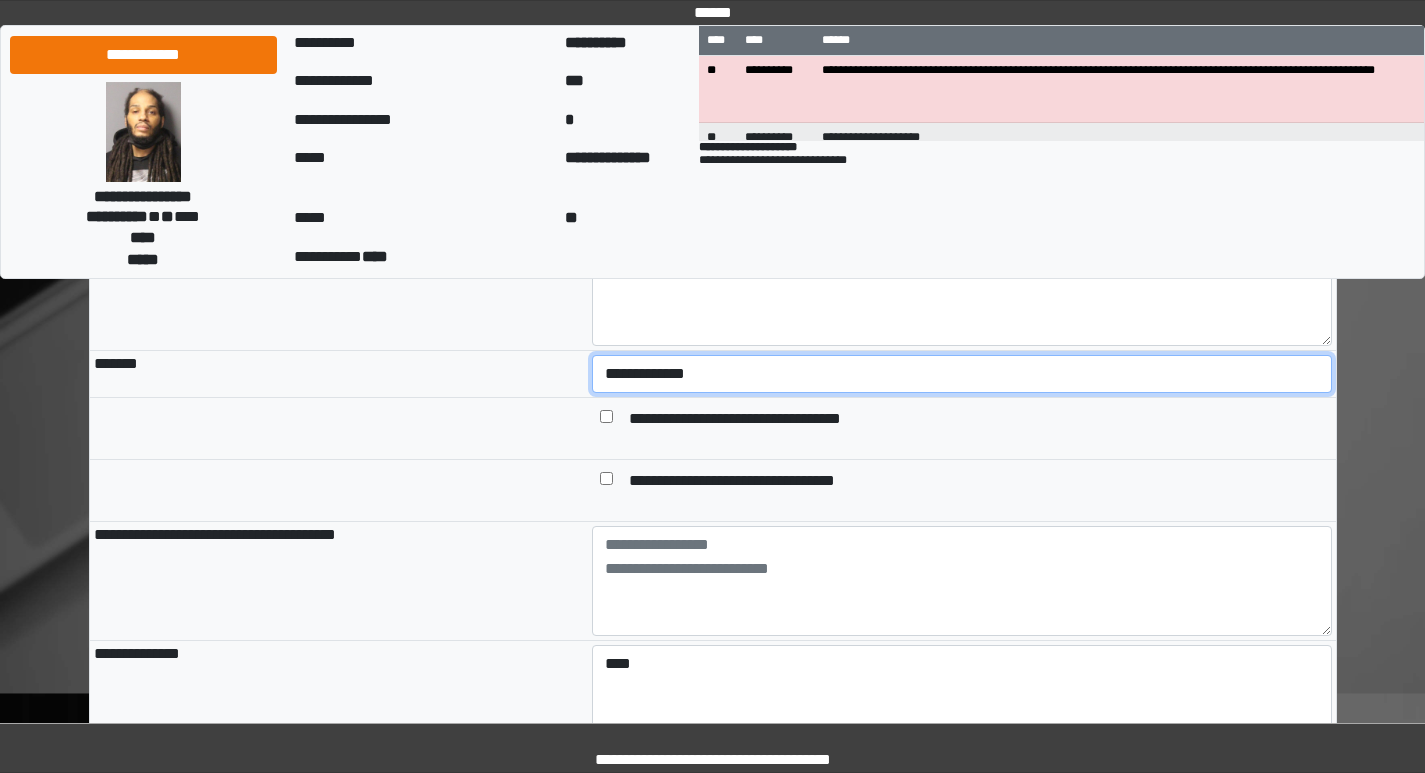click on "**********" at bounding box center [962, 374] 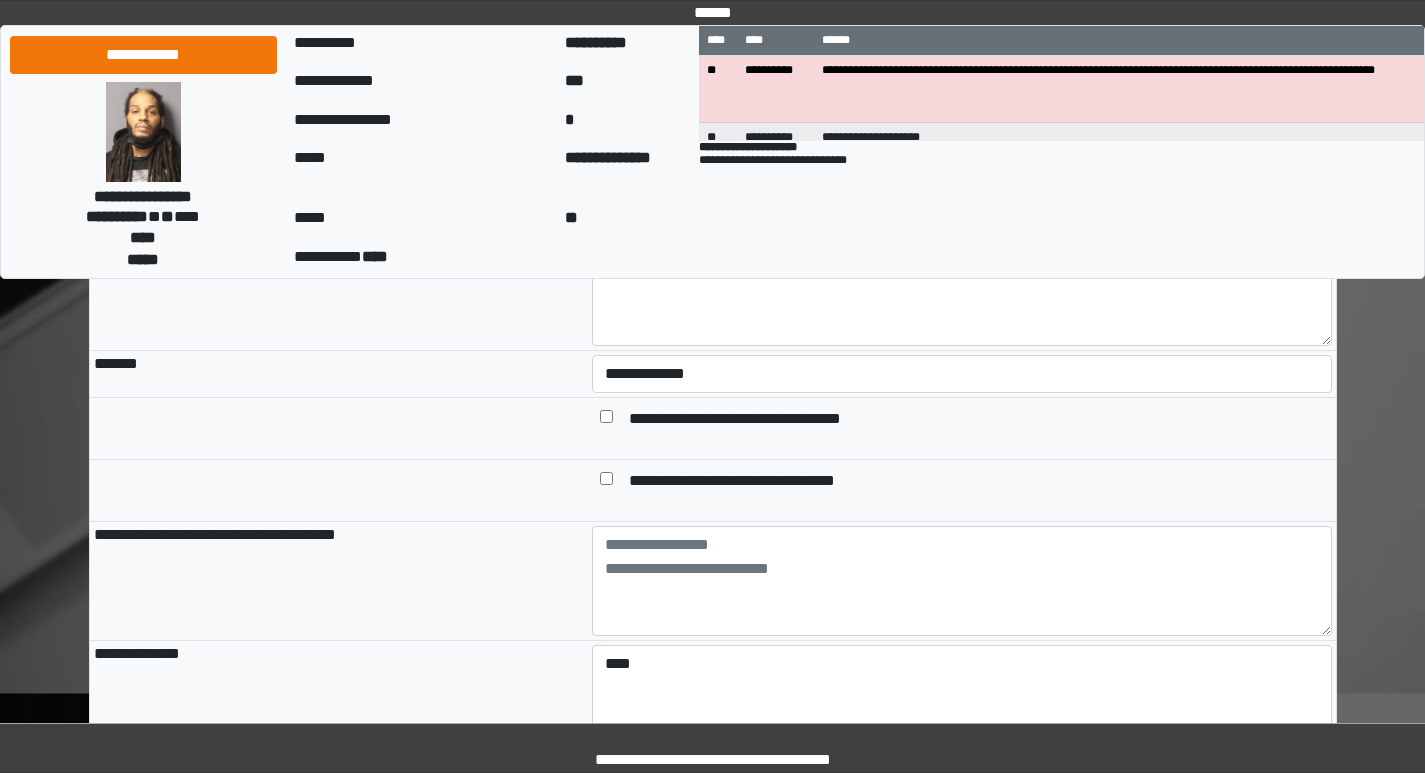 click on "**********" at bounding box center (757, 482) 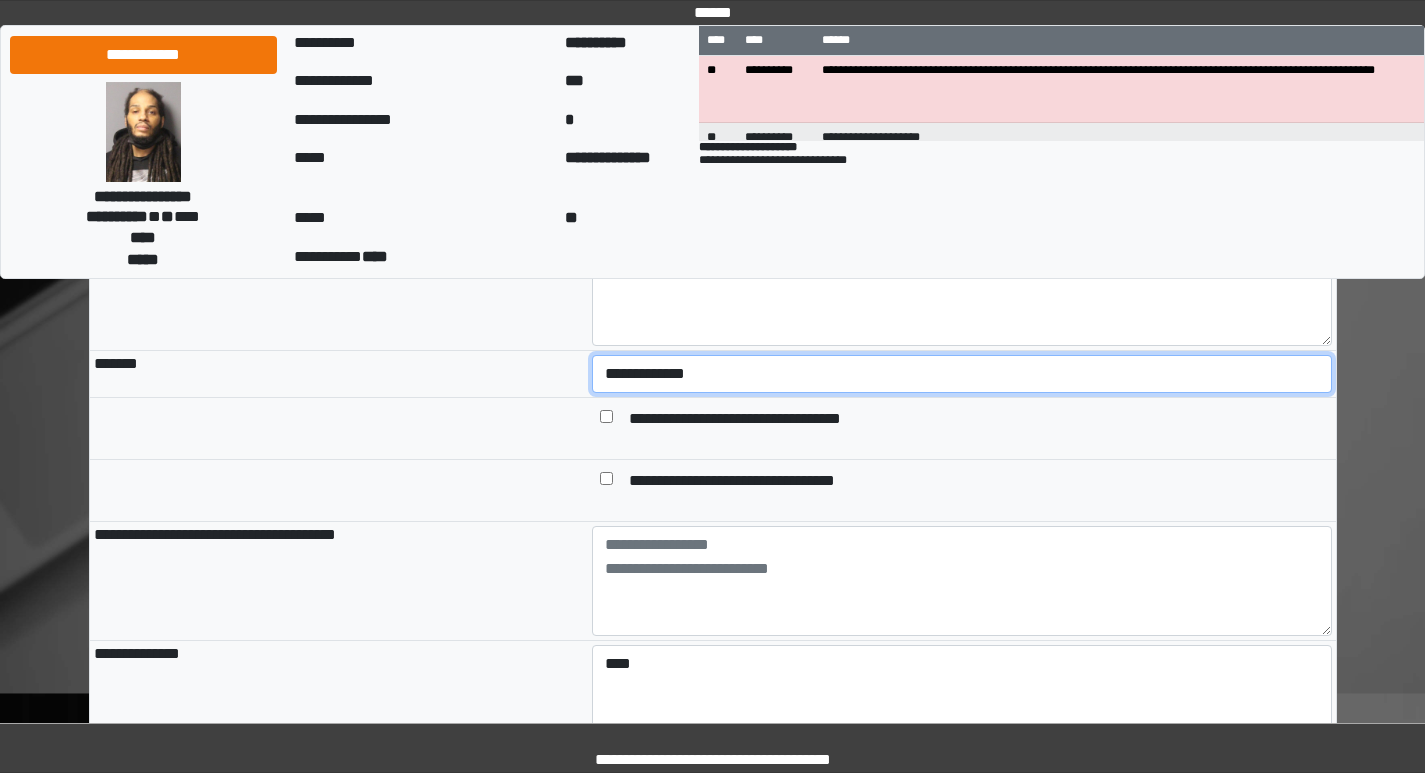 click on "**********" at bounding box center (962, 374) 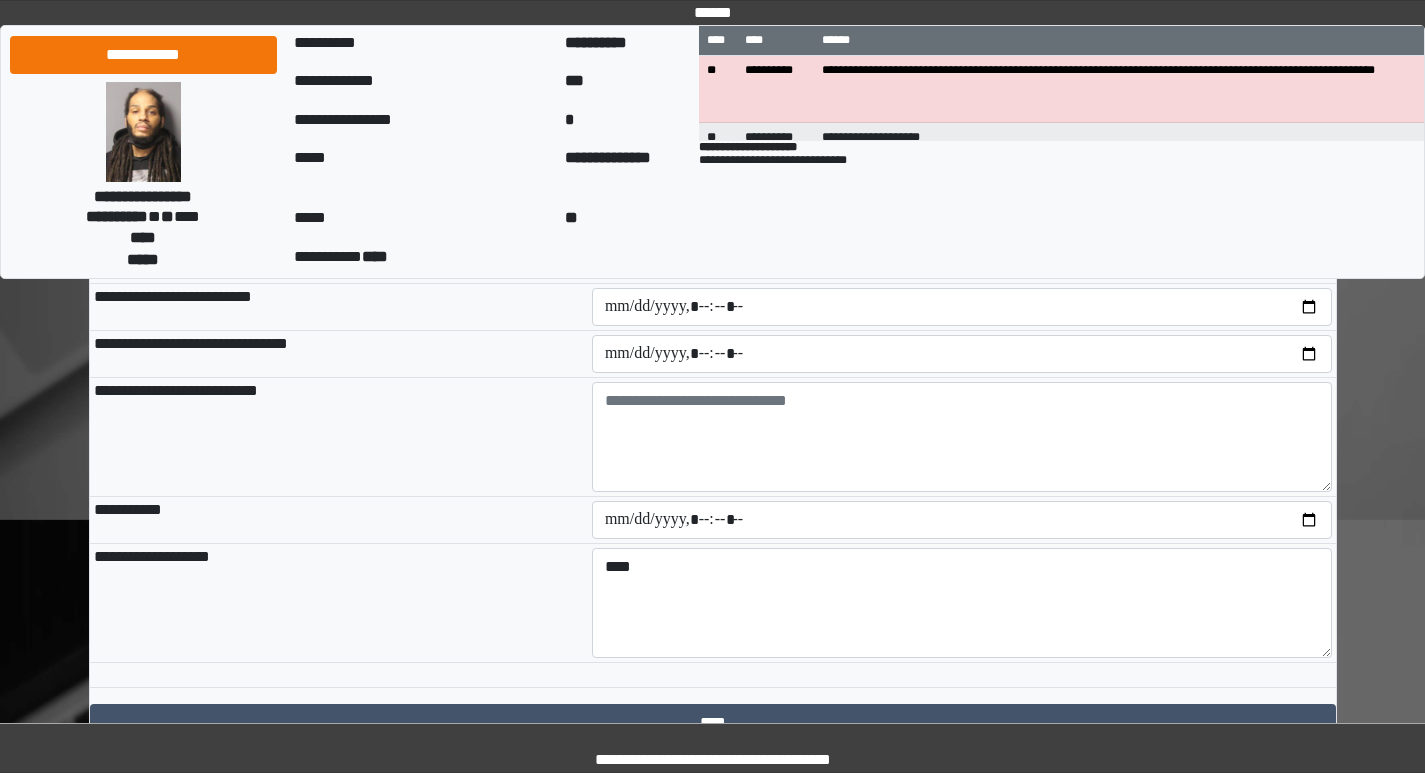 scroll, scrollTop: 2250, scrollLeft: 0, axis: vertical 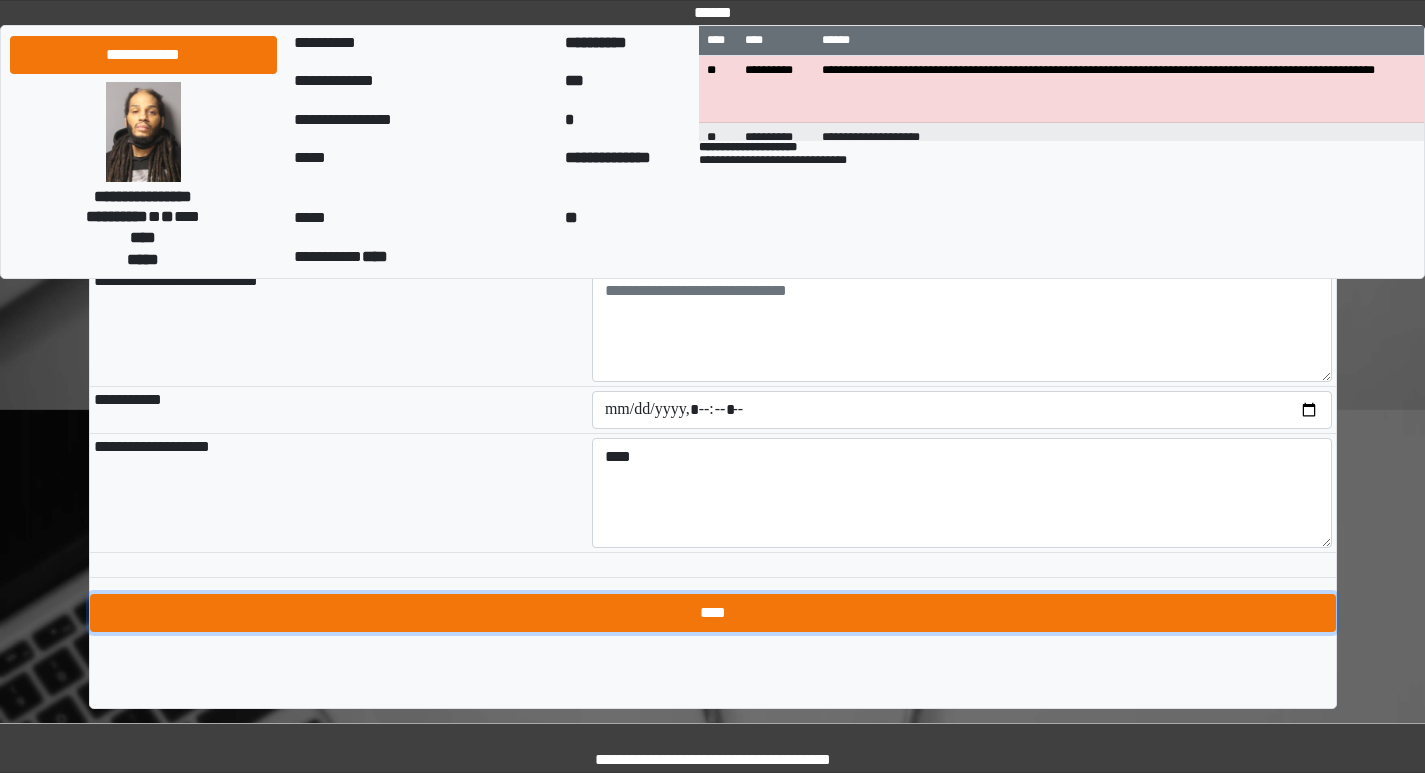 click on "****" at bounding box center (713, 613) 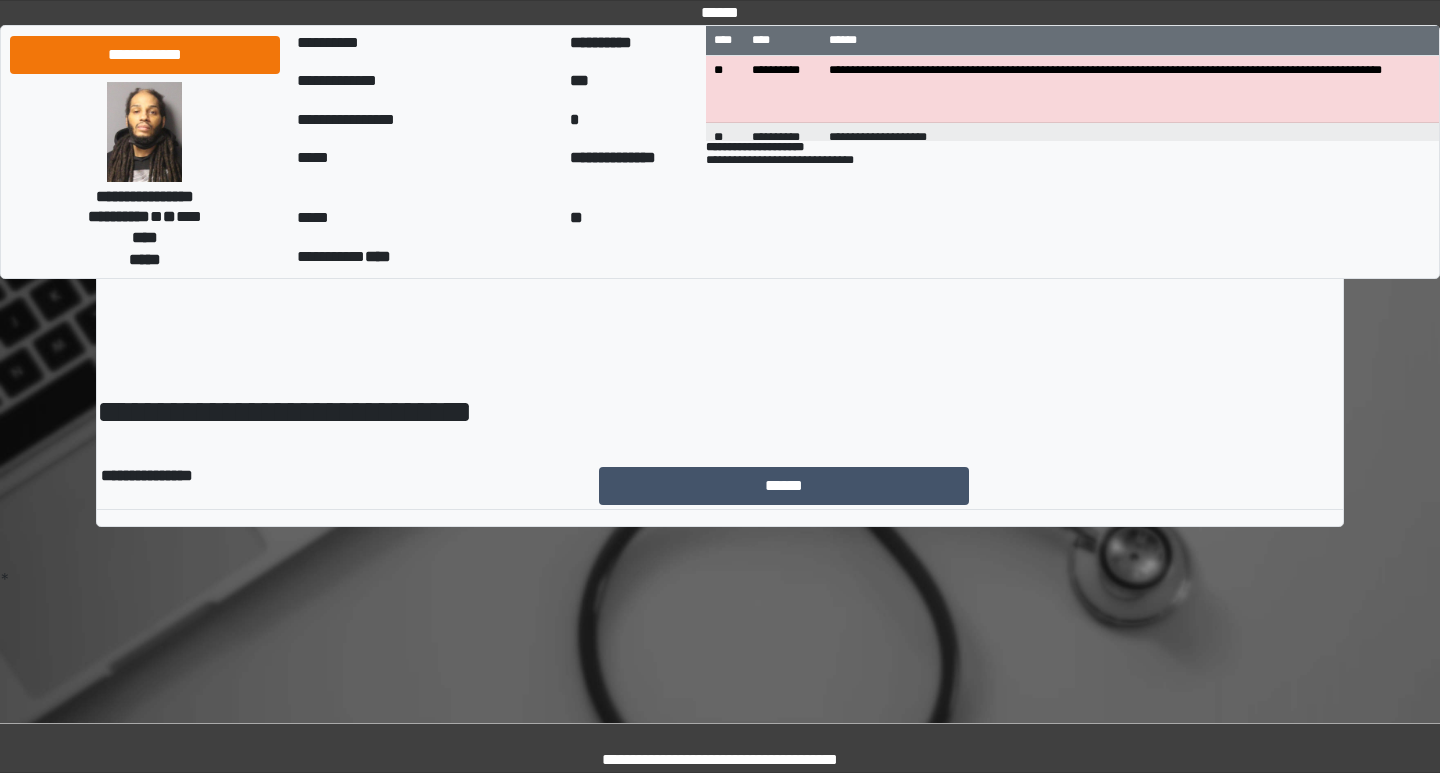 scroll, scrollTop: 0, scrollLeft: 0, axis: both 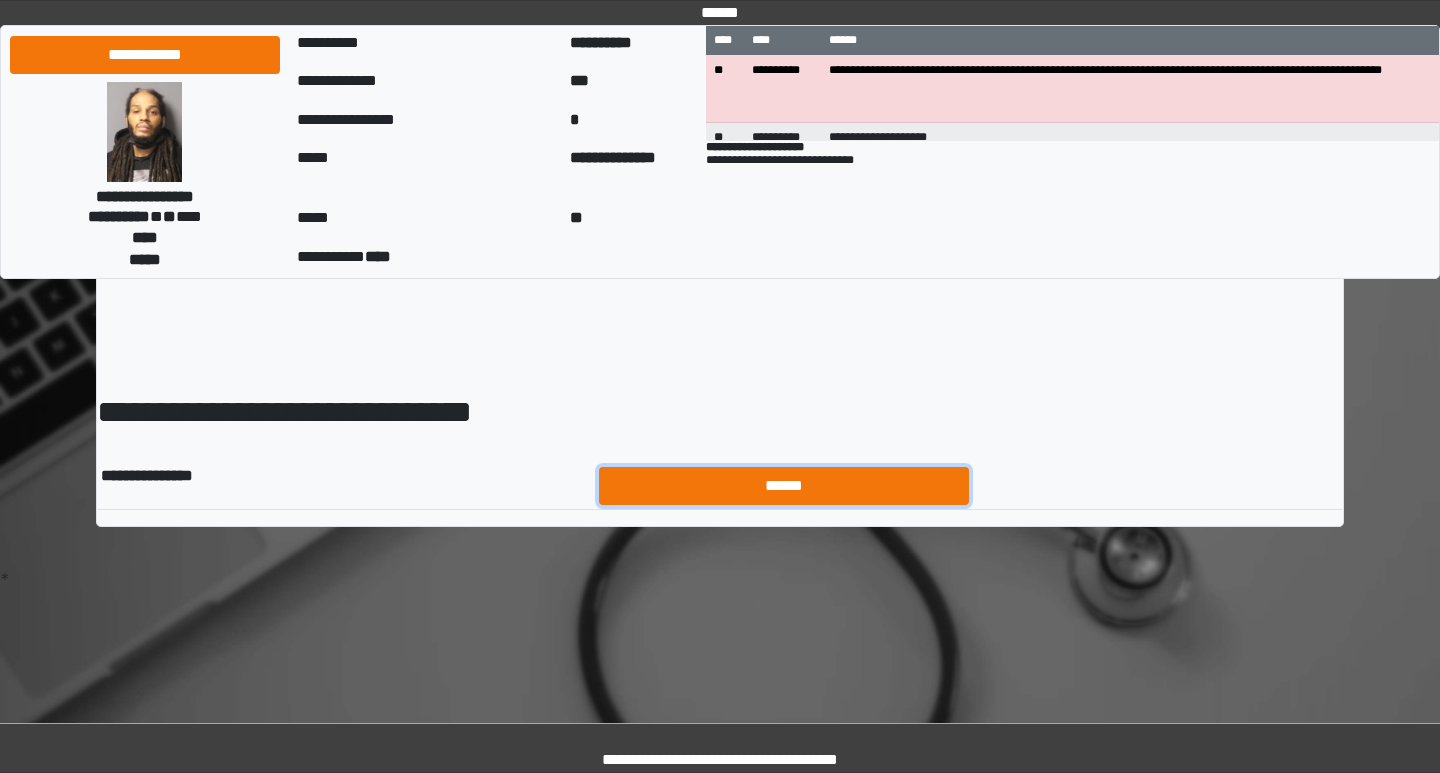 drag, startPoint x: 773, startPoint y: 499, endPoint x: 786, endPoint y: 491, distance: 15.264338 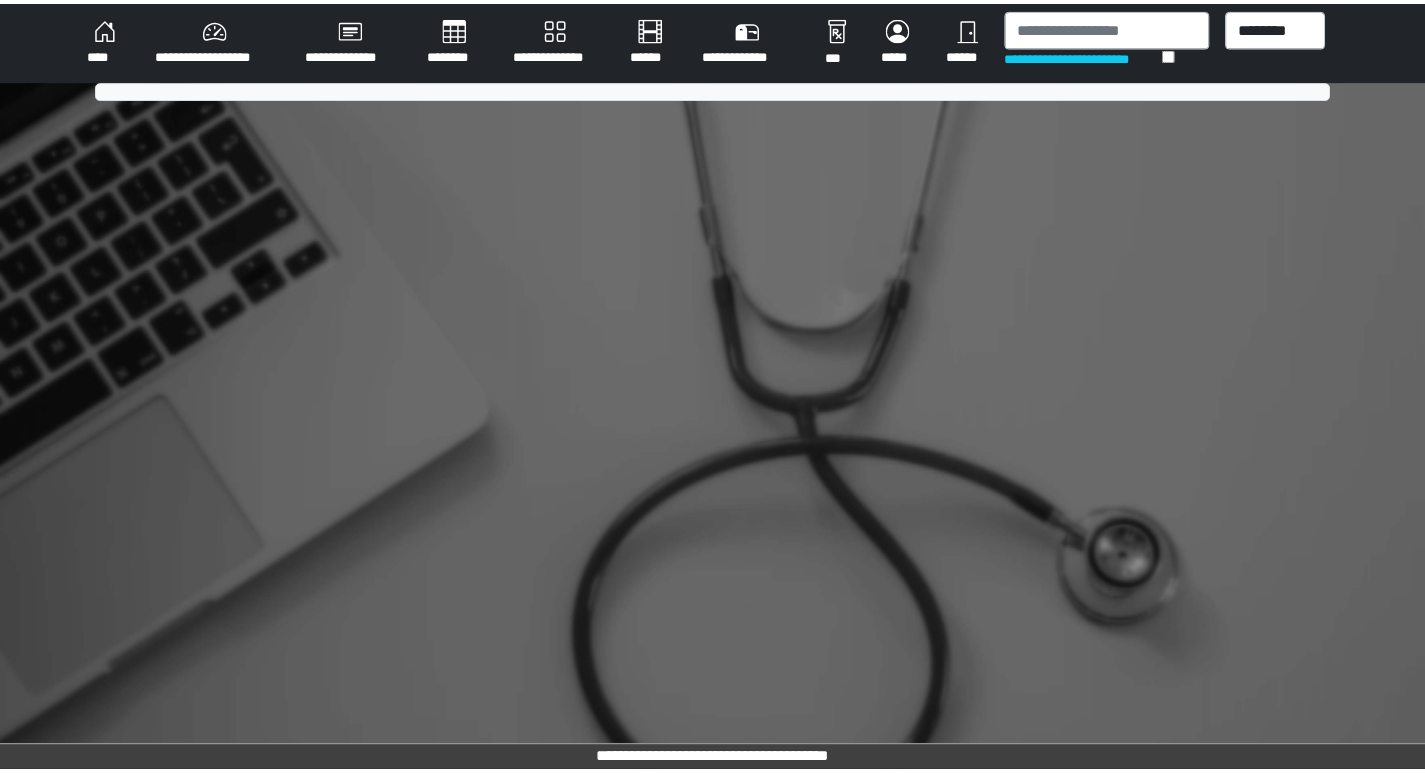 scroll, scrollTop: 0, scrollLeft: 0, axis: both 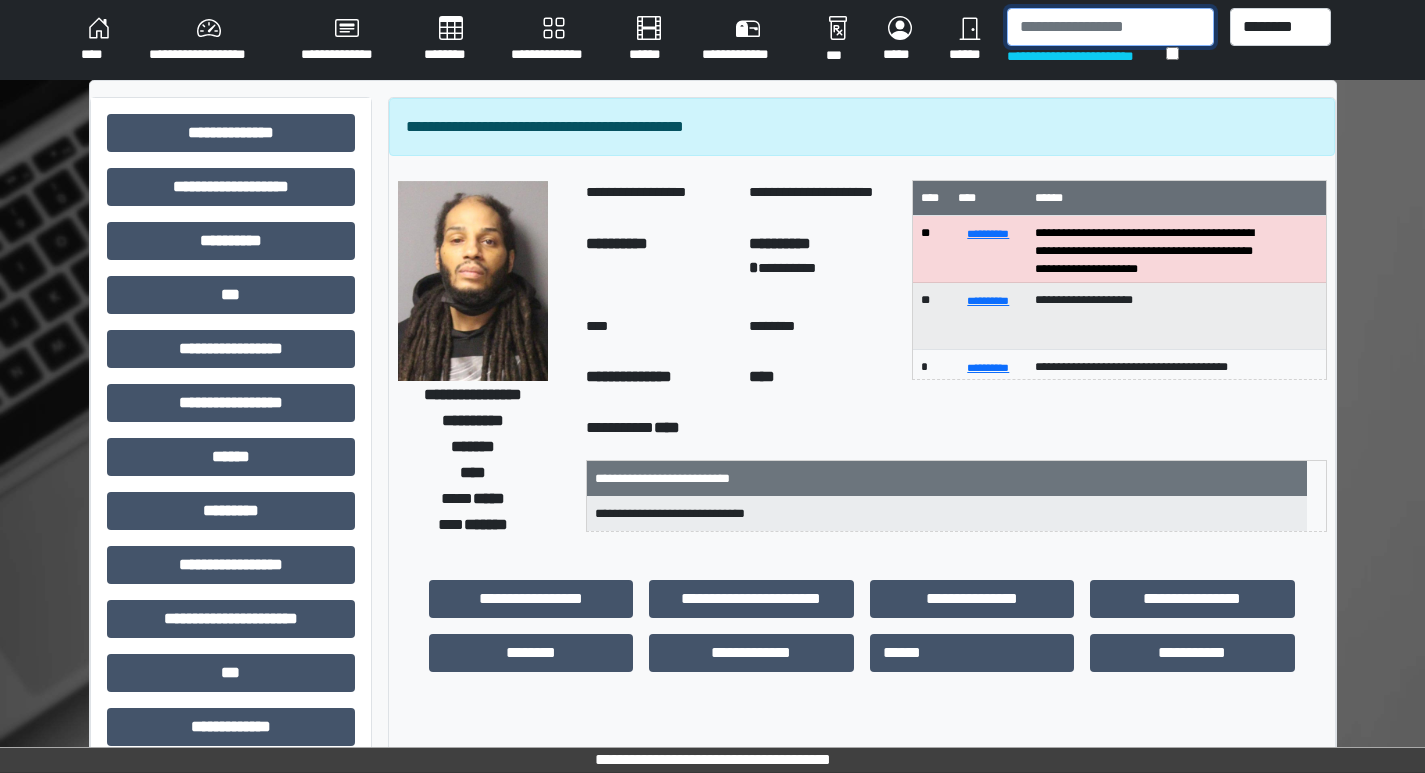 click at bounding box center [1110, 27] 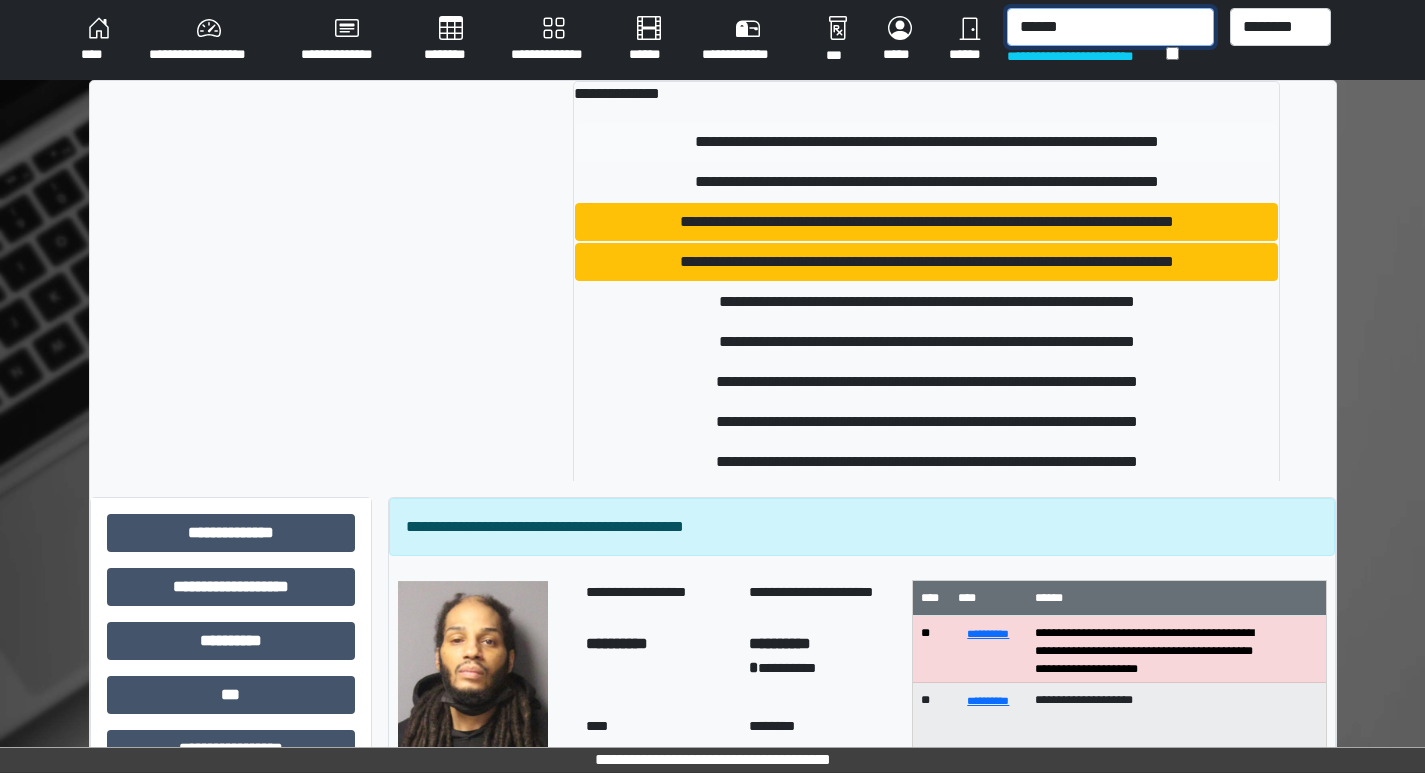 type on "******" 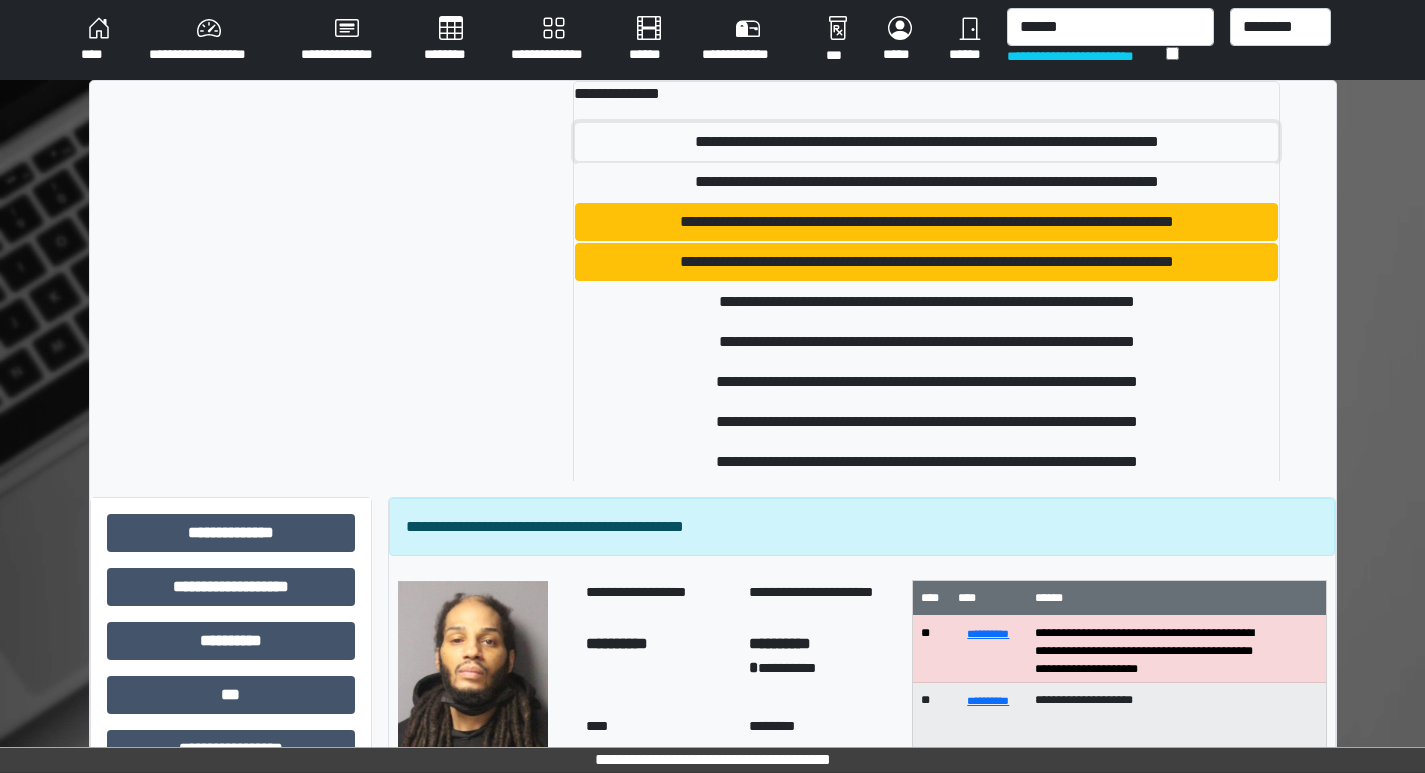 click on "**********" at bounding box center [926, 142] 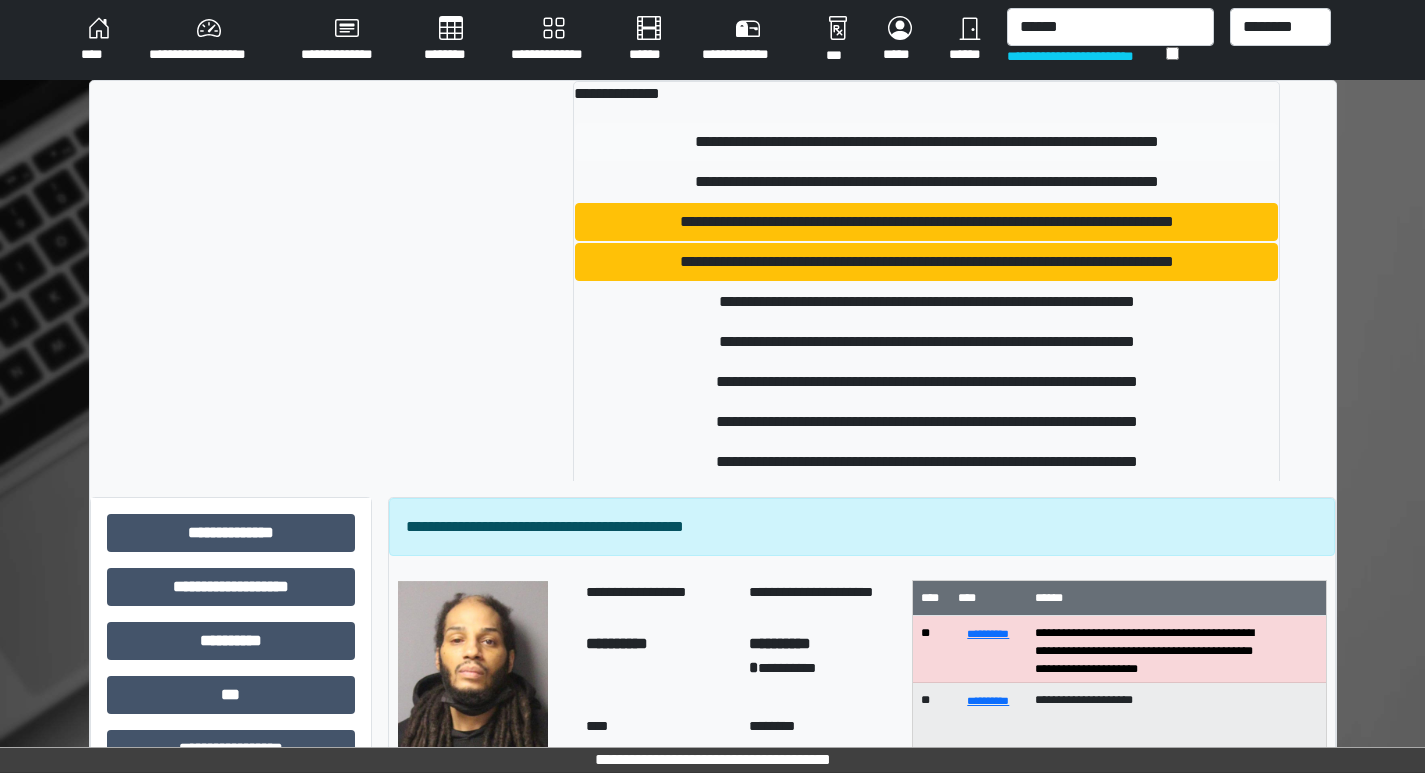 type 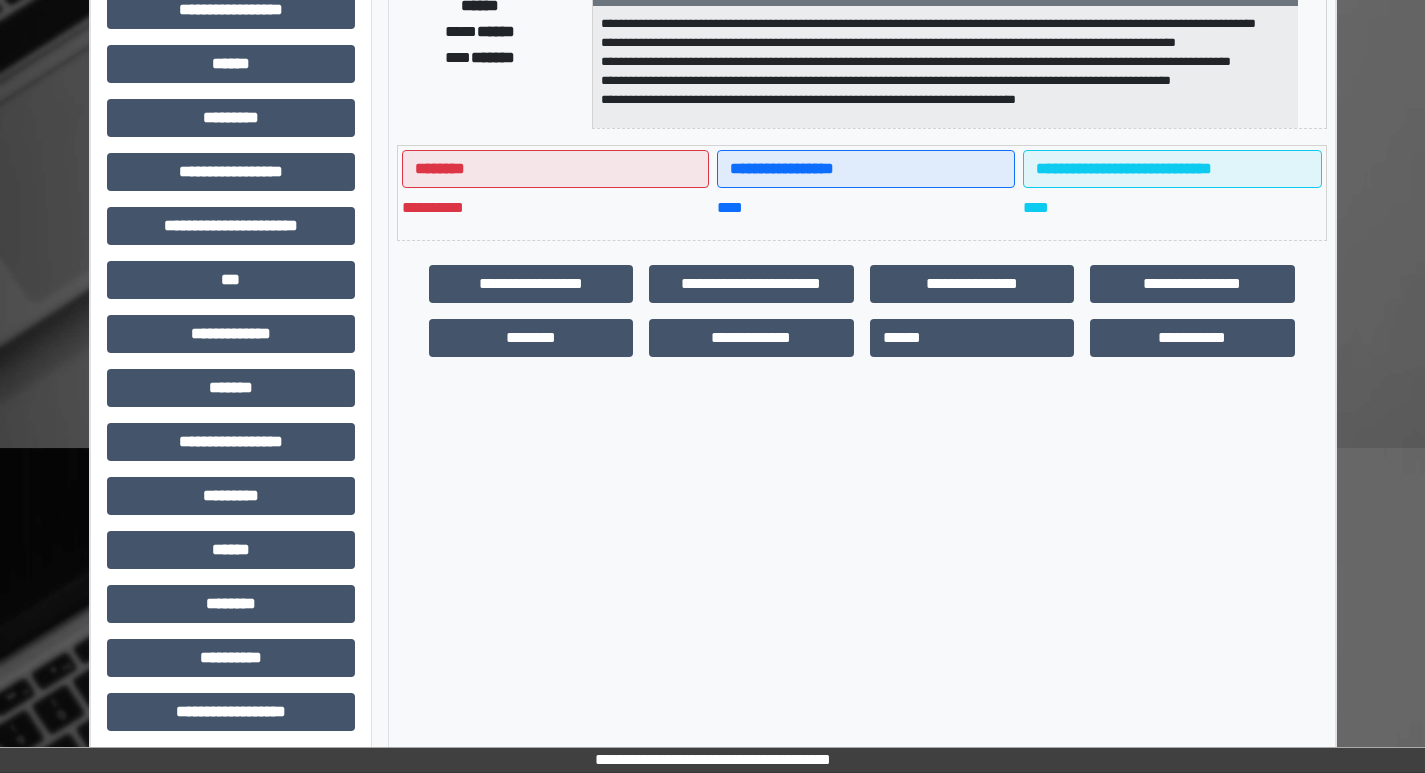 scroll, scrollTop: 400, scrollLeft: 0, axis: vertical 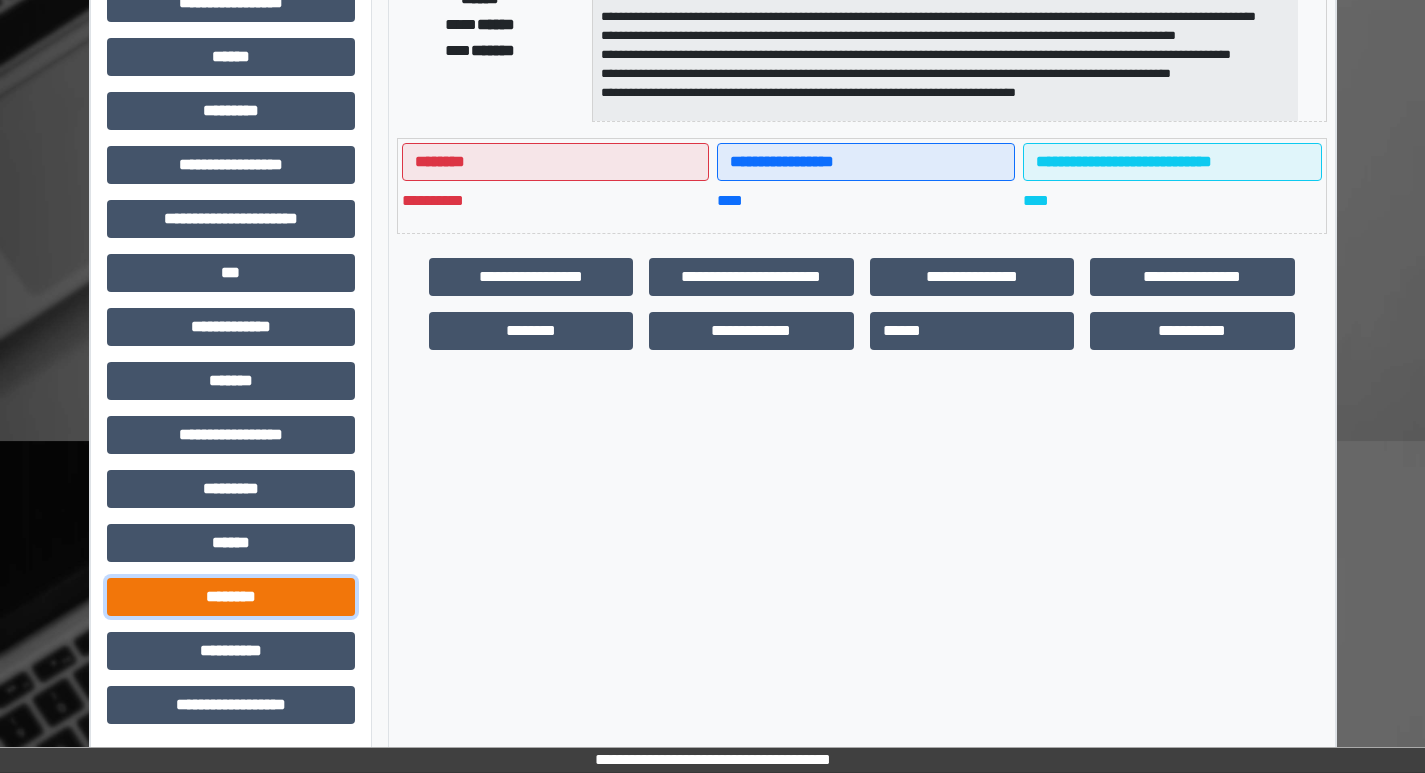 click on "********" at bounding box center [231, 597] 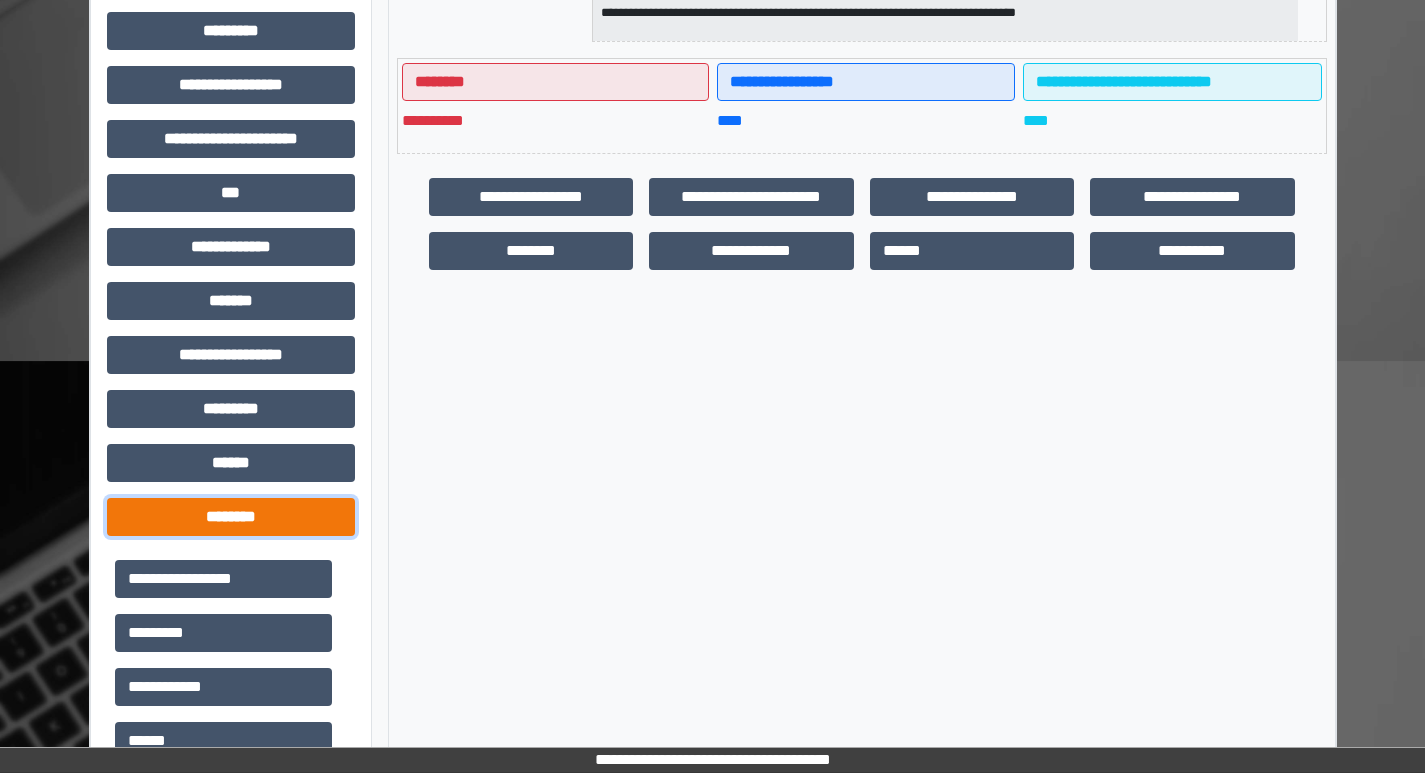 scroll, scrollTop: 600, scrollLeft: 0, axis: vertical 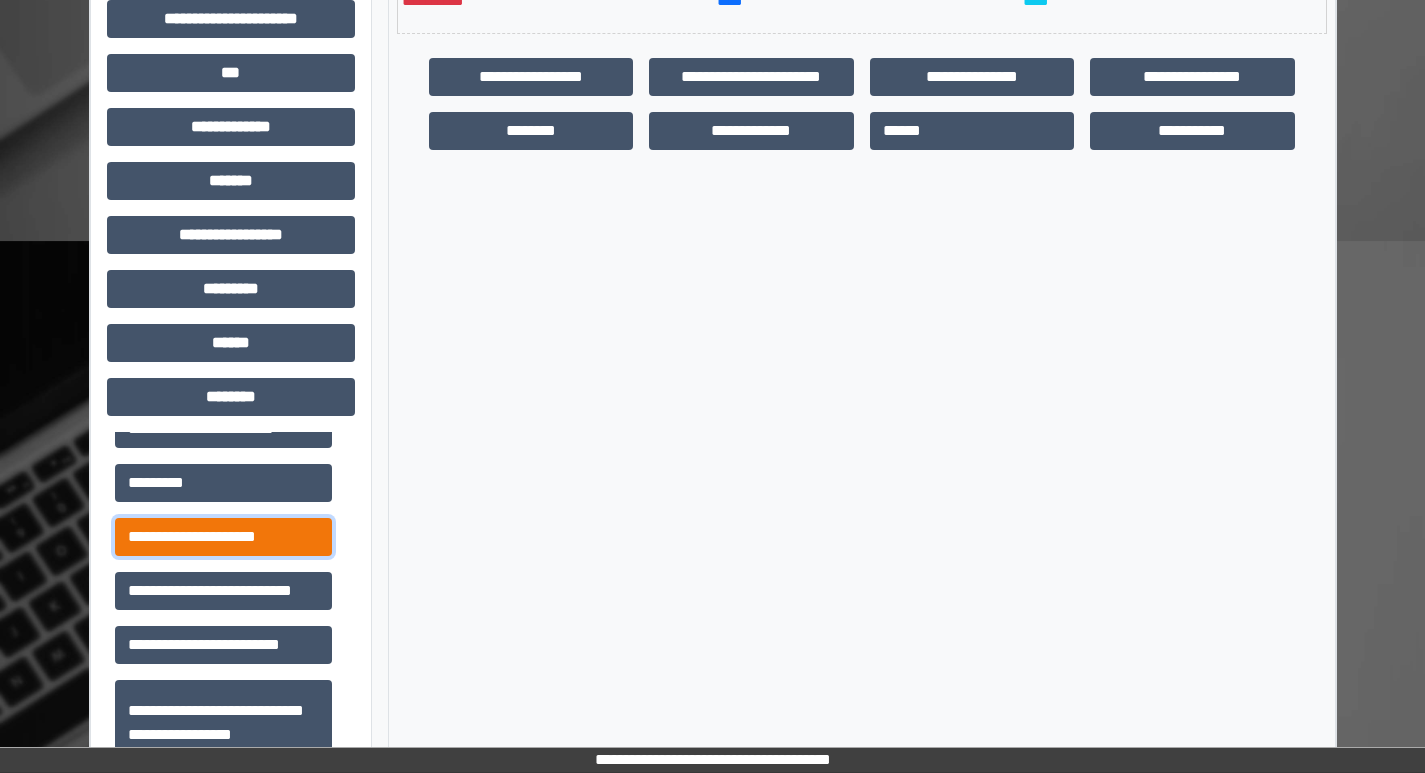 click on "**********" at bounding box center [223, 537] 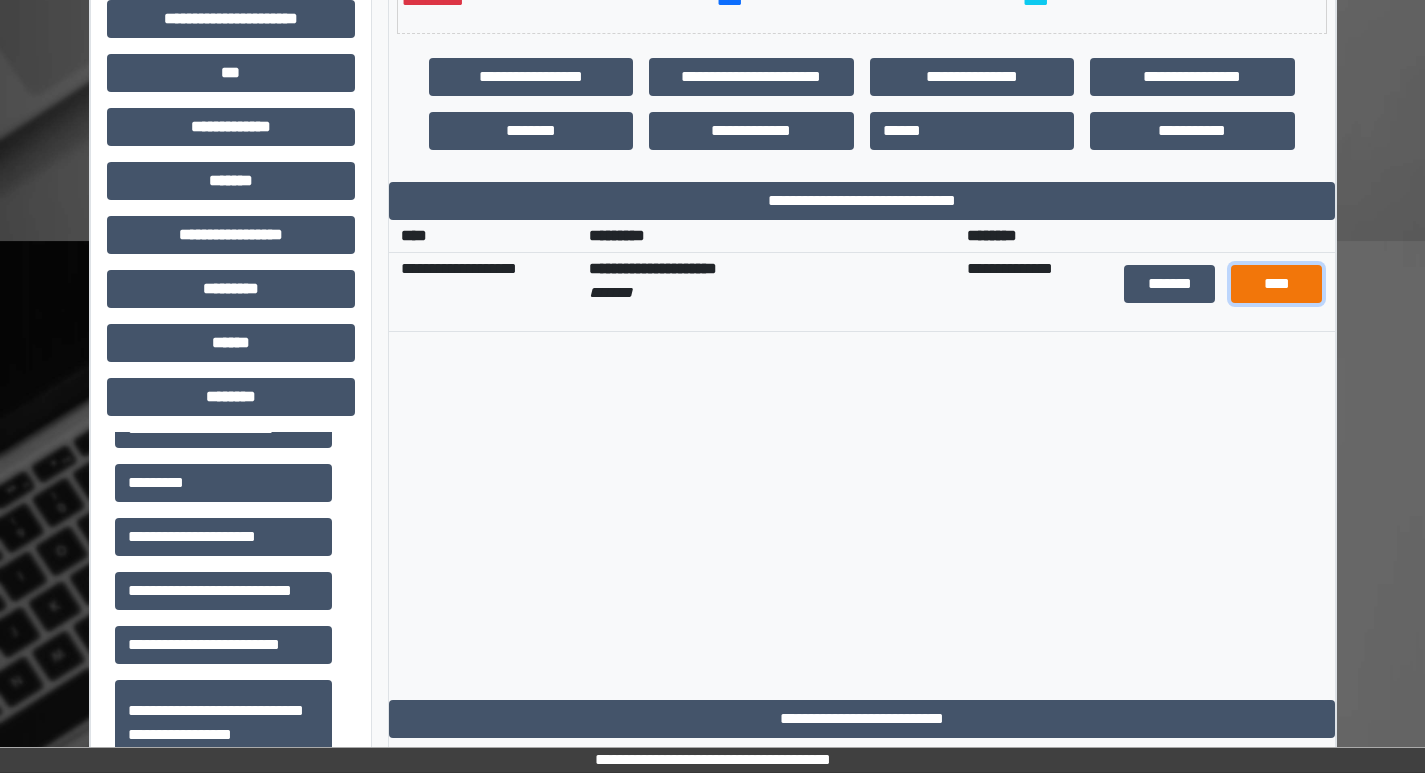 click on "****" at bounding box center (1276, 284) 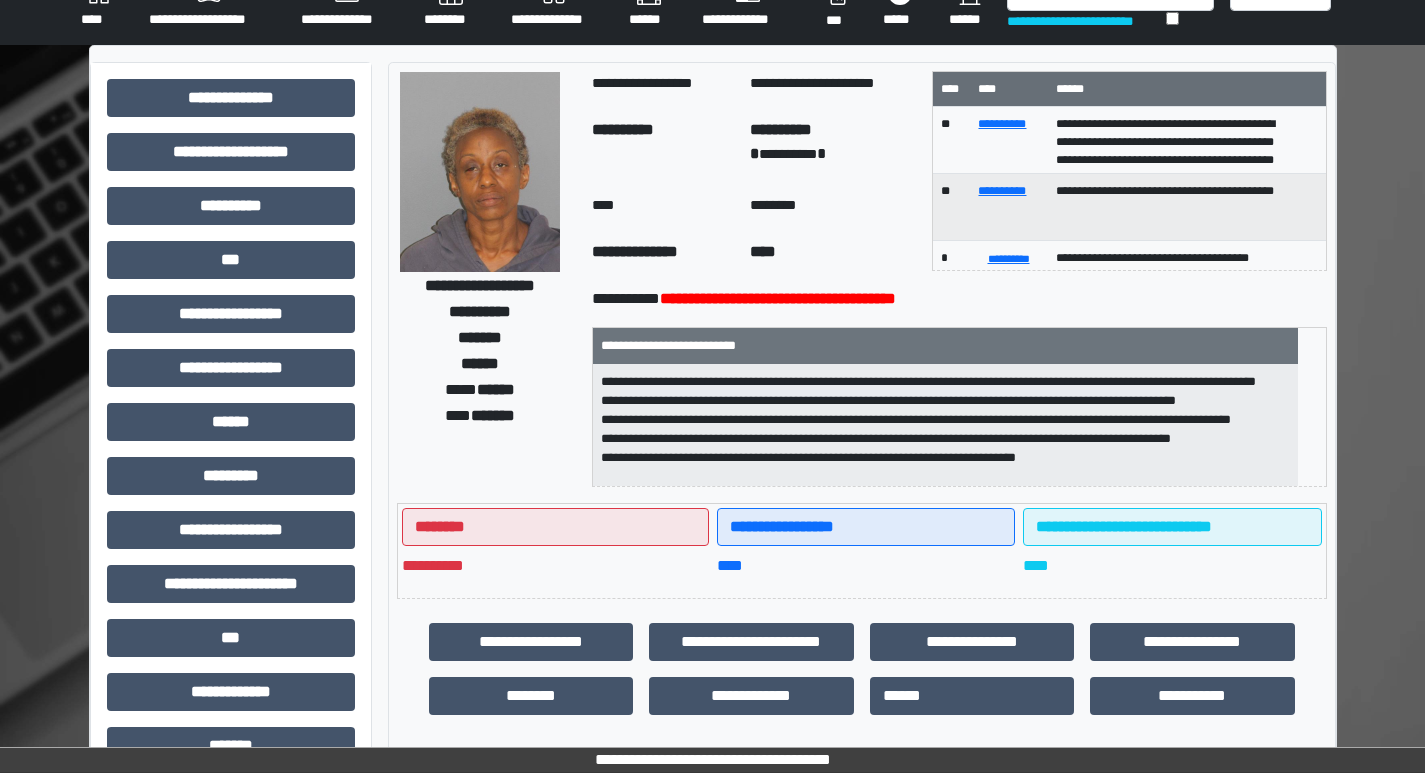 scroll, scrollTop: 0, scrollLeft: 0, axis: both 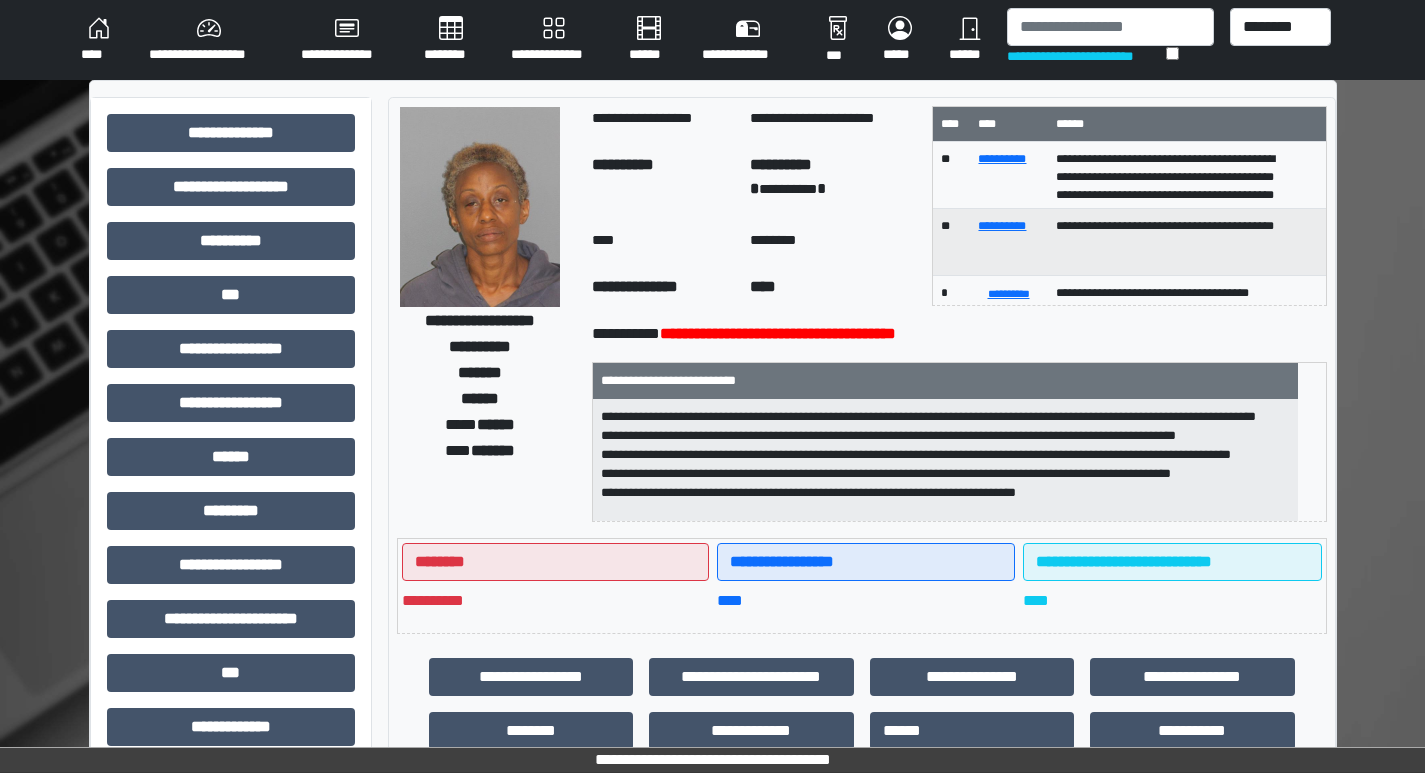 click on "******" at bounding box center (970, 40) 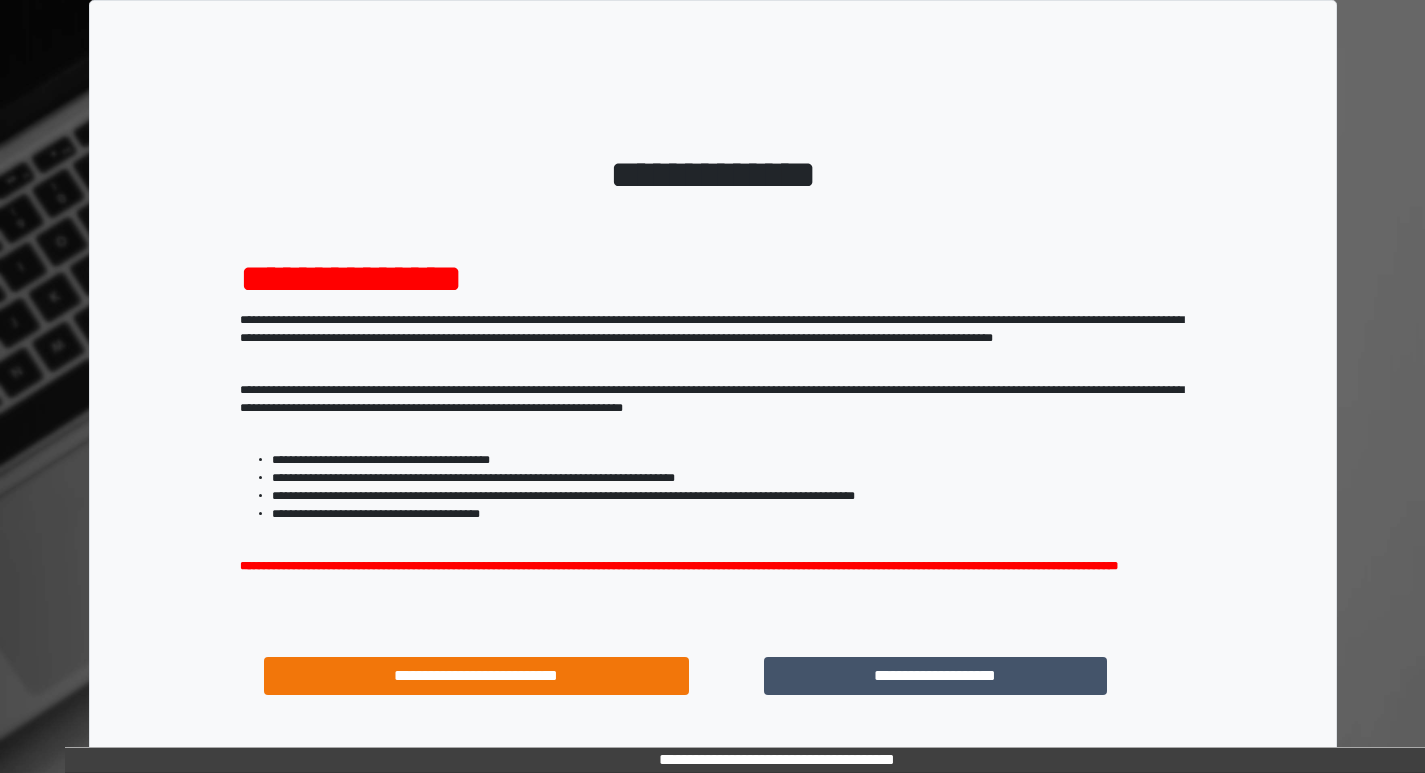 scroll, scrollTop: 0, scrollLeft: 0, axis: both 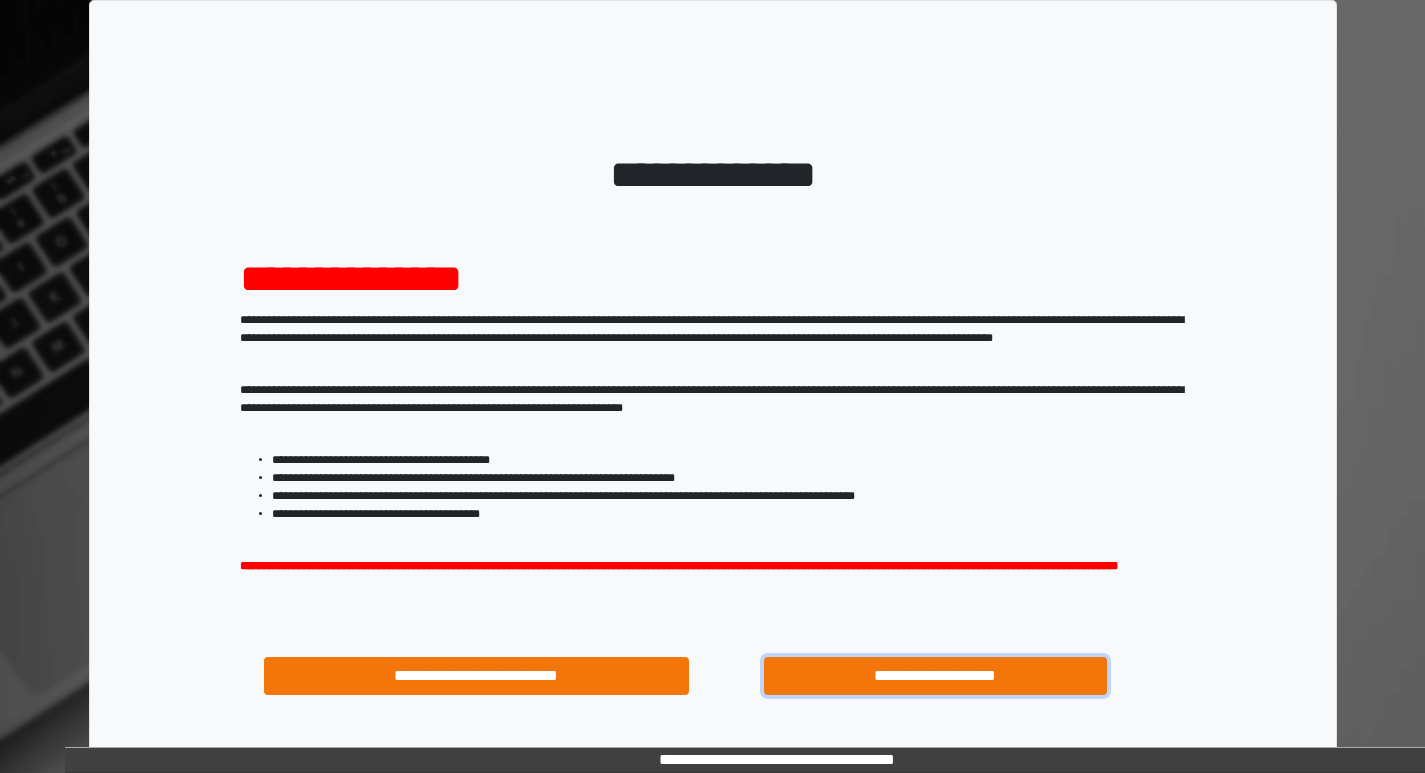 click on "**********" at bounding box center [936, 676] 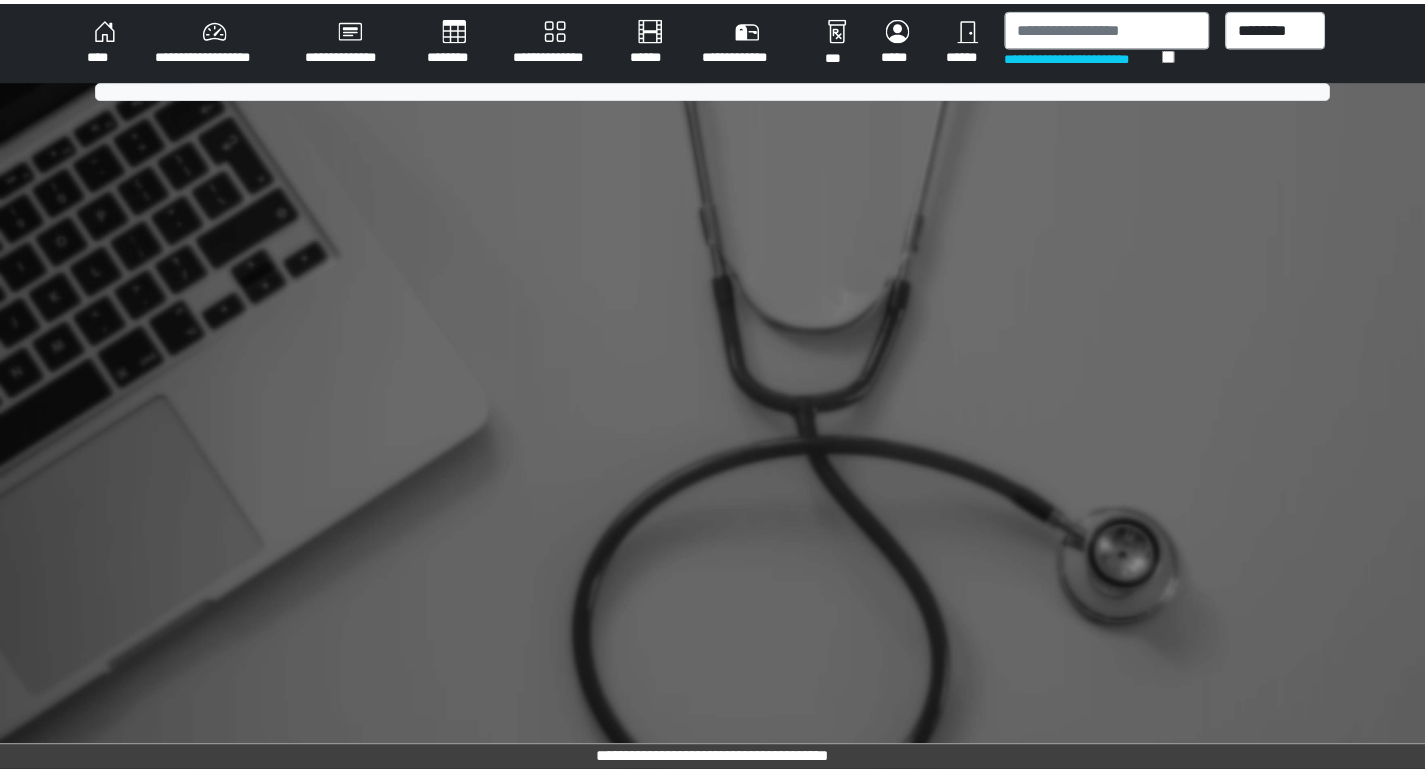 scroll, scrollTop: 0, scrollLeft: 0, axis: both 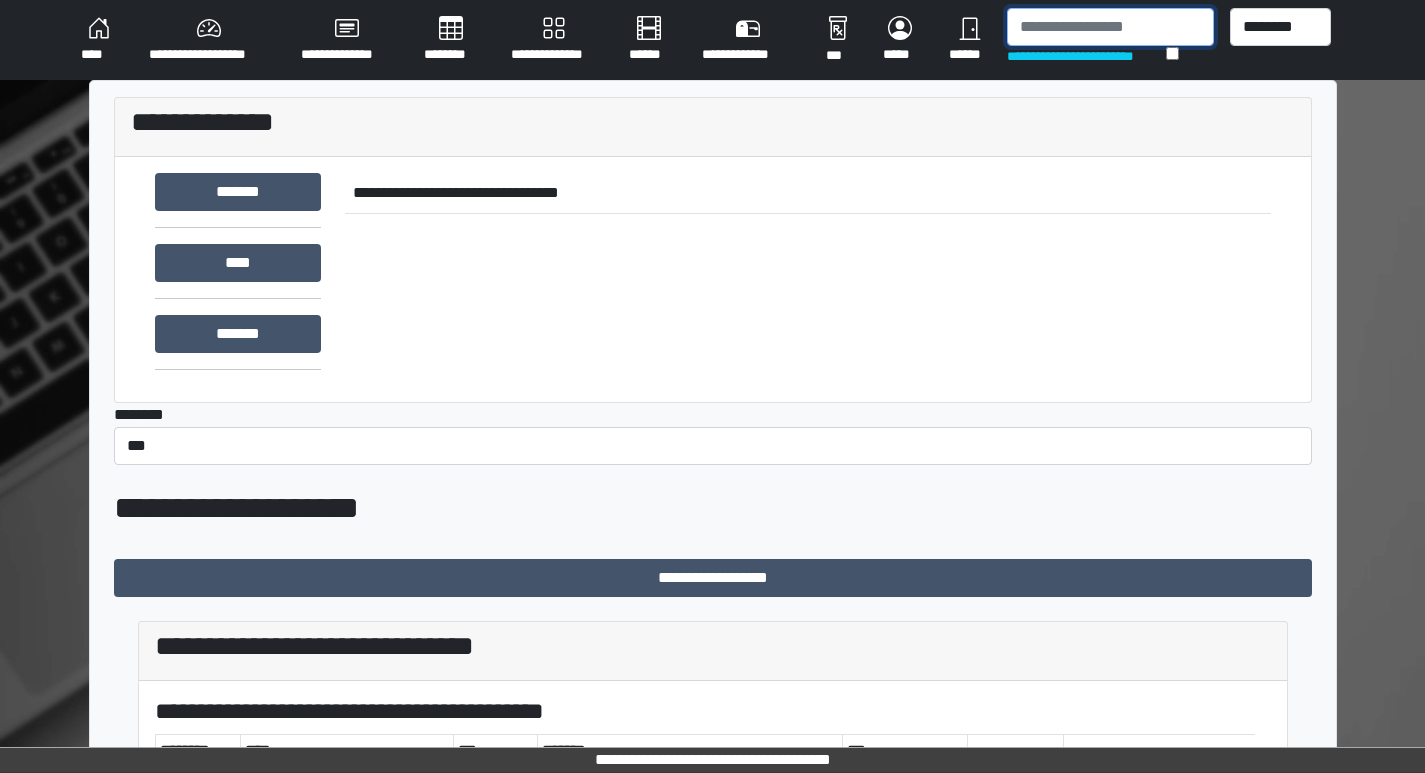 click at bounding box center (1110, 27) 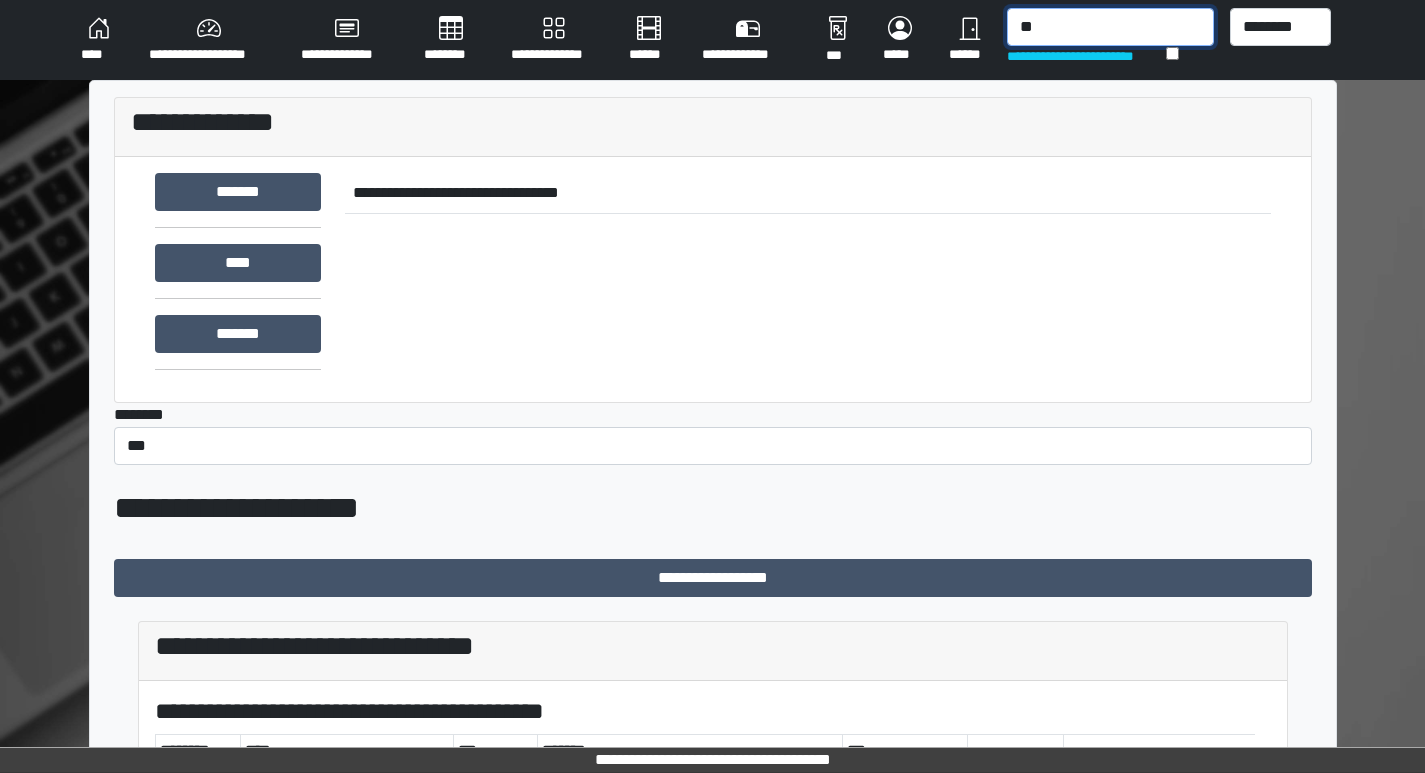 type on "*" 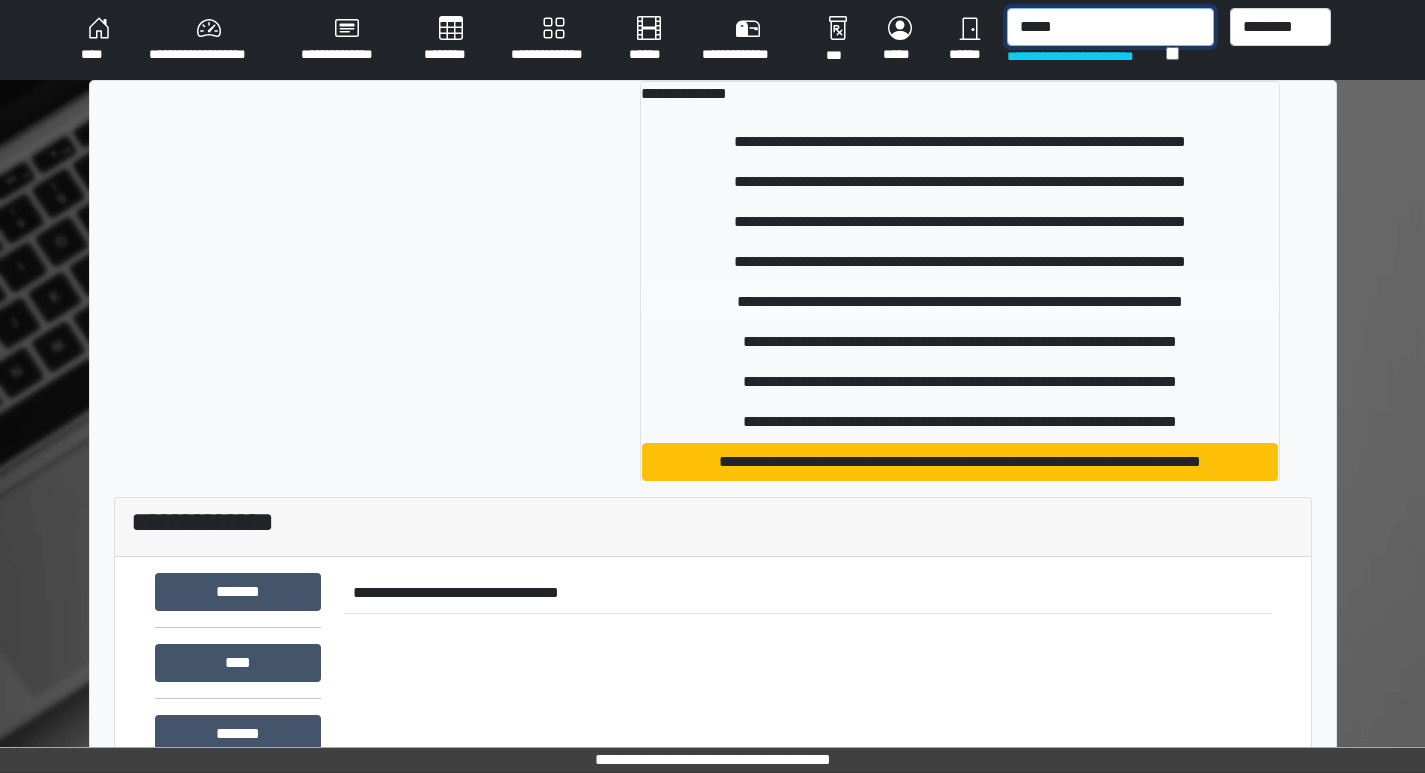 type on "*****" 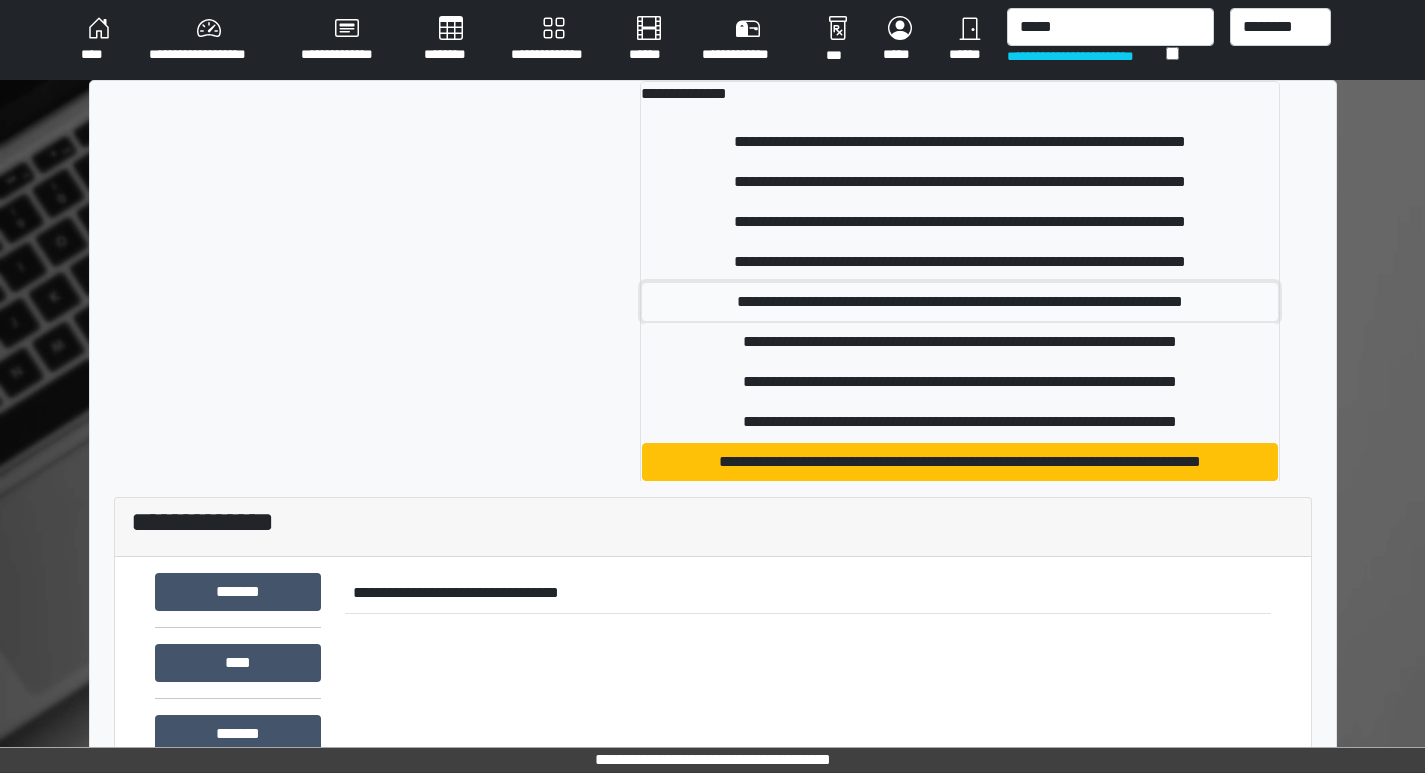 click on "**********" at bounding box center [960, 302] 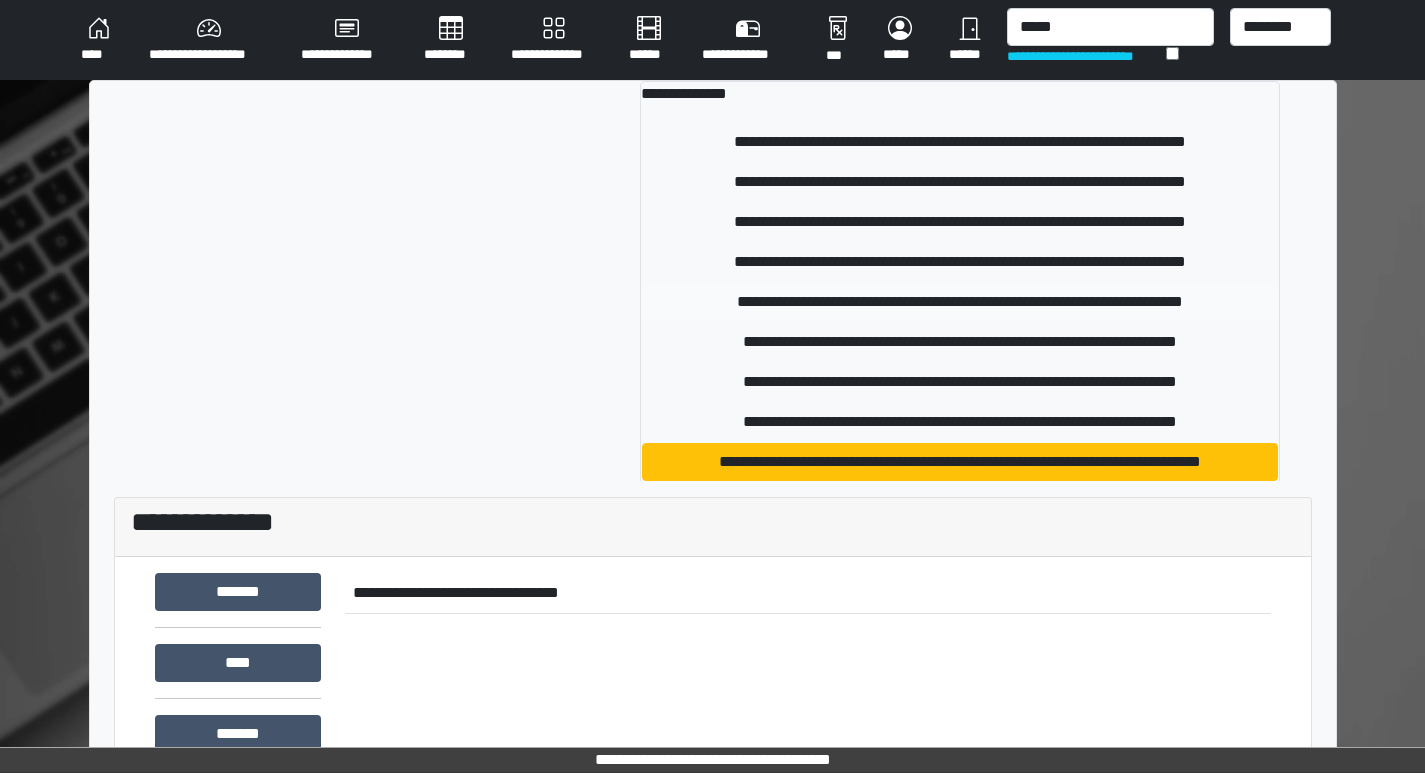 type 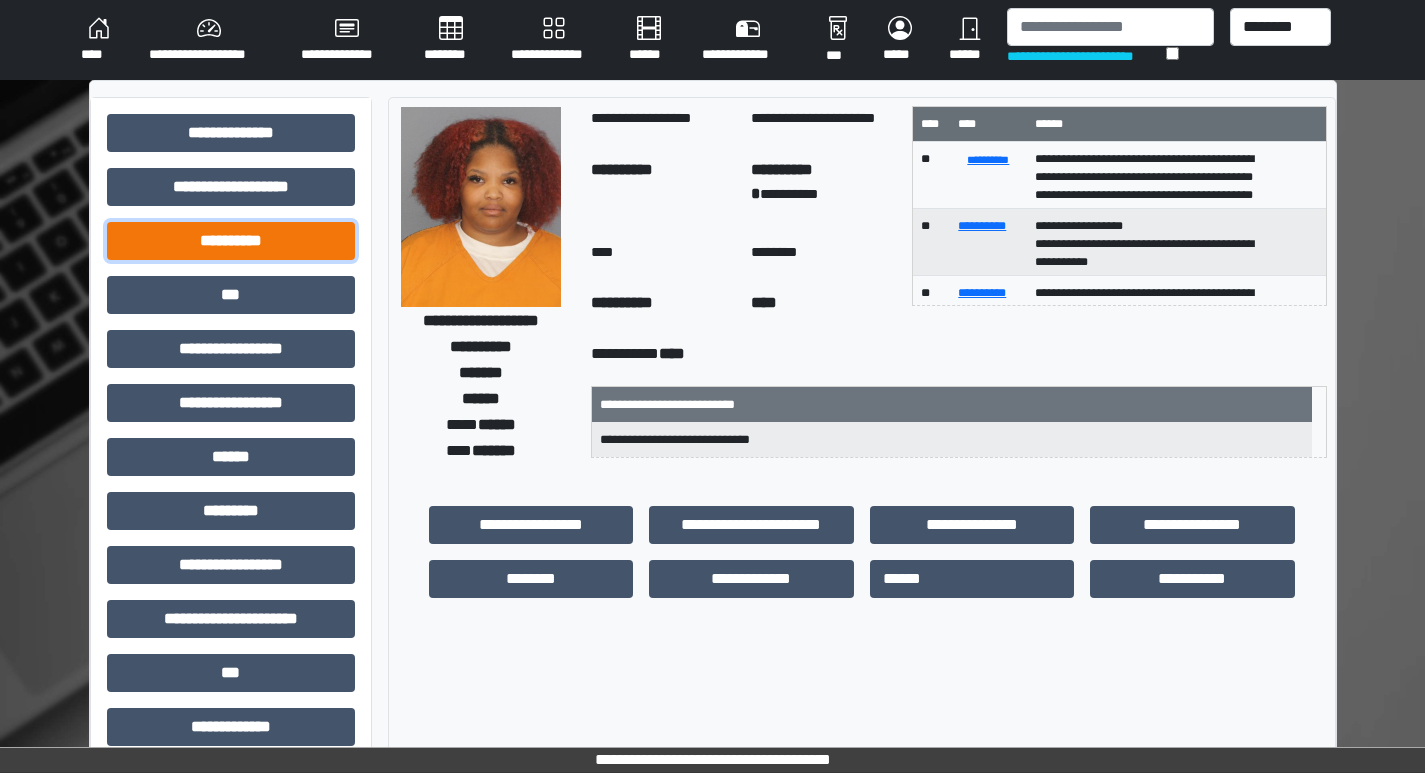 click on "**********" at bounding box center [231, 241] 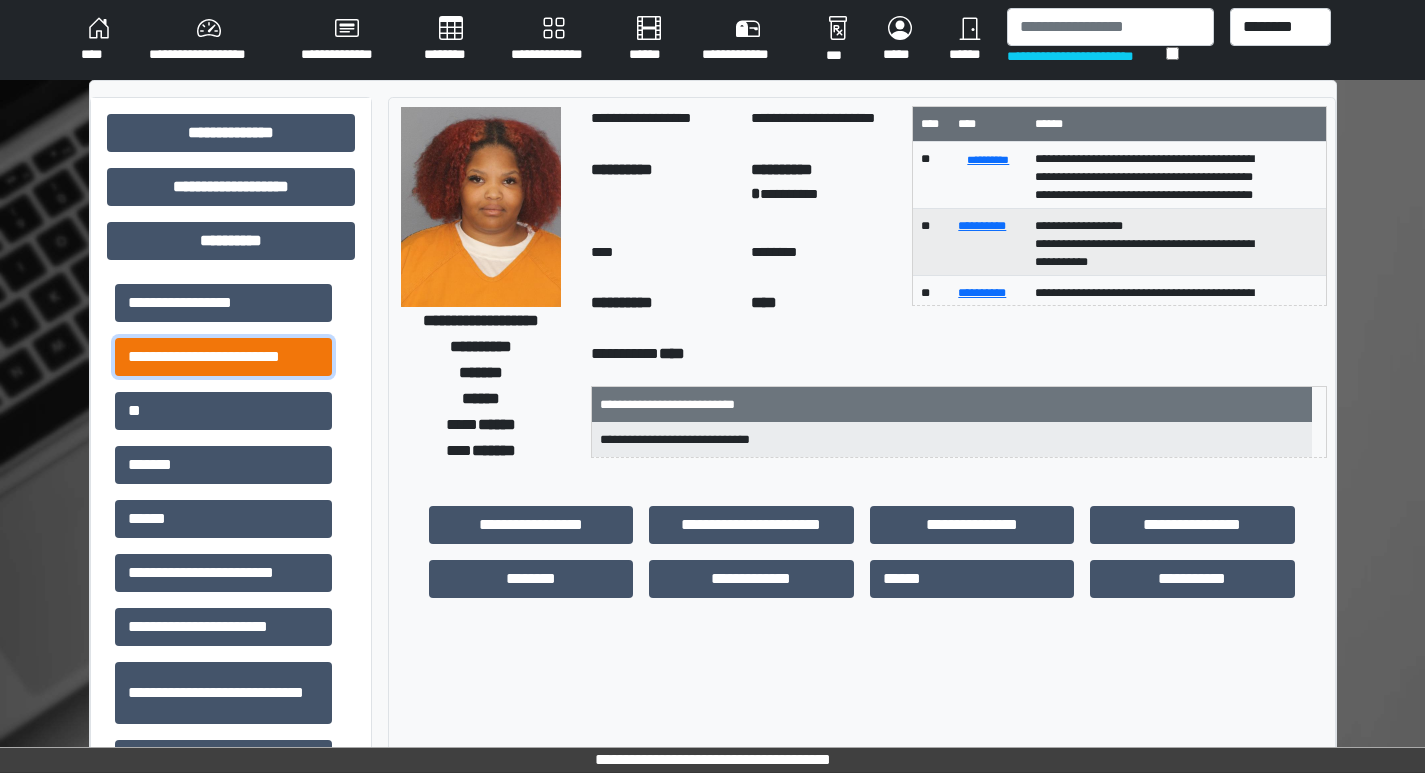 click on "**********" at bounding box center (223, 357) 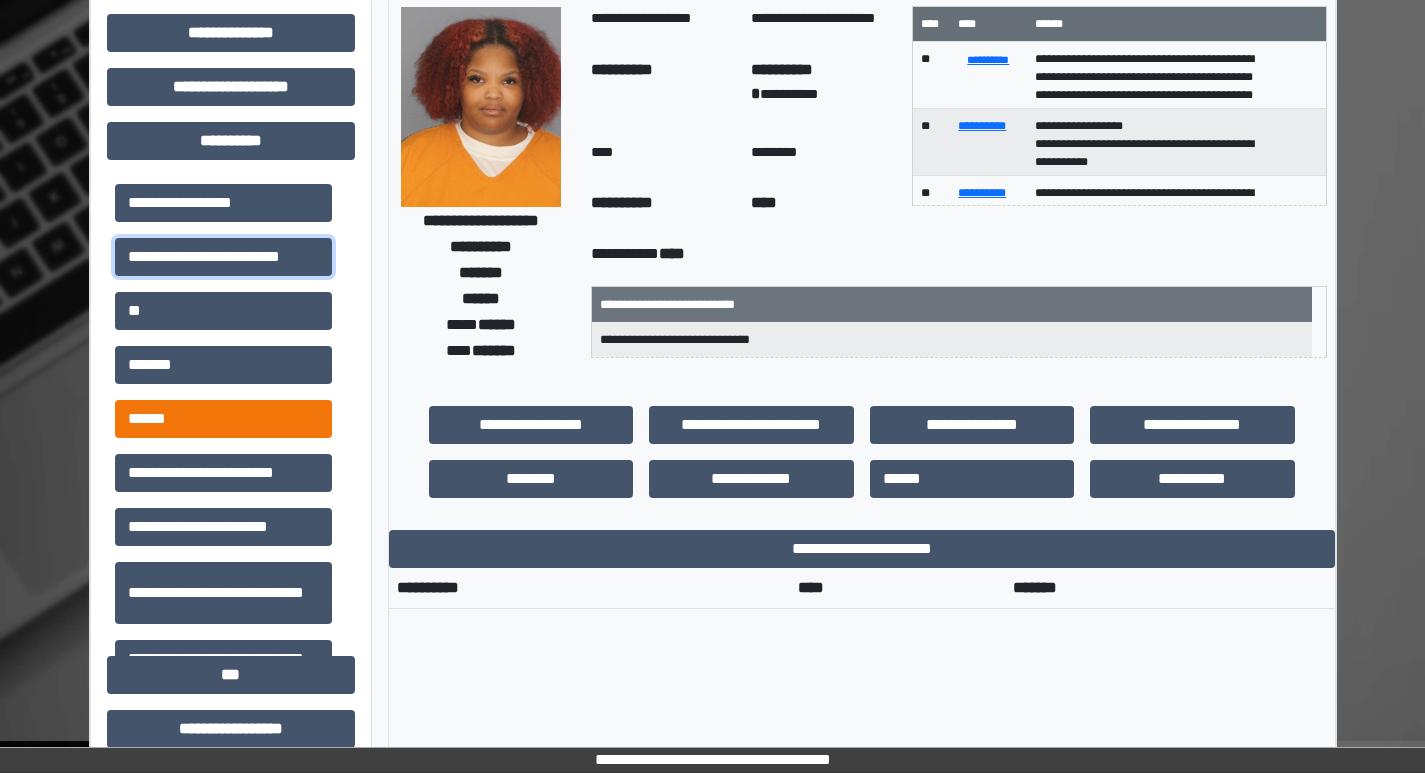 scroll, scrollTop: 0, scrollLeft: 0, axis: both 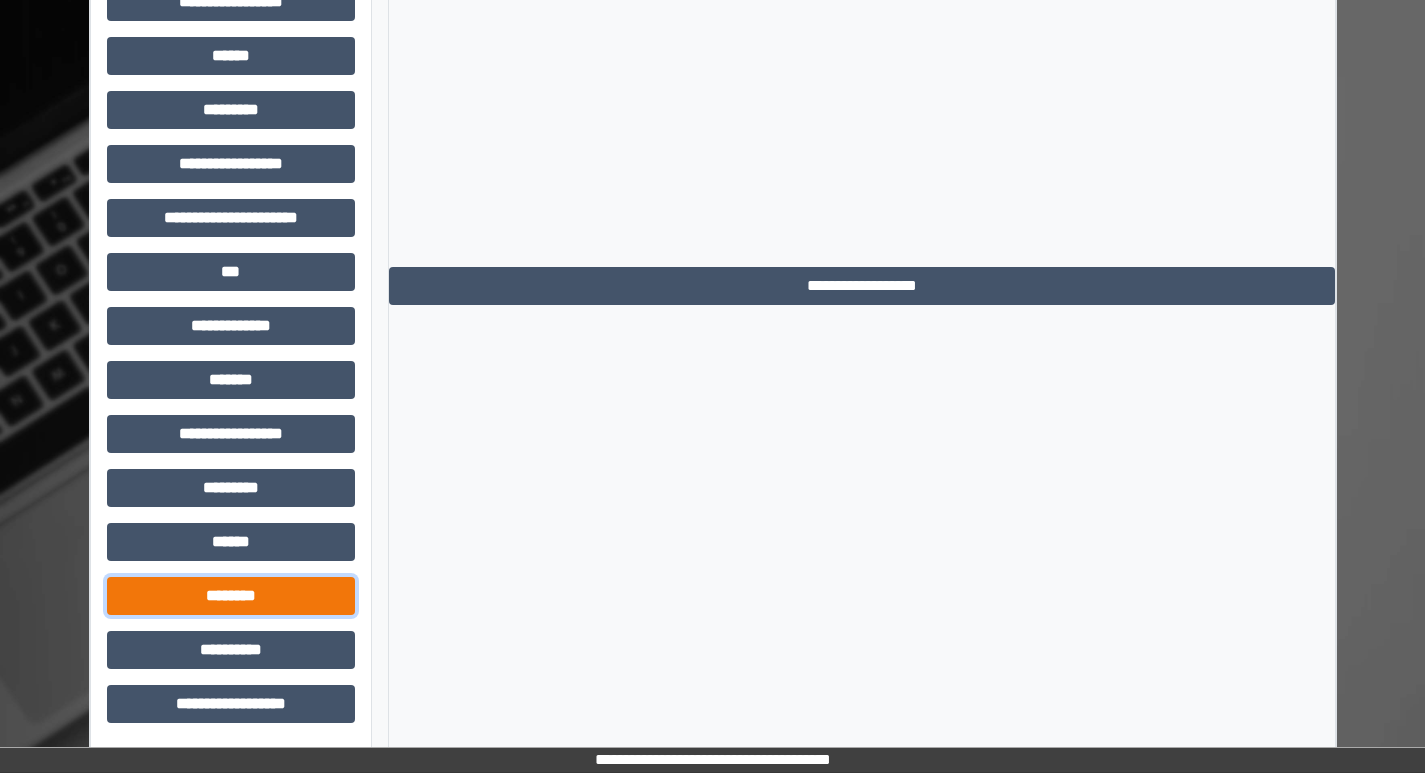 click on "********" at bounding box center (231, 596) 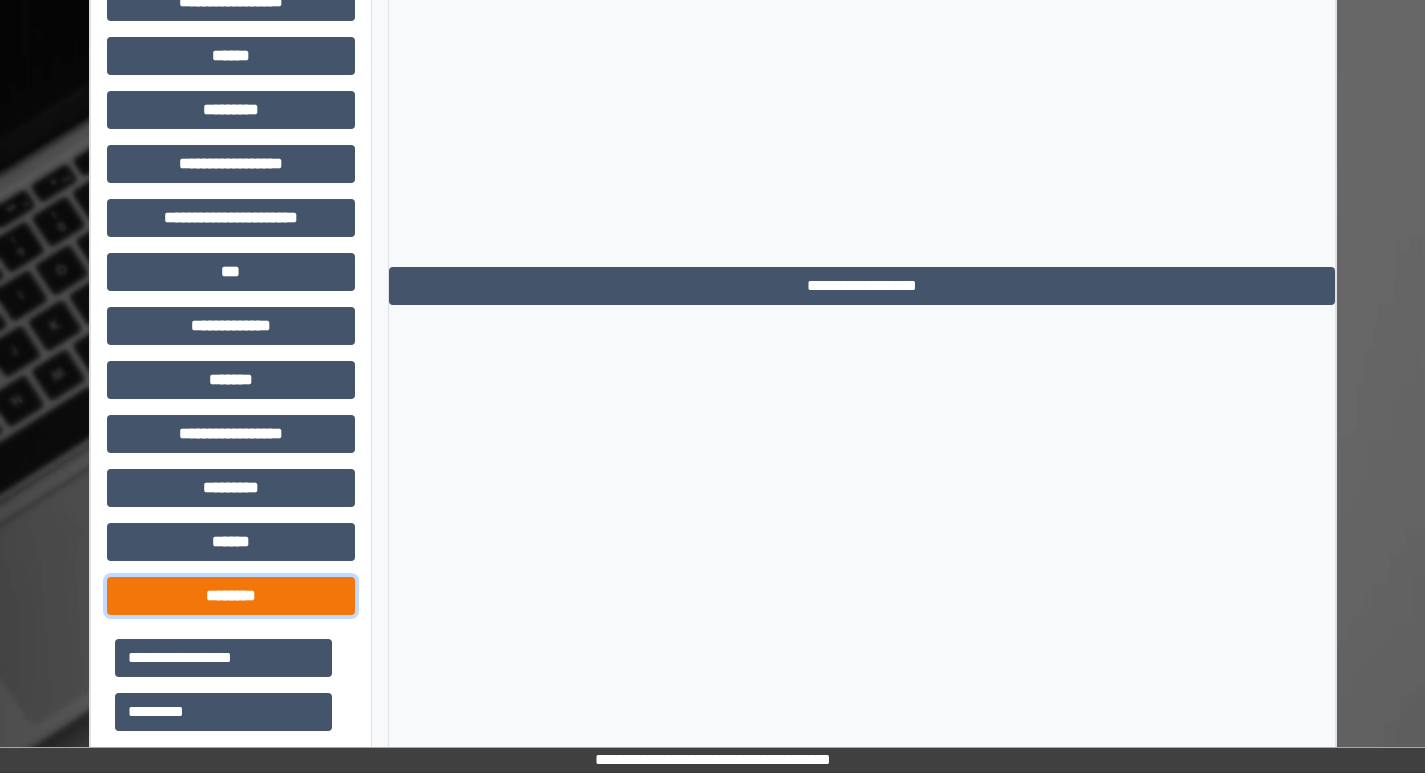 scroll, scrollTop: 1181, scrollLeft: 0, axis: vertical 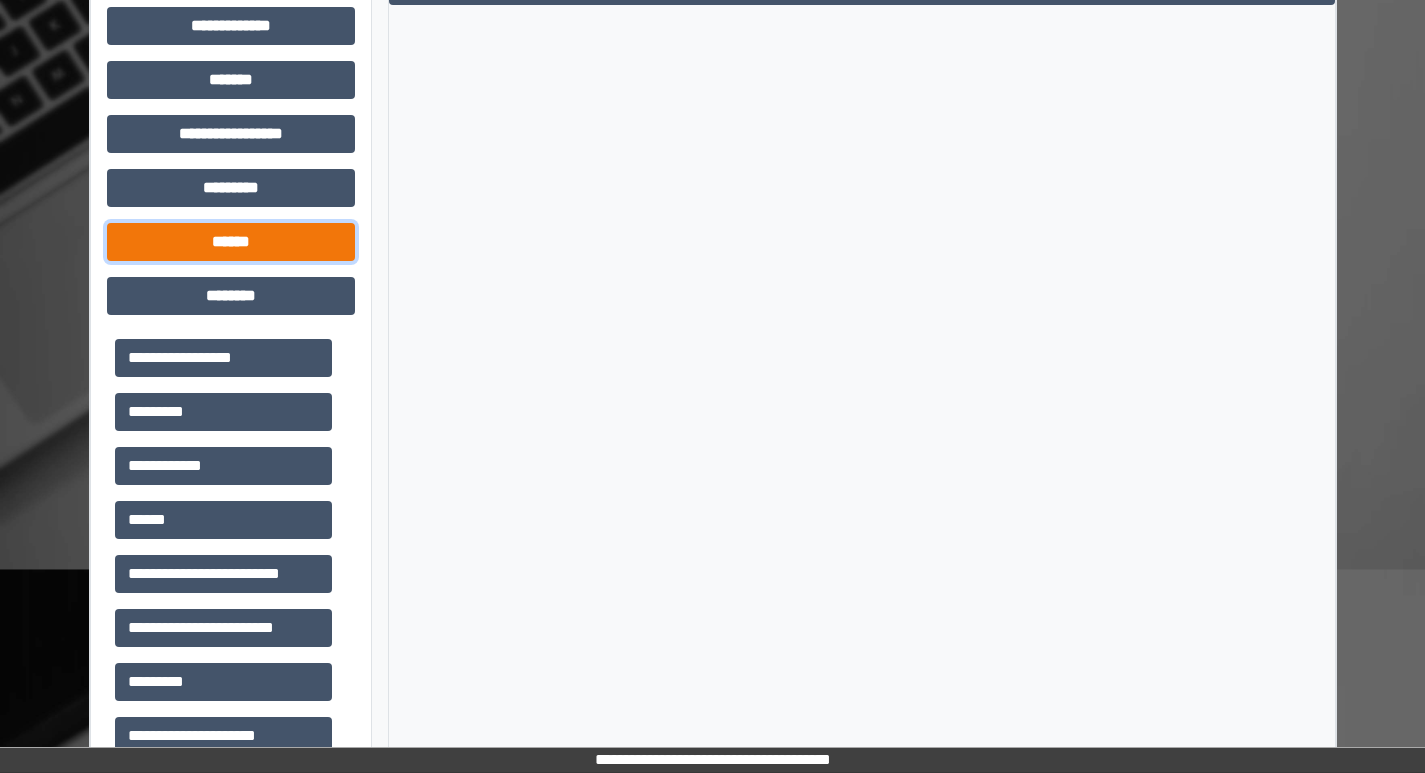 click on "******" at bounding box center (231, 242) 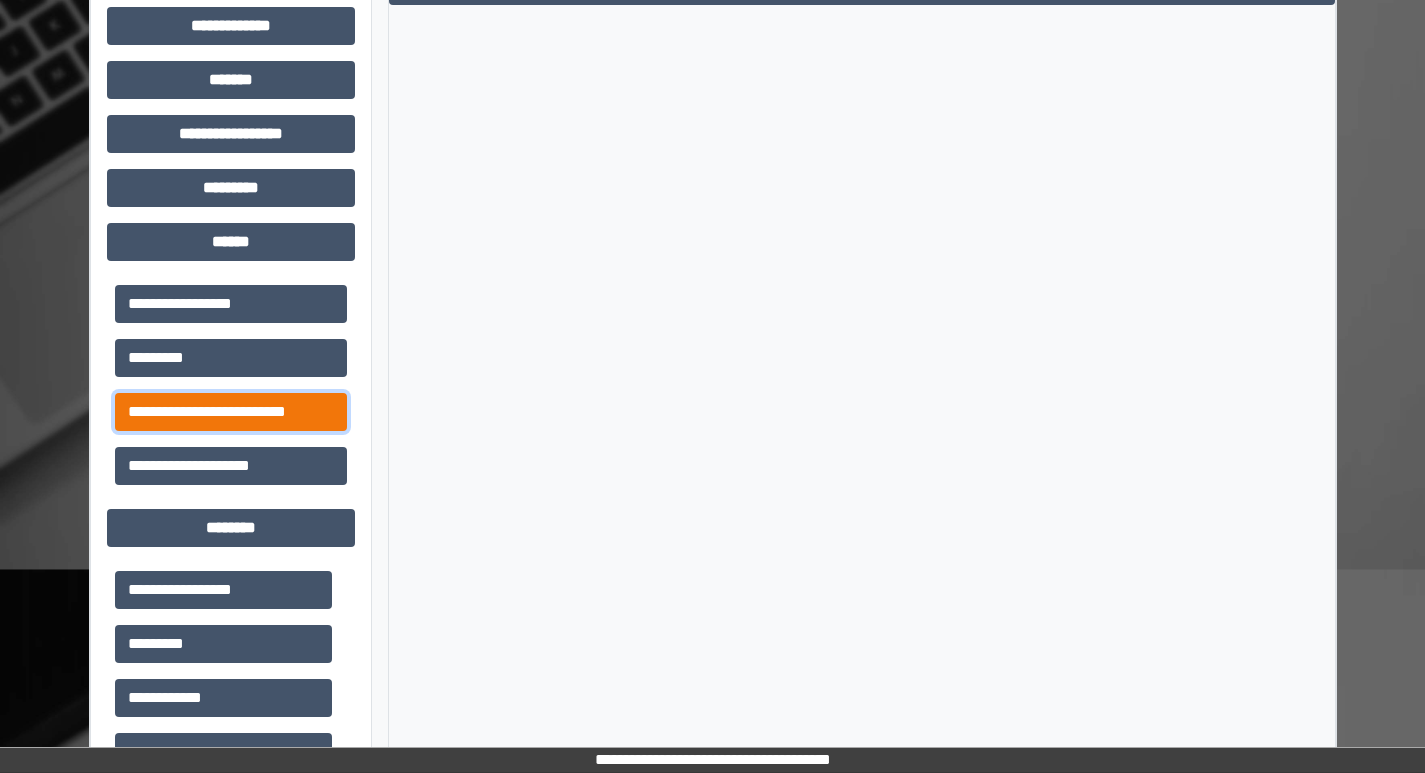 click on "**********" at bounding box center [231, 412] 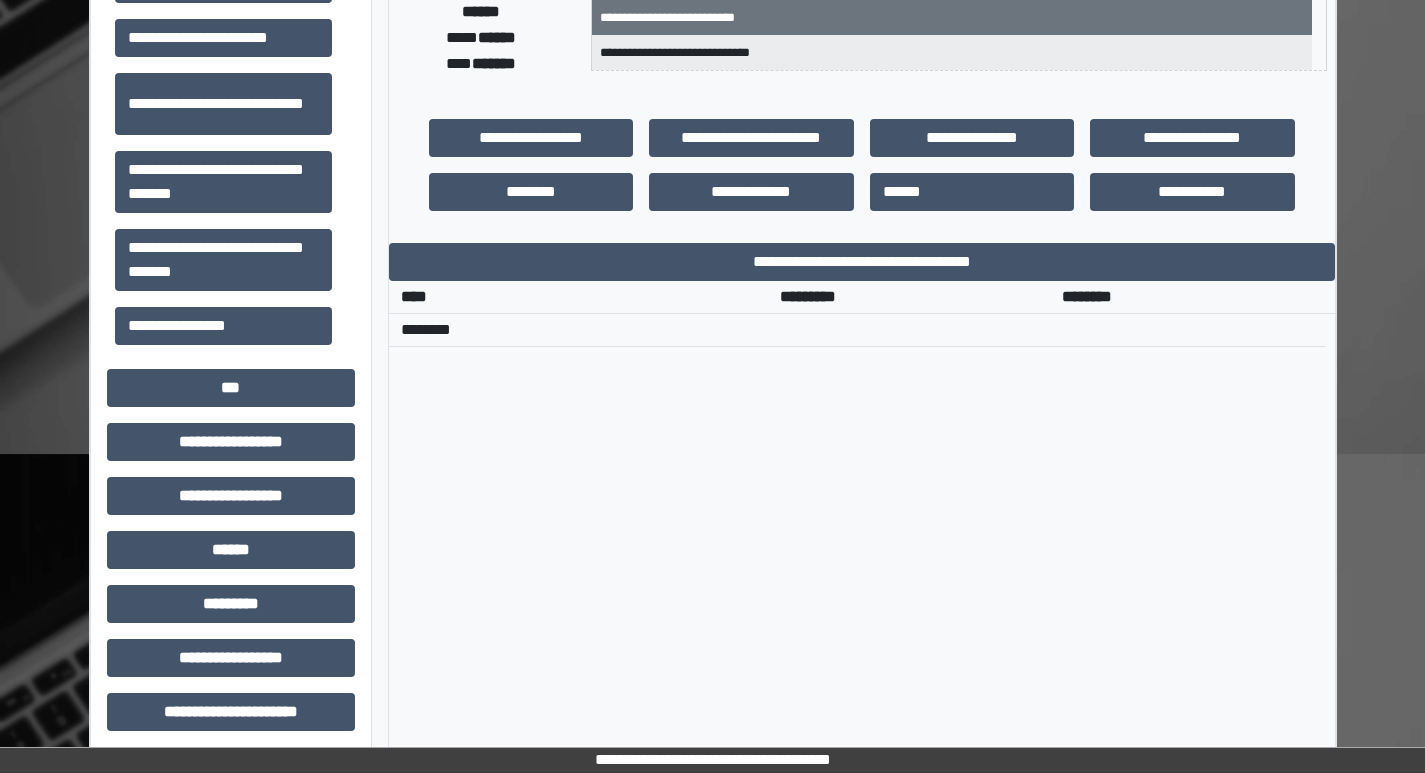 scroll, scrollTop: 281, scrollLeft: 0, axis: vertical 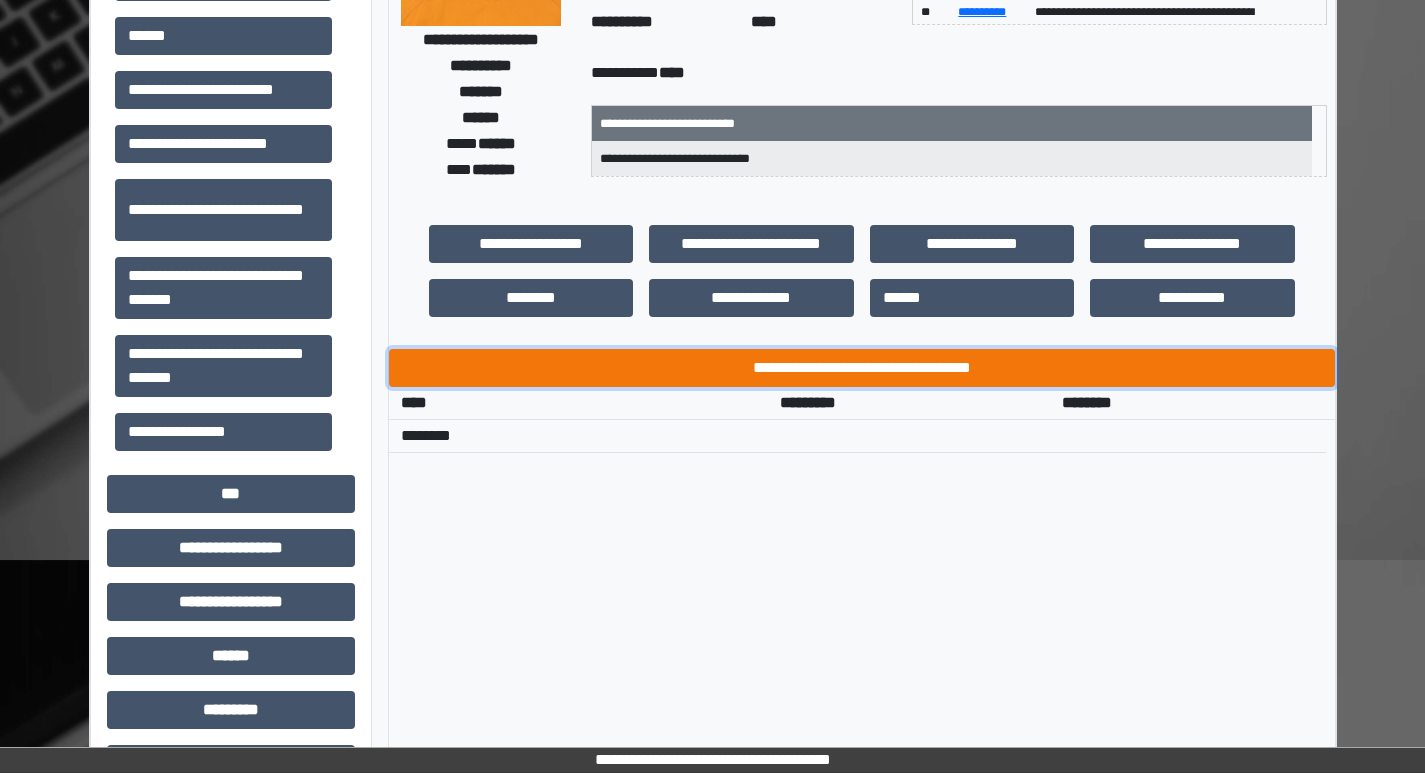 click on "**********" at bounding box center [862, 368] 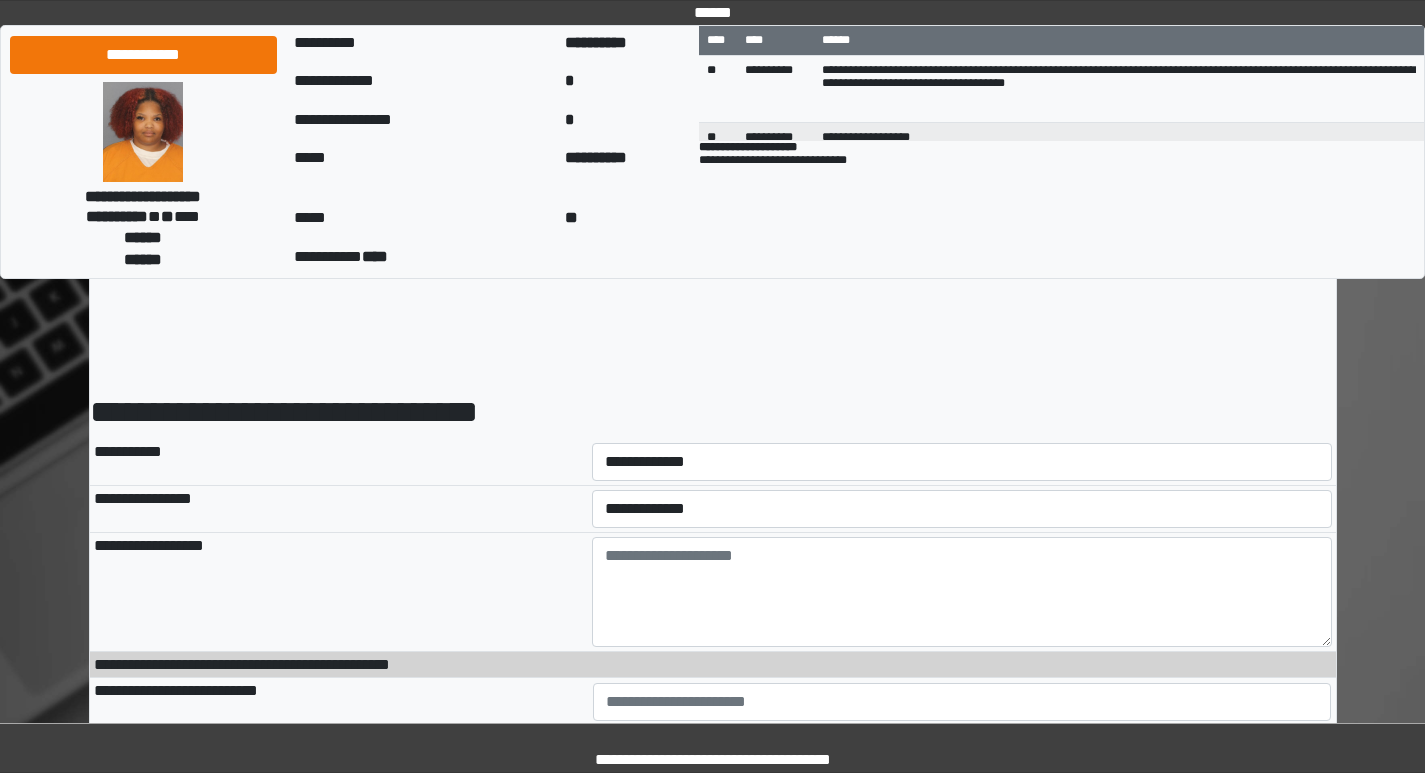 scroll, scrollTop: 0, scrollLeft: 0, axis: both 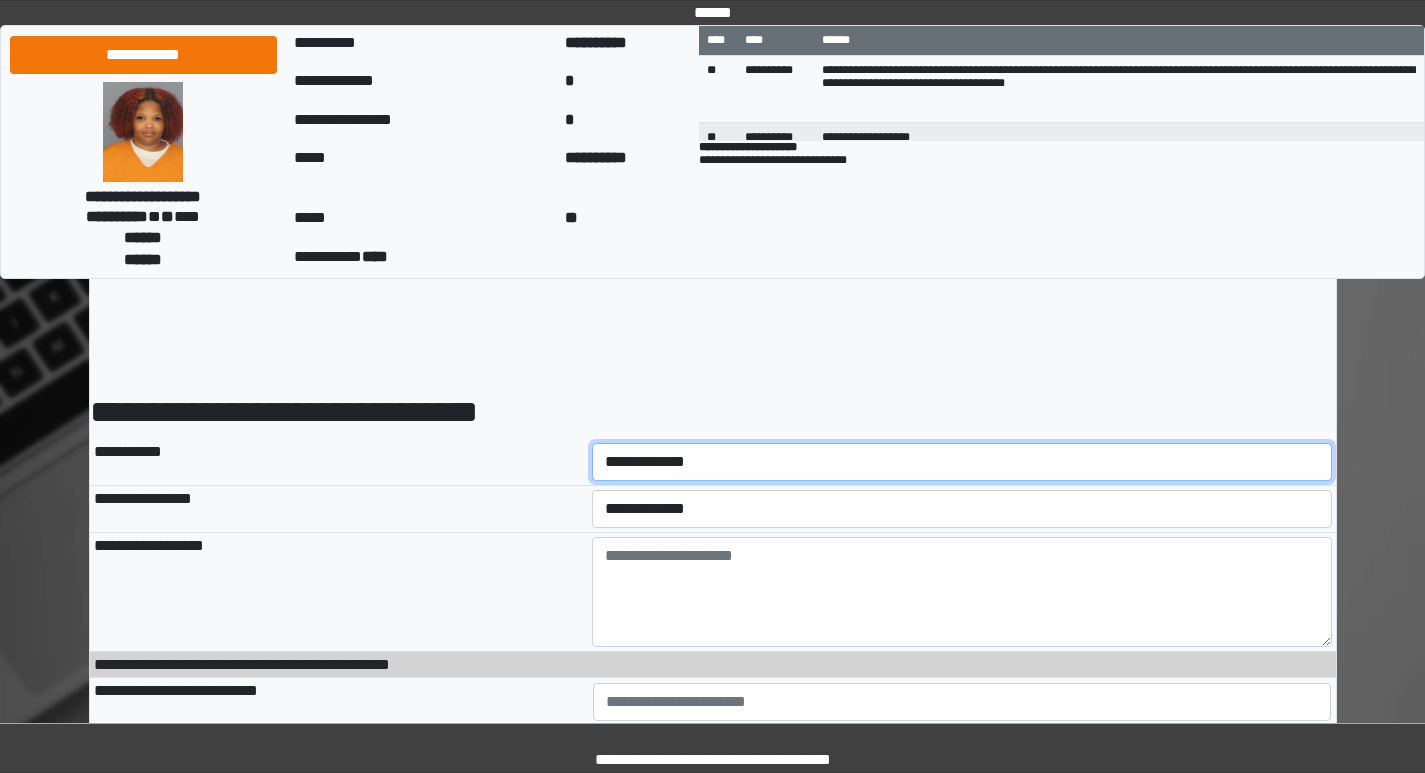 click on "**********" at bounding box center [962, 462] 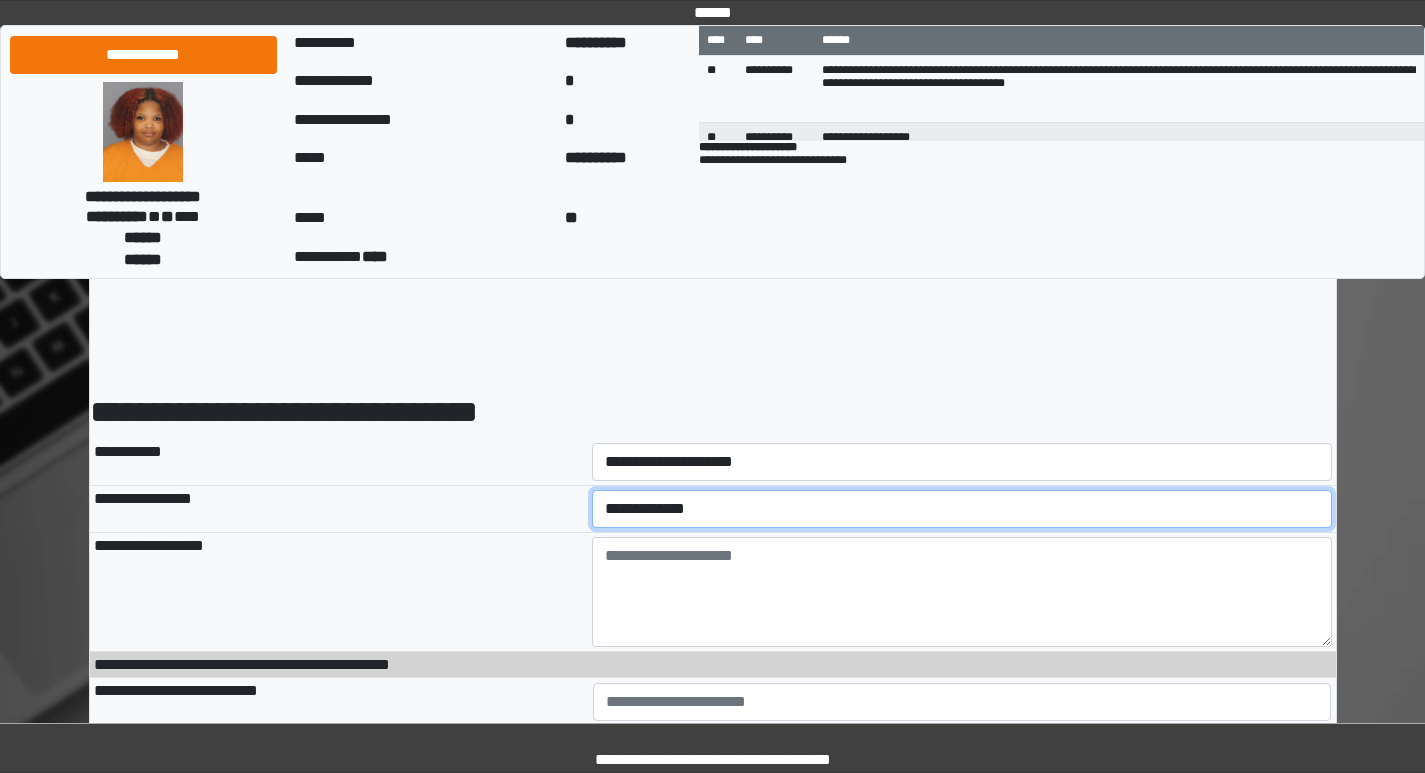 click on "**********" at bounding box center (962, 509) 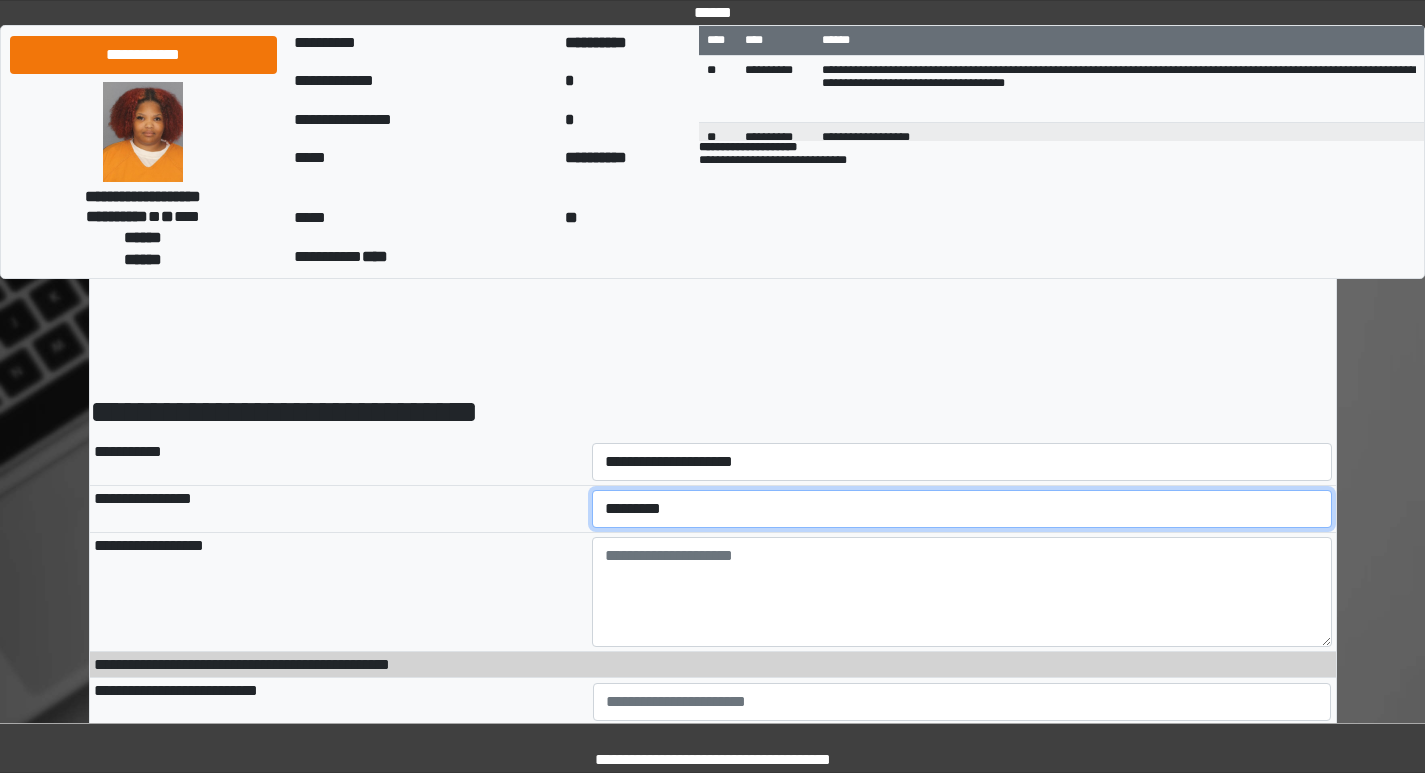 click on "**********" at bounding box center (962, 509) 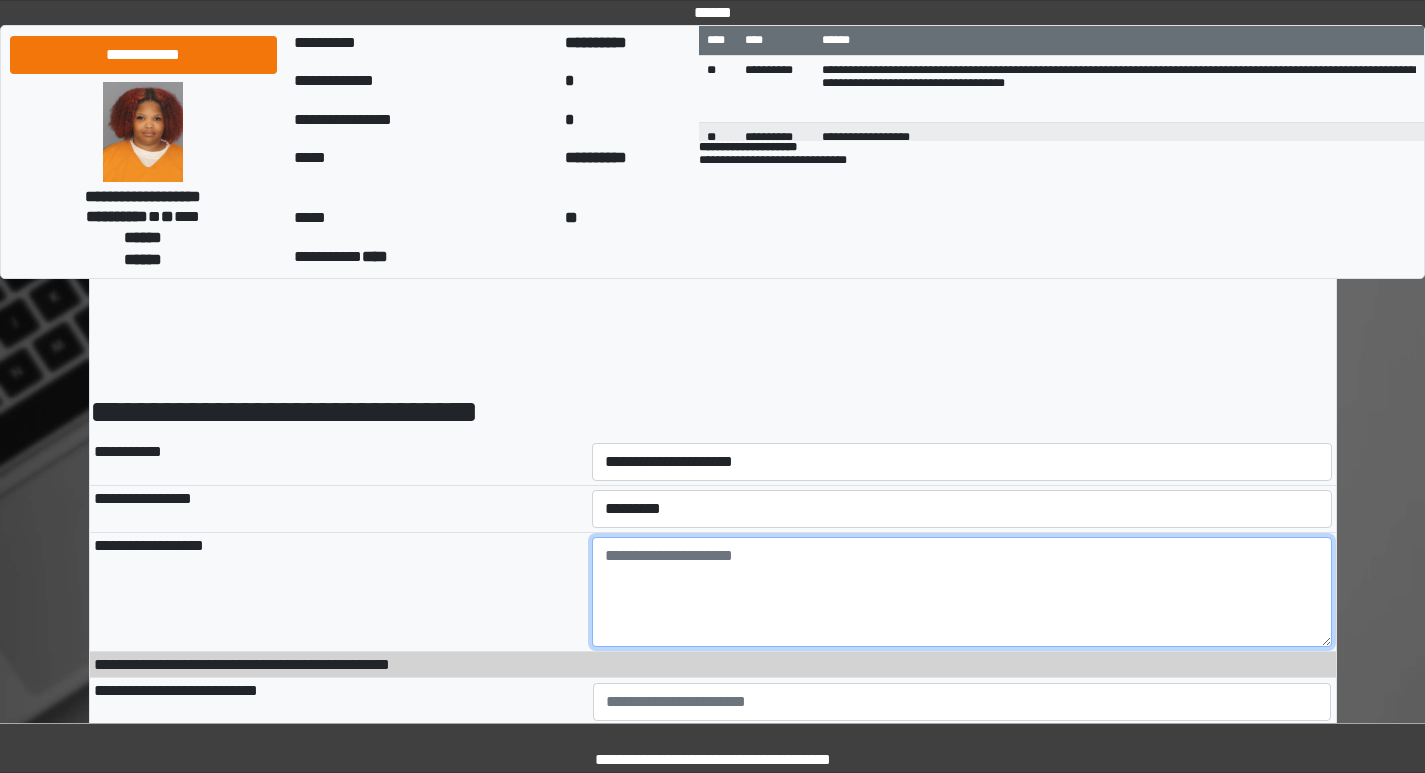 click at bounding box center (962, 592) 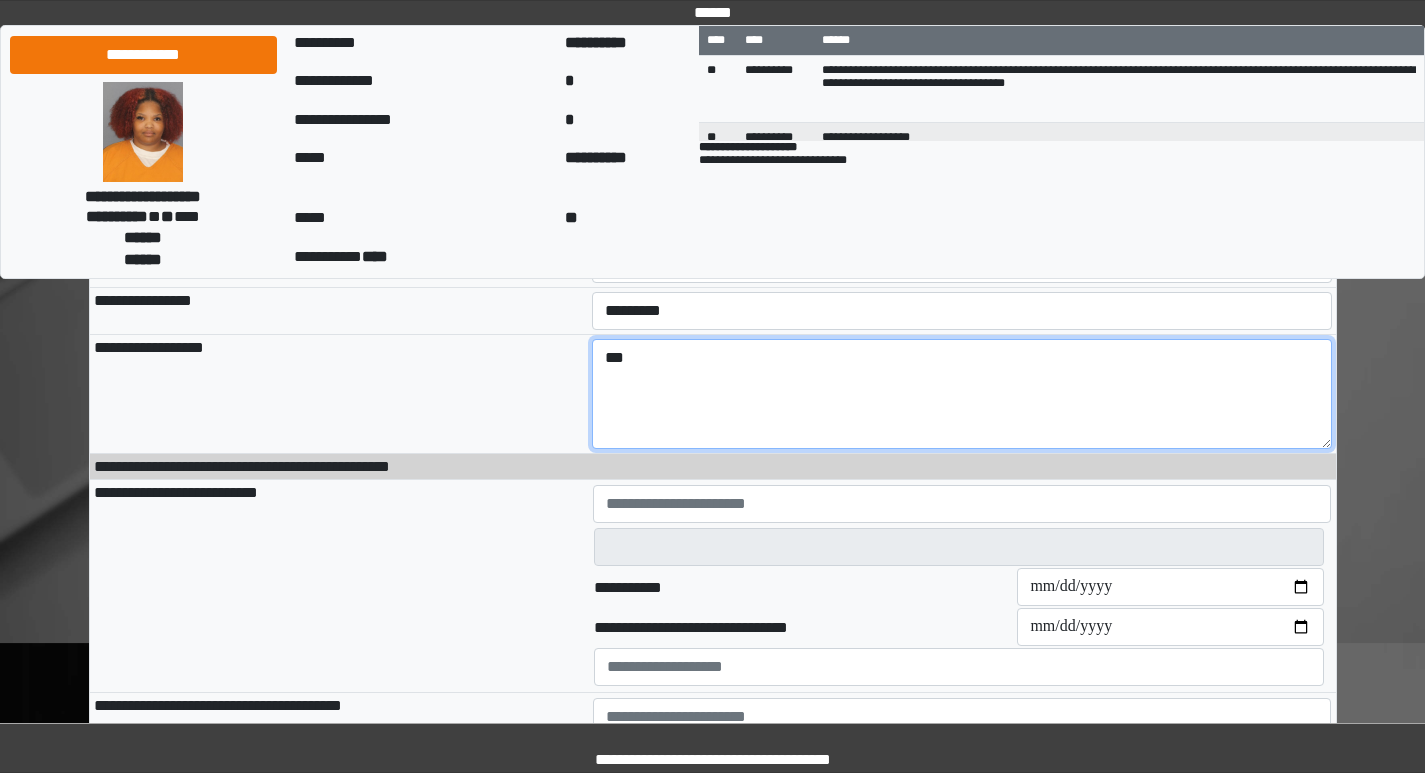 scroll, scrollTop: 200, scrollLeft: 0, axis: vertical 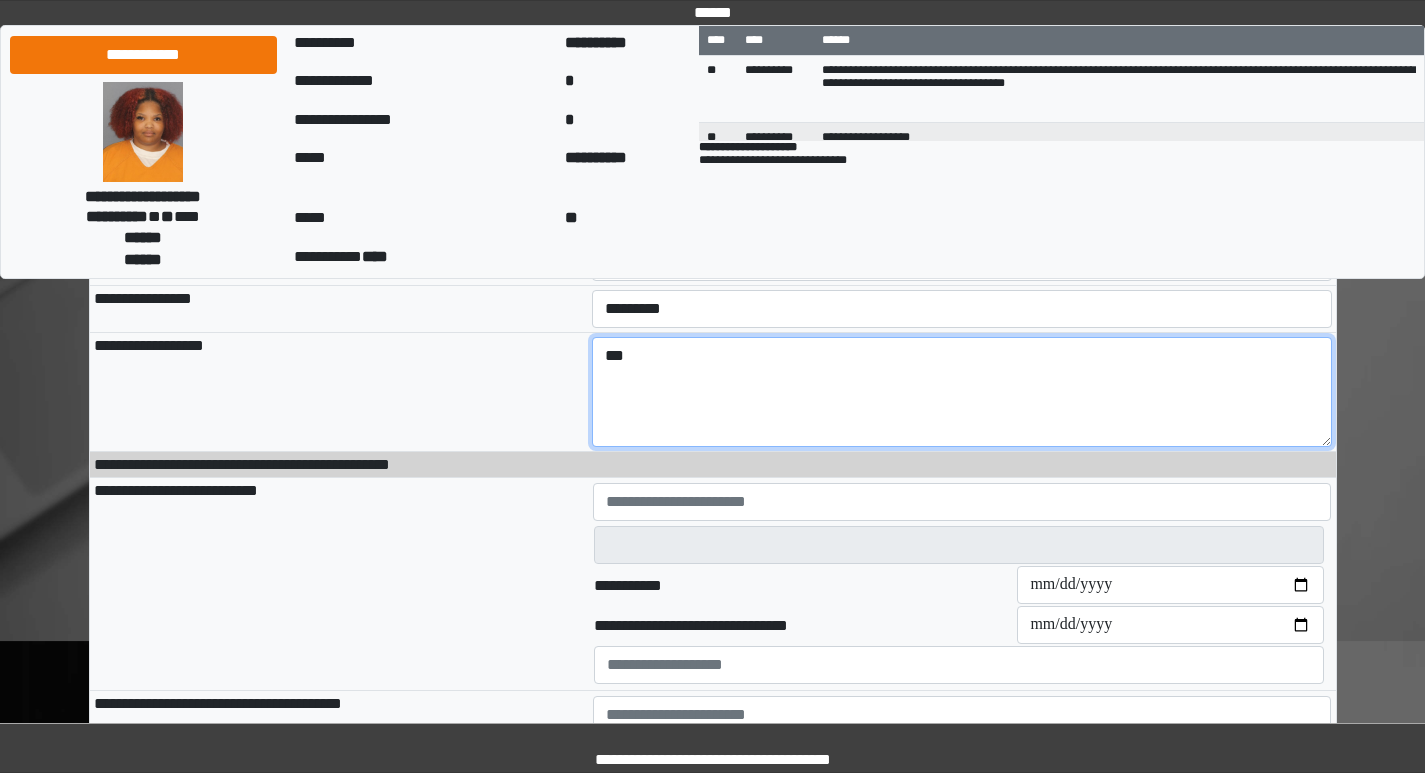 type on "***" 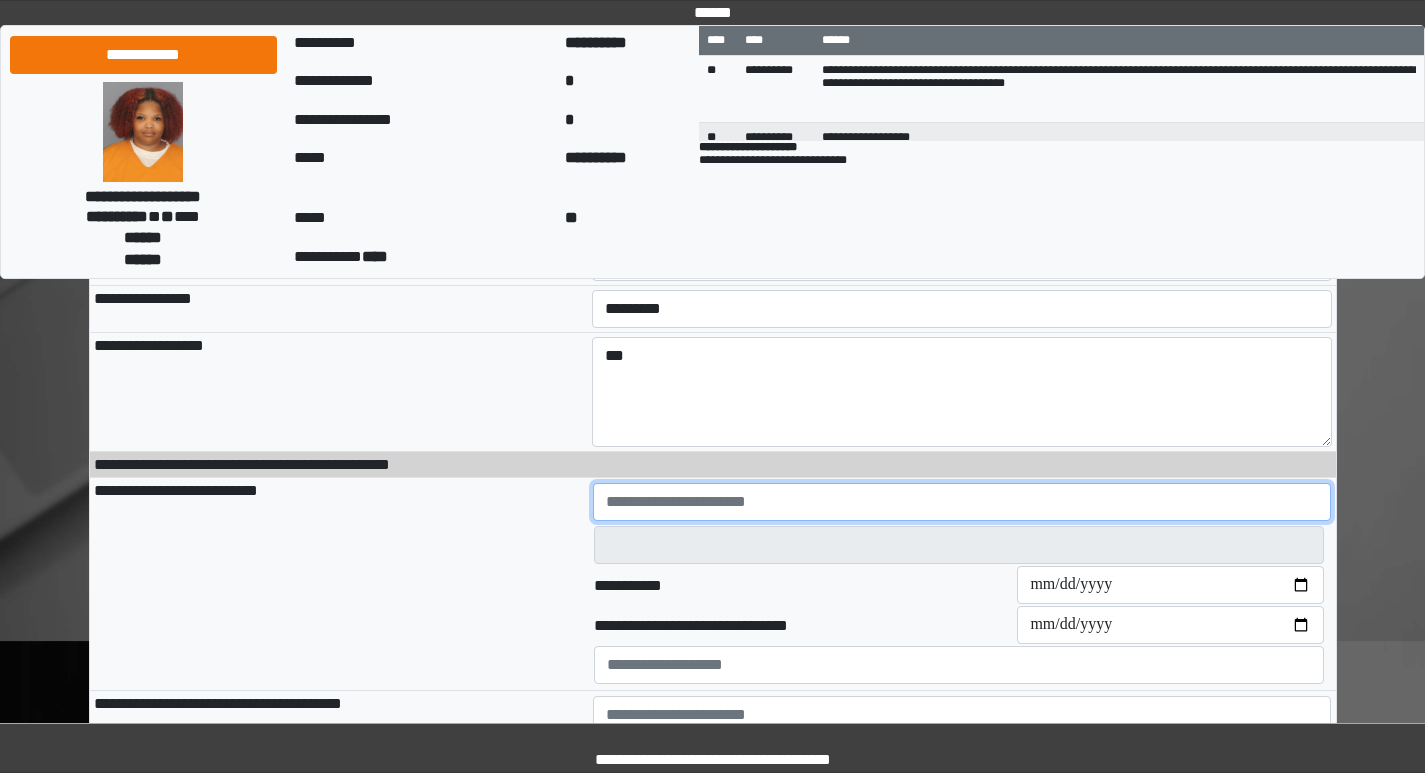 click at bounding box center [962, 502] 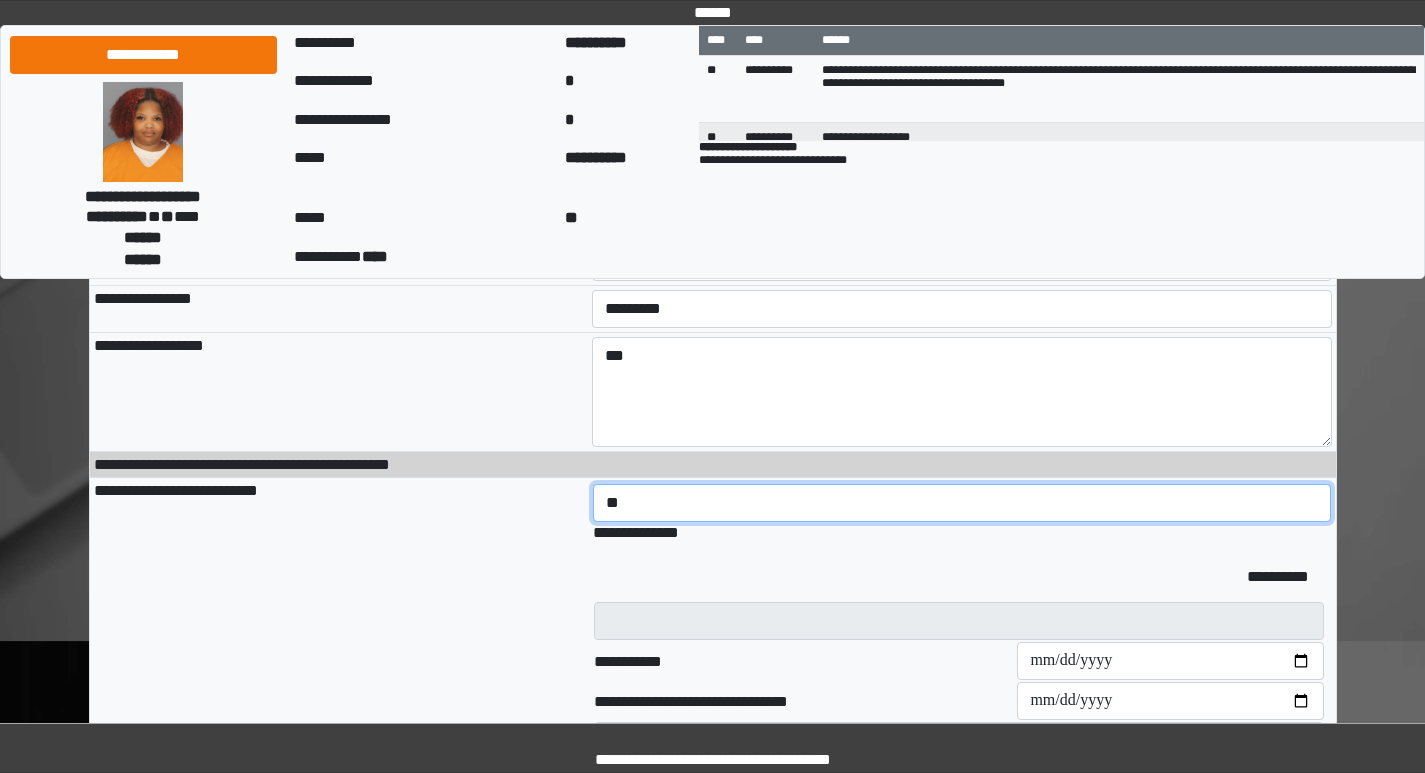 type on "*" 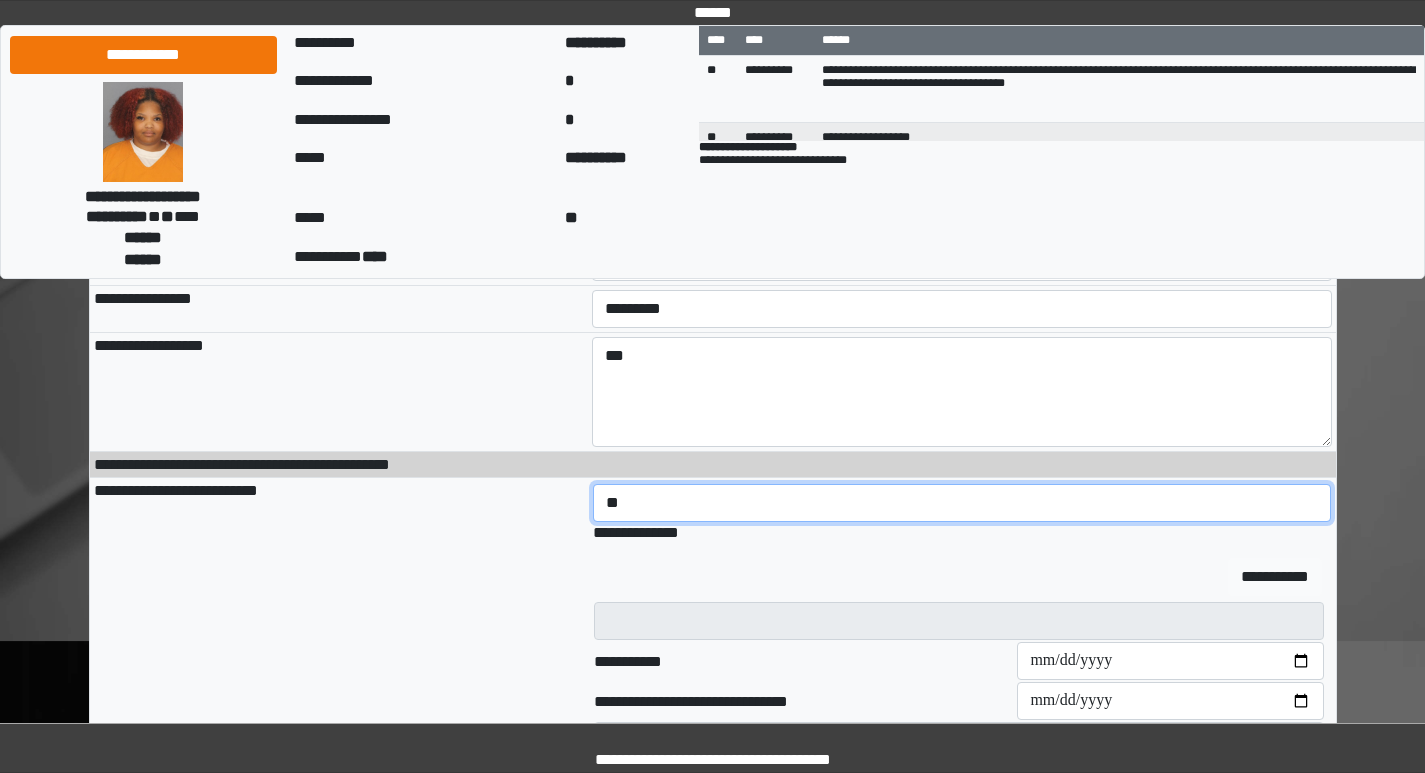 type on "**" 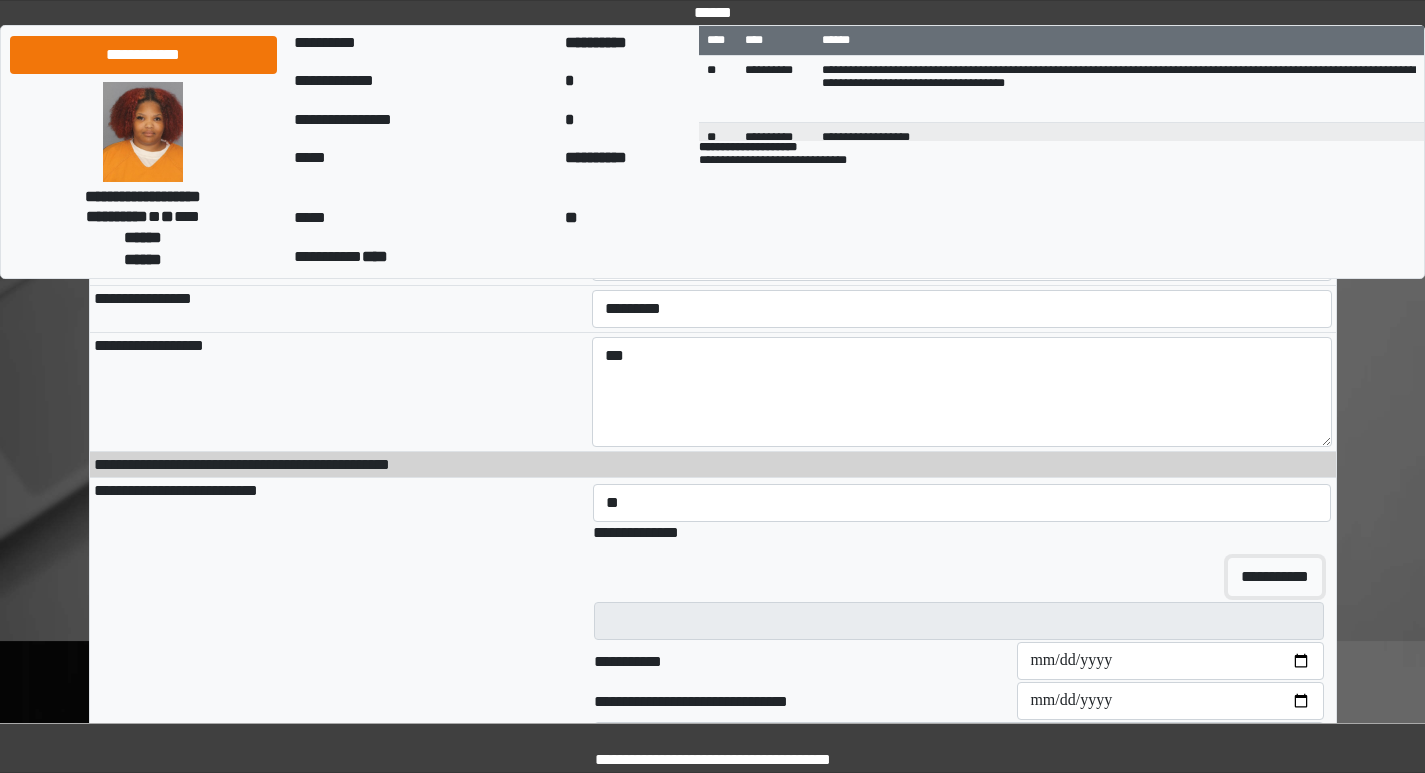 click on "**********" at bounding box center (1275, 577) 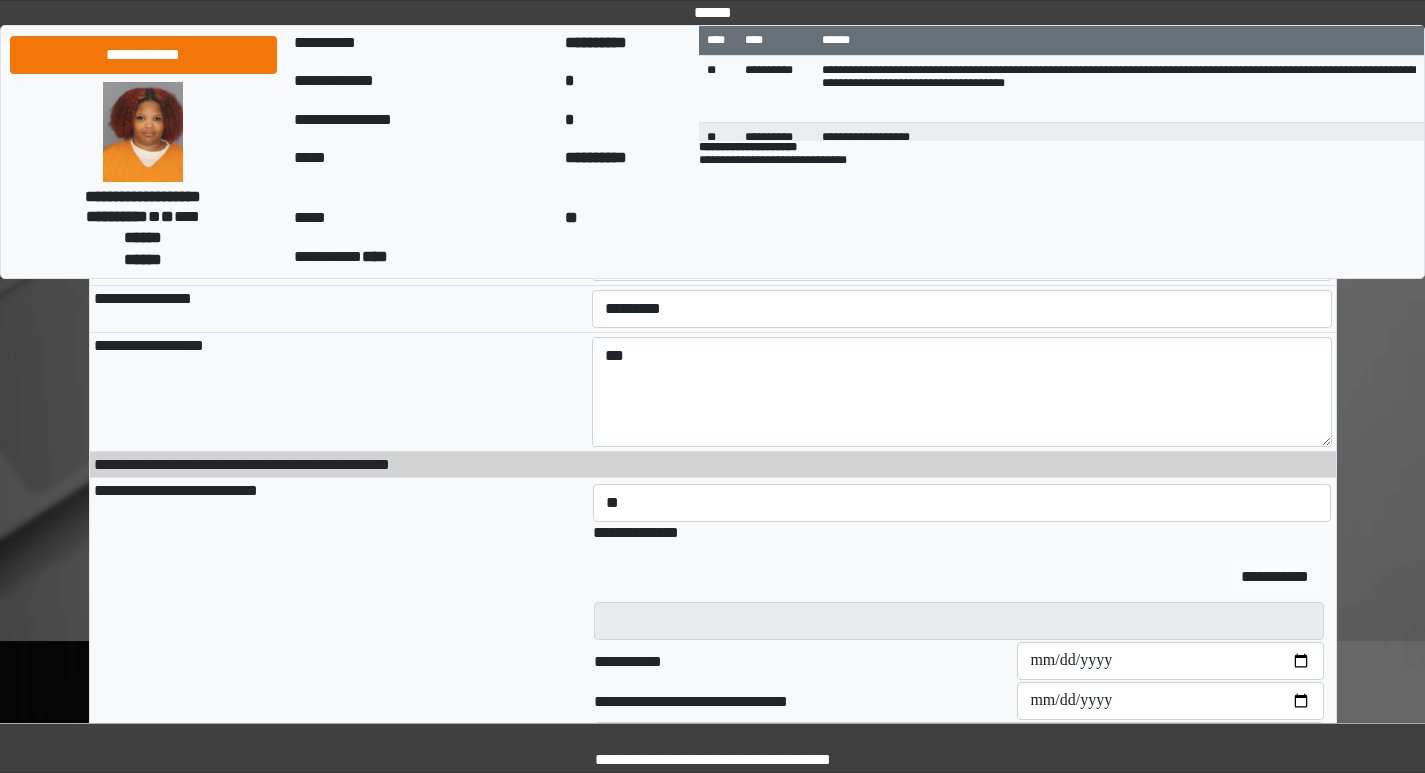 type 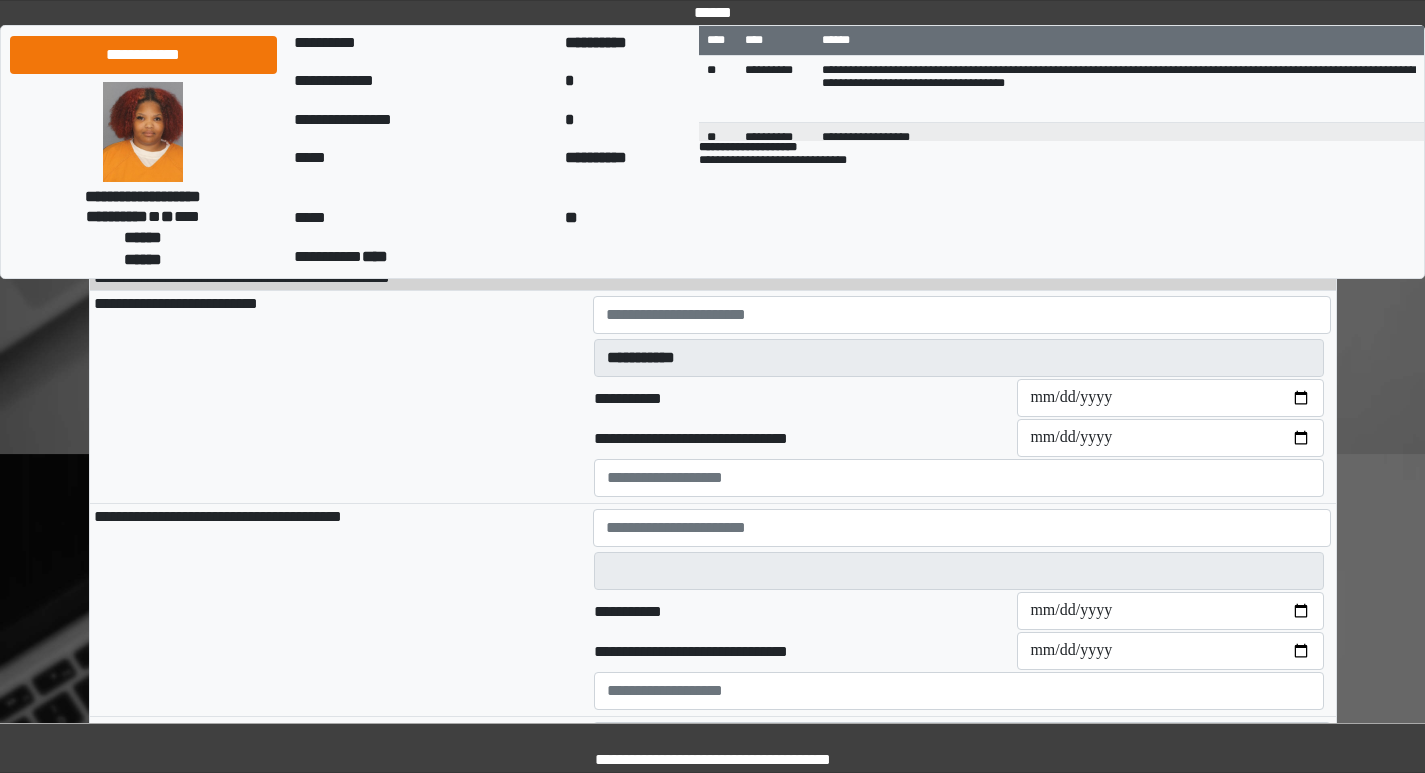 scroll, scrollTop: 400, scrollLeft: 0, axis: vertical 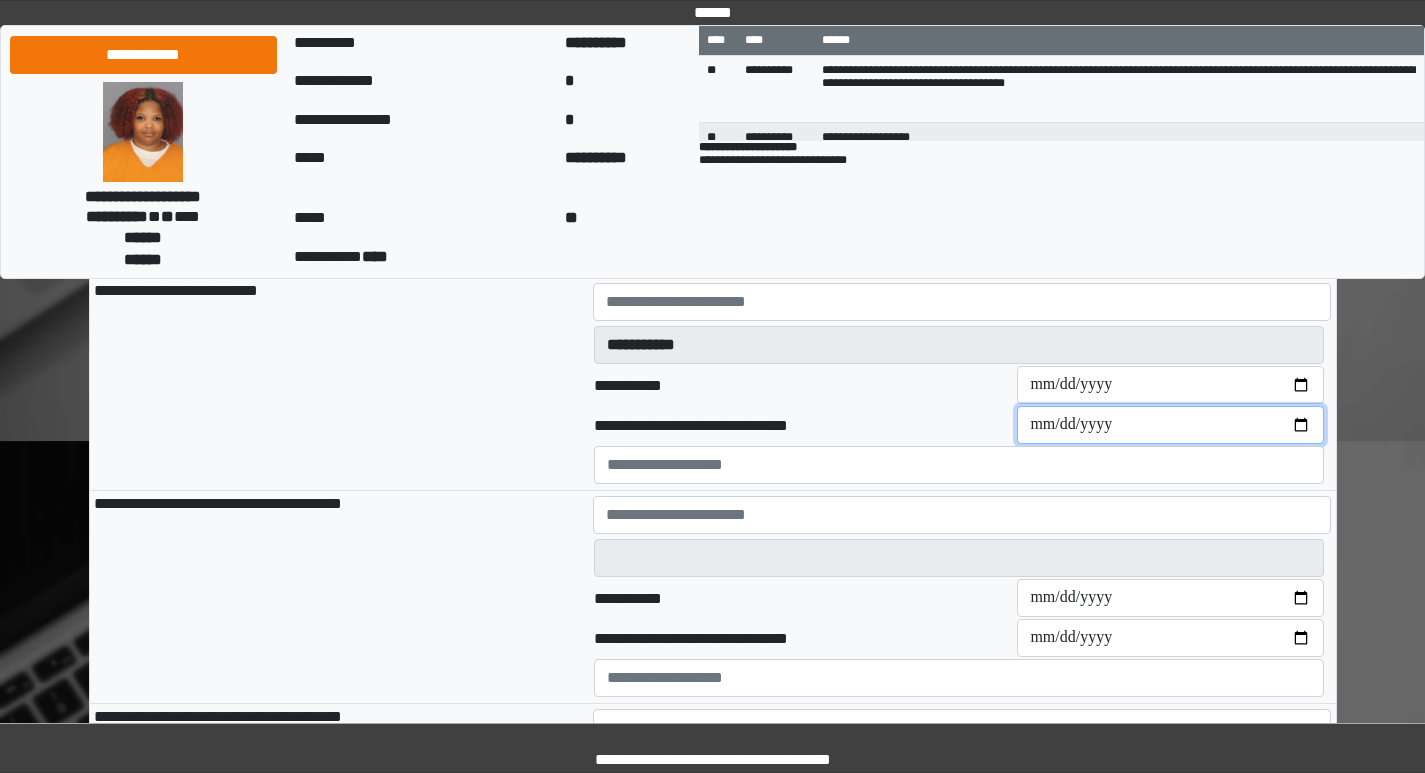 click on "**********" at bounding box center (1170, 425) 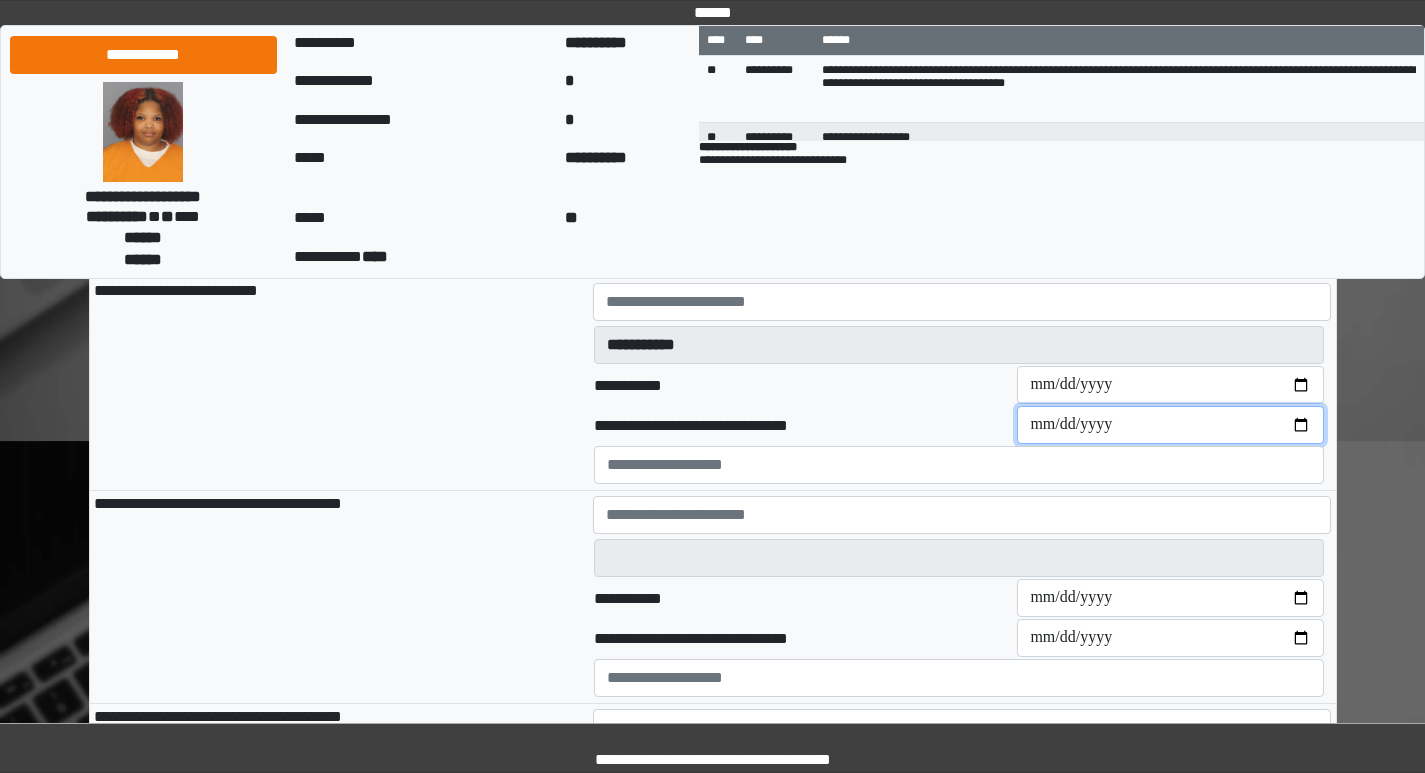 type on "**********" 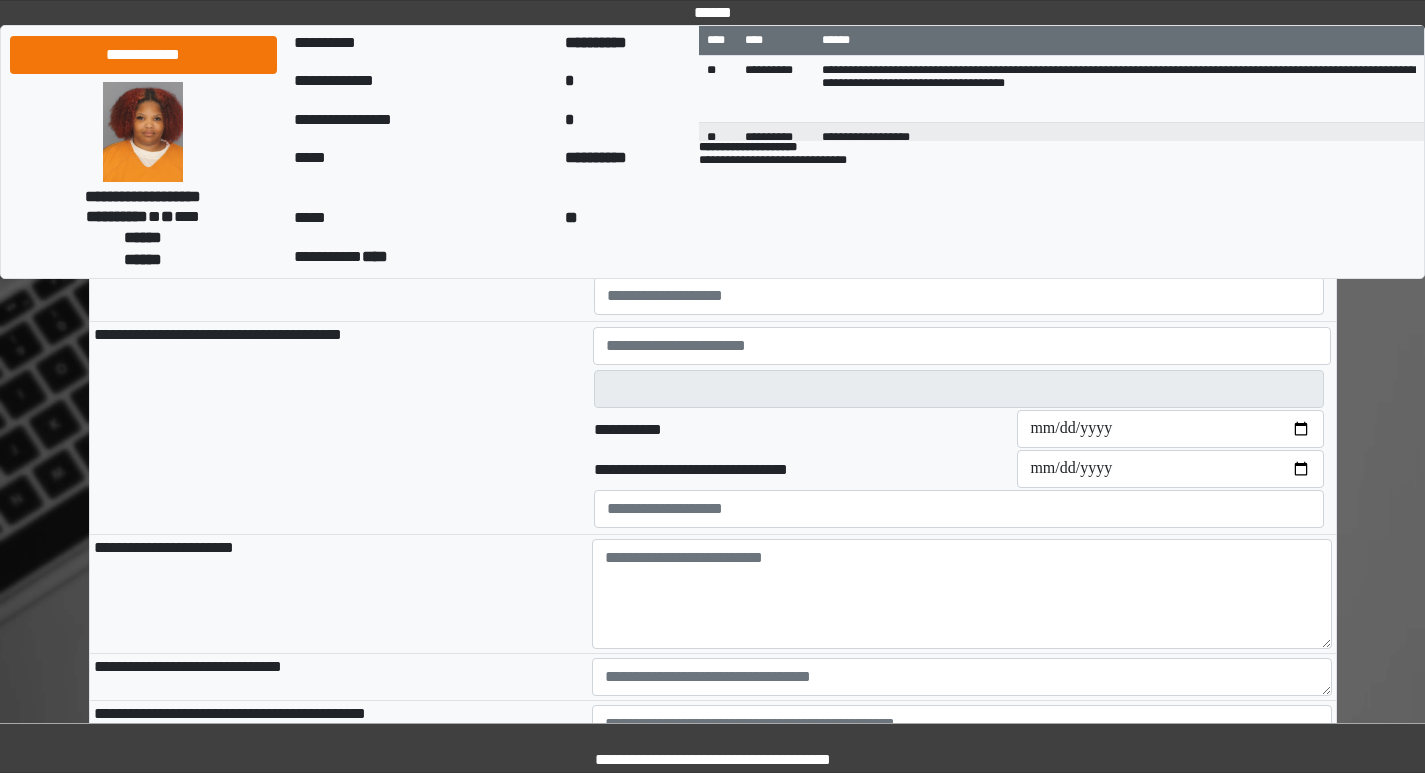 scroll, scrollTop: 800, scrollLeft: 0, axis: vertical 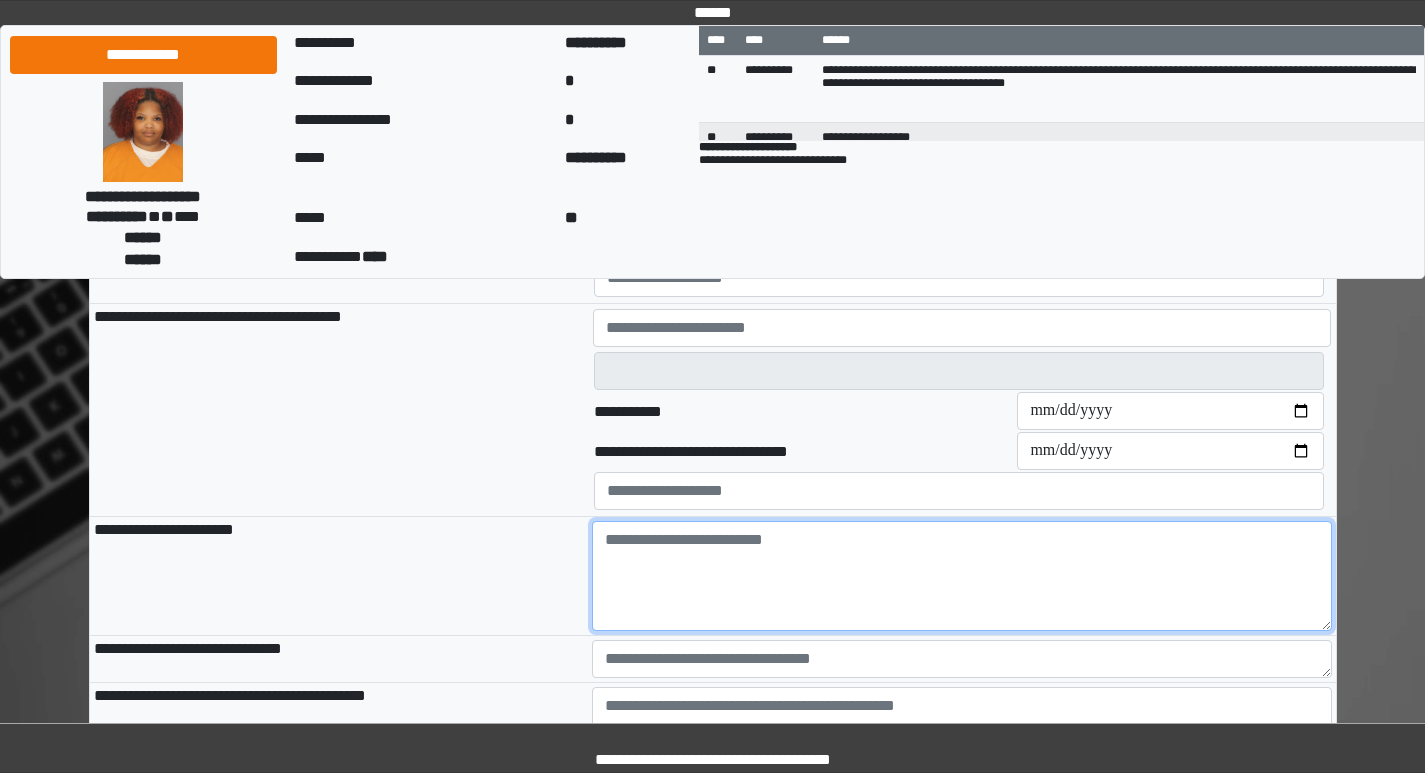 click at bounding box center [962, 576] 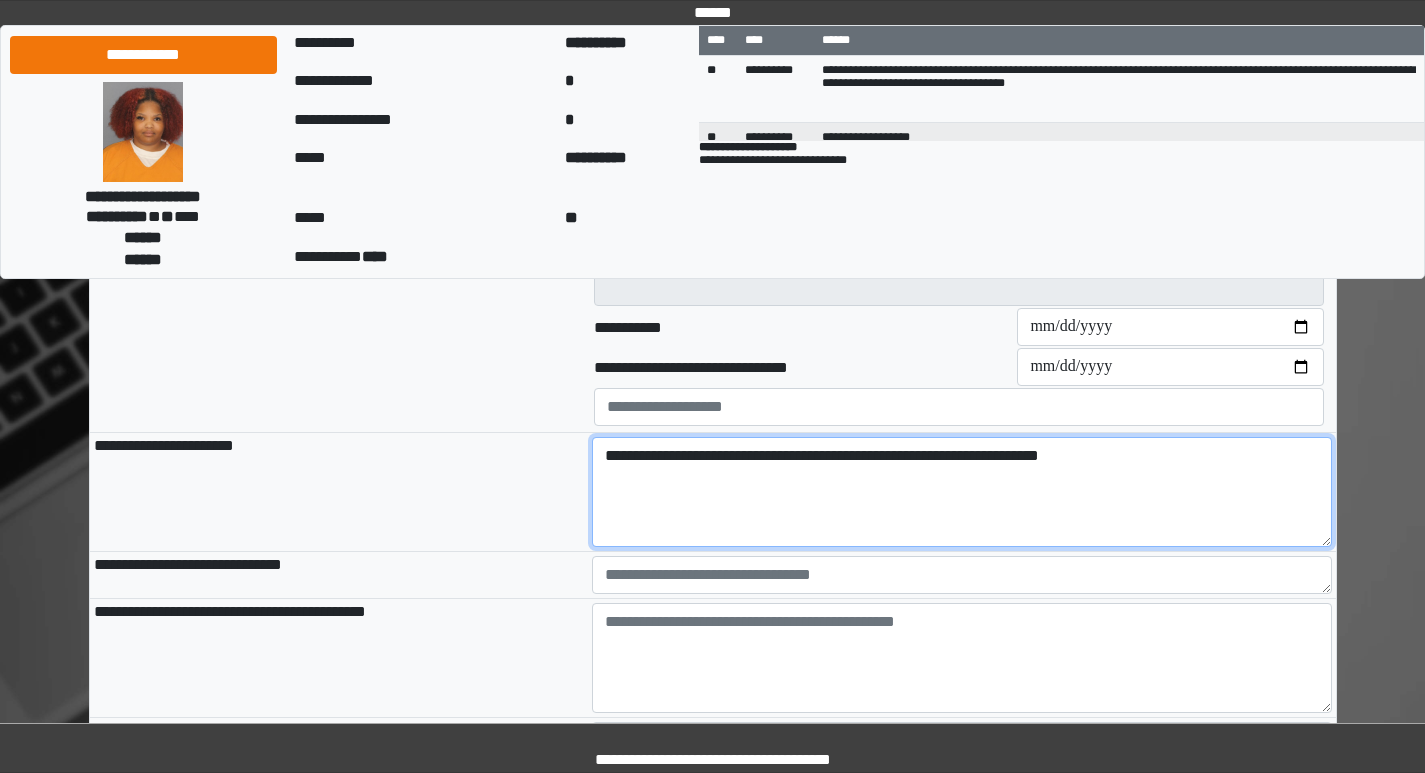 scroll, scrollTop: 1000, scrollLeft: 0, axis: vertical 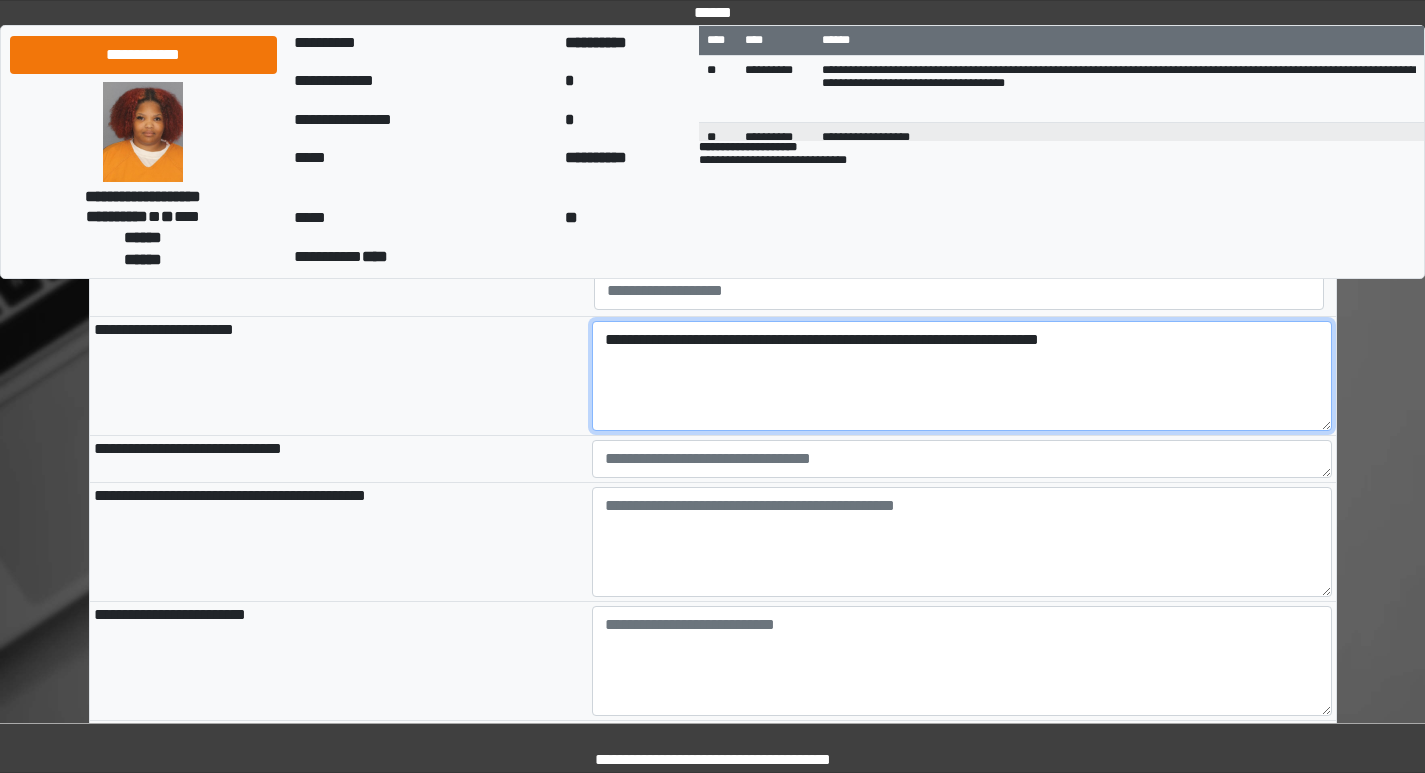 type on "**********" 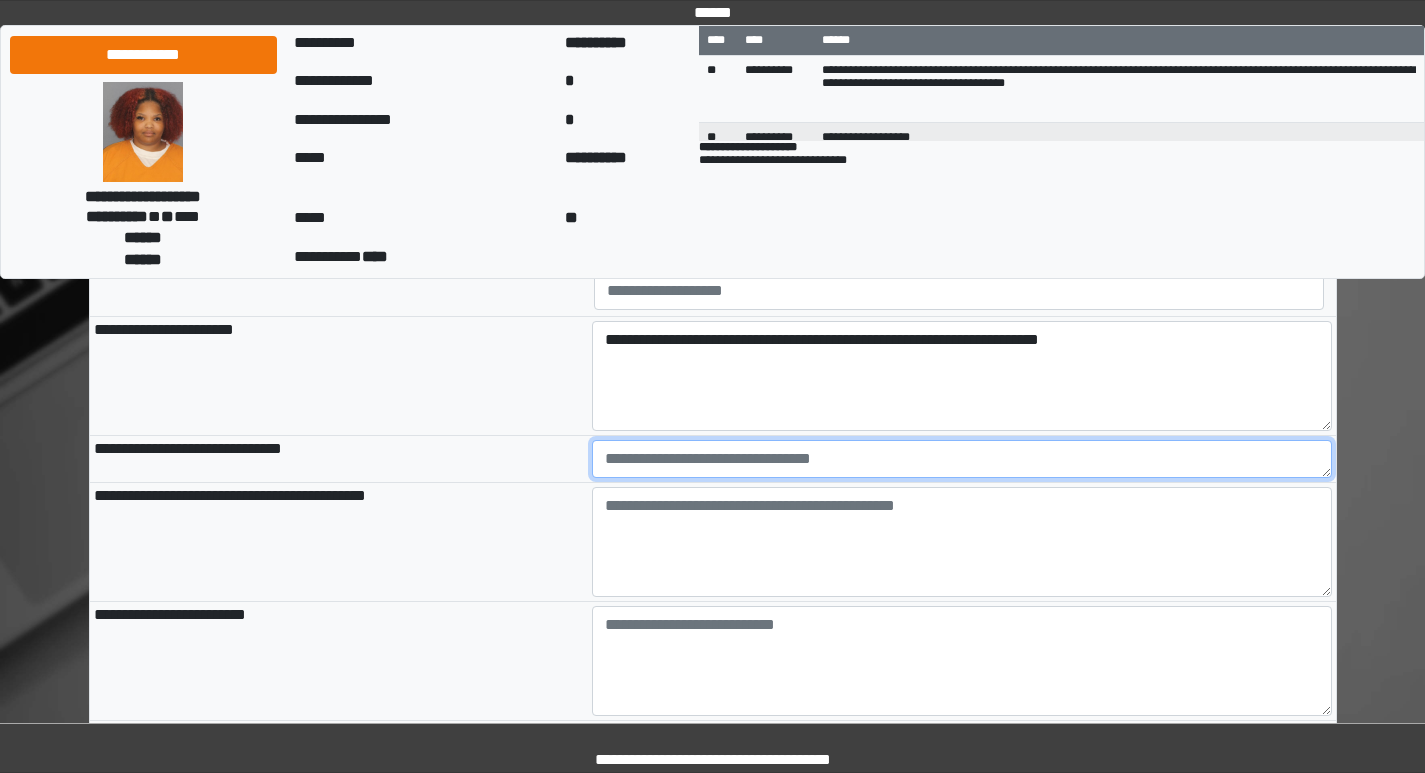 click at bounding box center [962, 459] 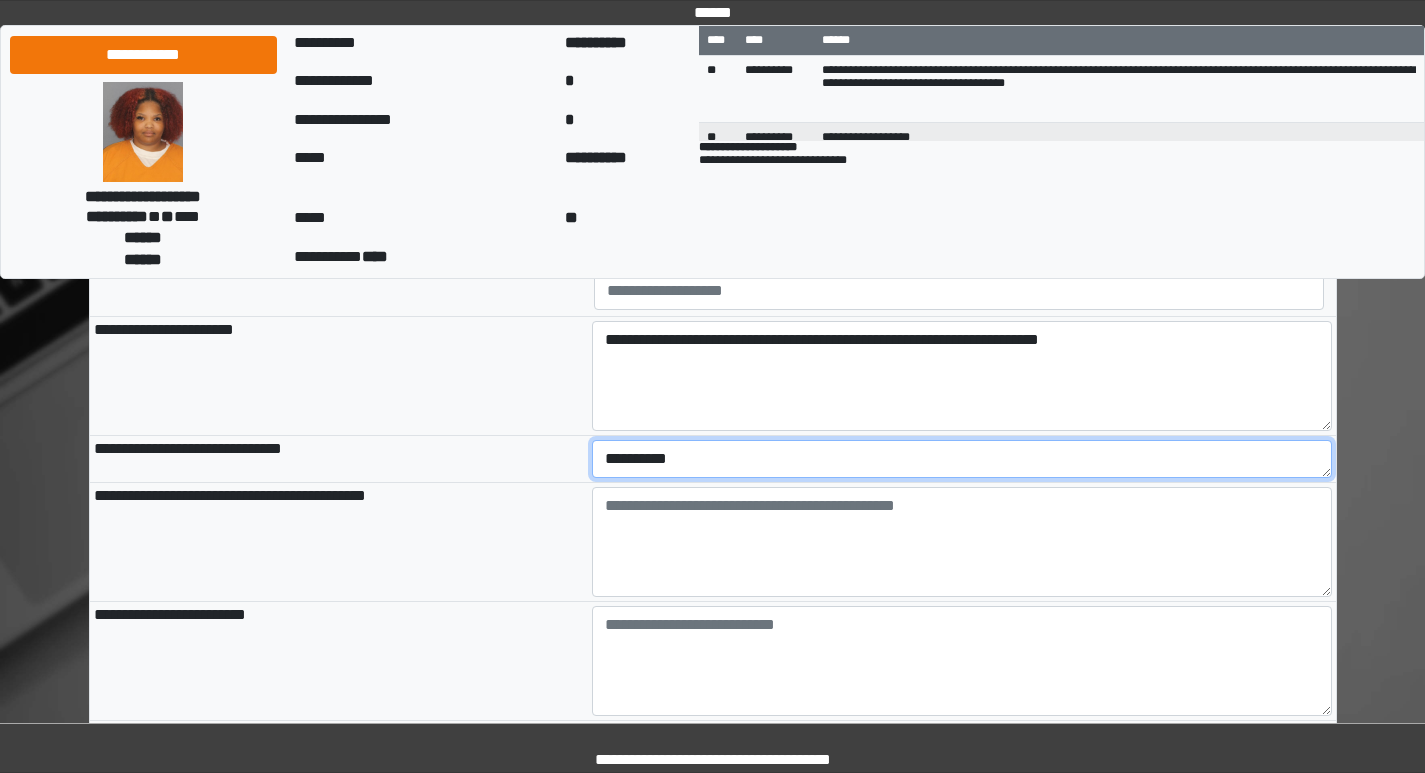 type on "**********" 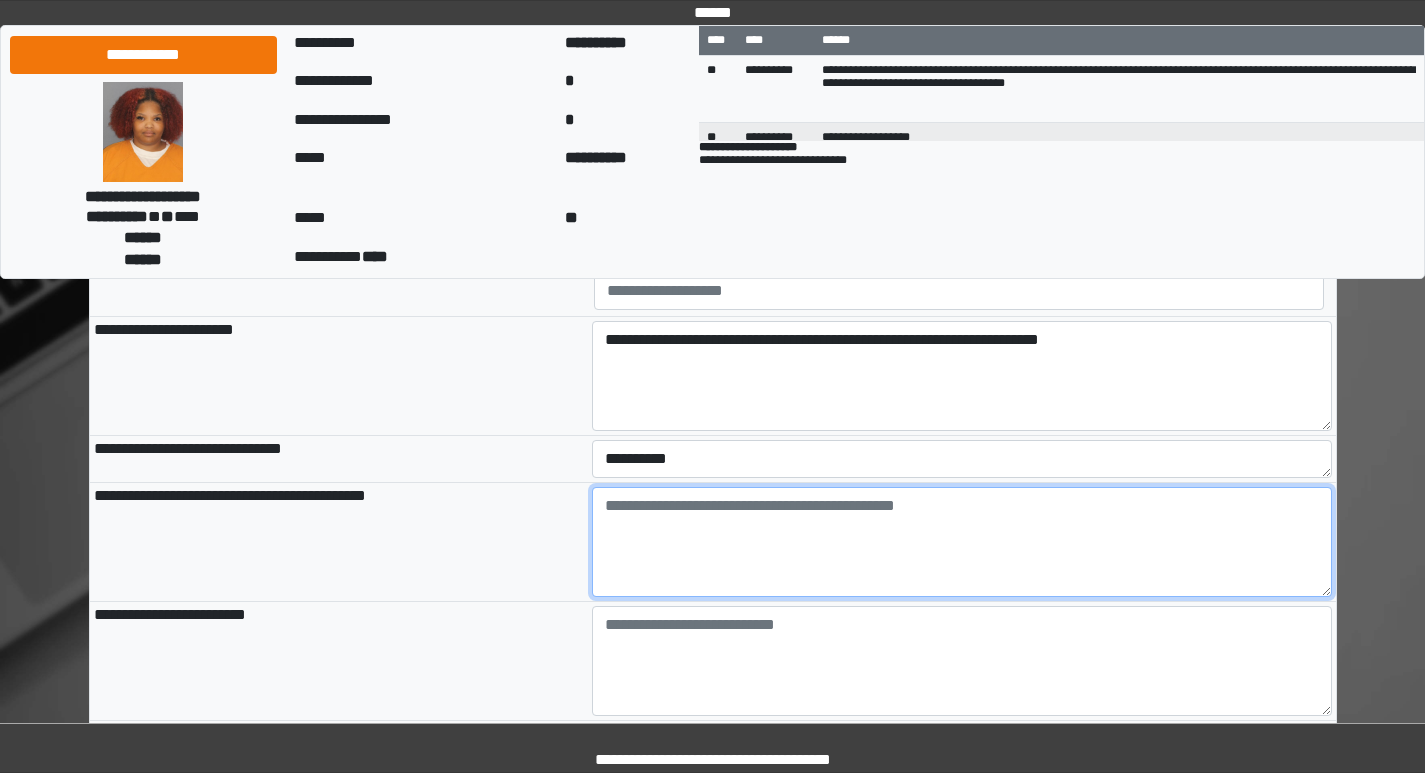 click at bounding box center (962, 542) 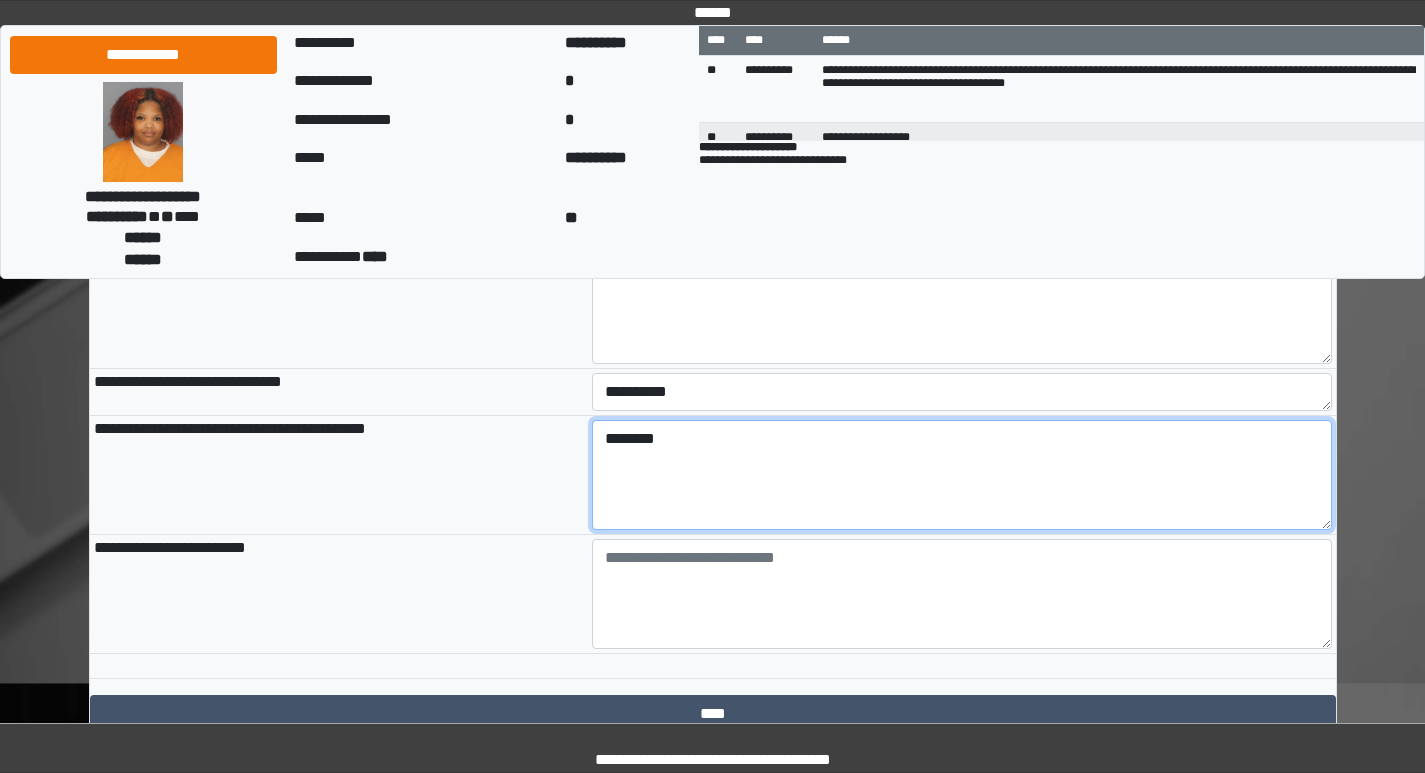 scroll, scrollTop: 1160, scrollLeft: 0, axis: vertical 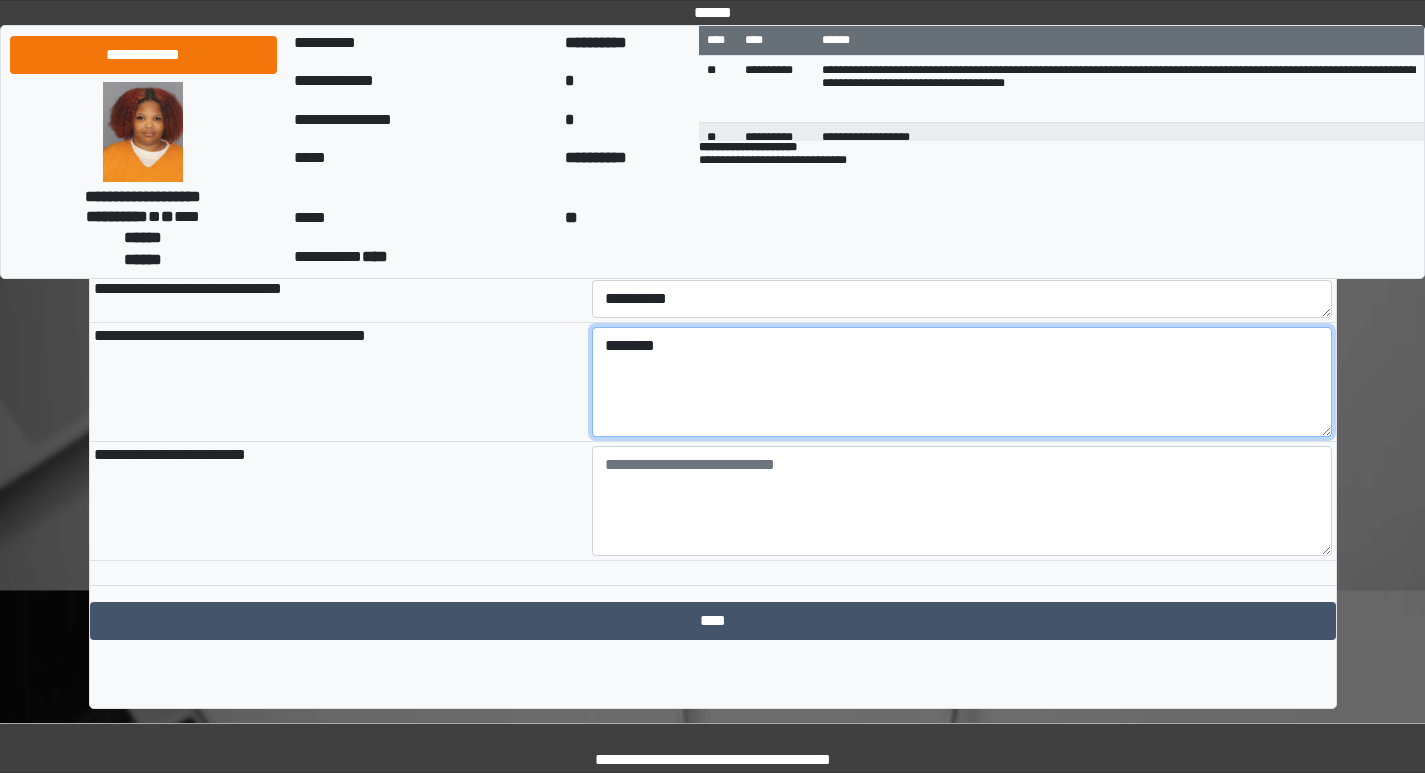 type on "********" 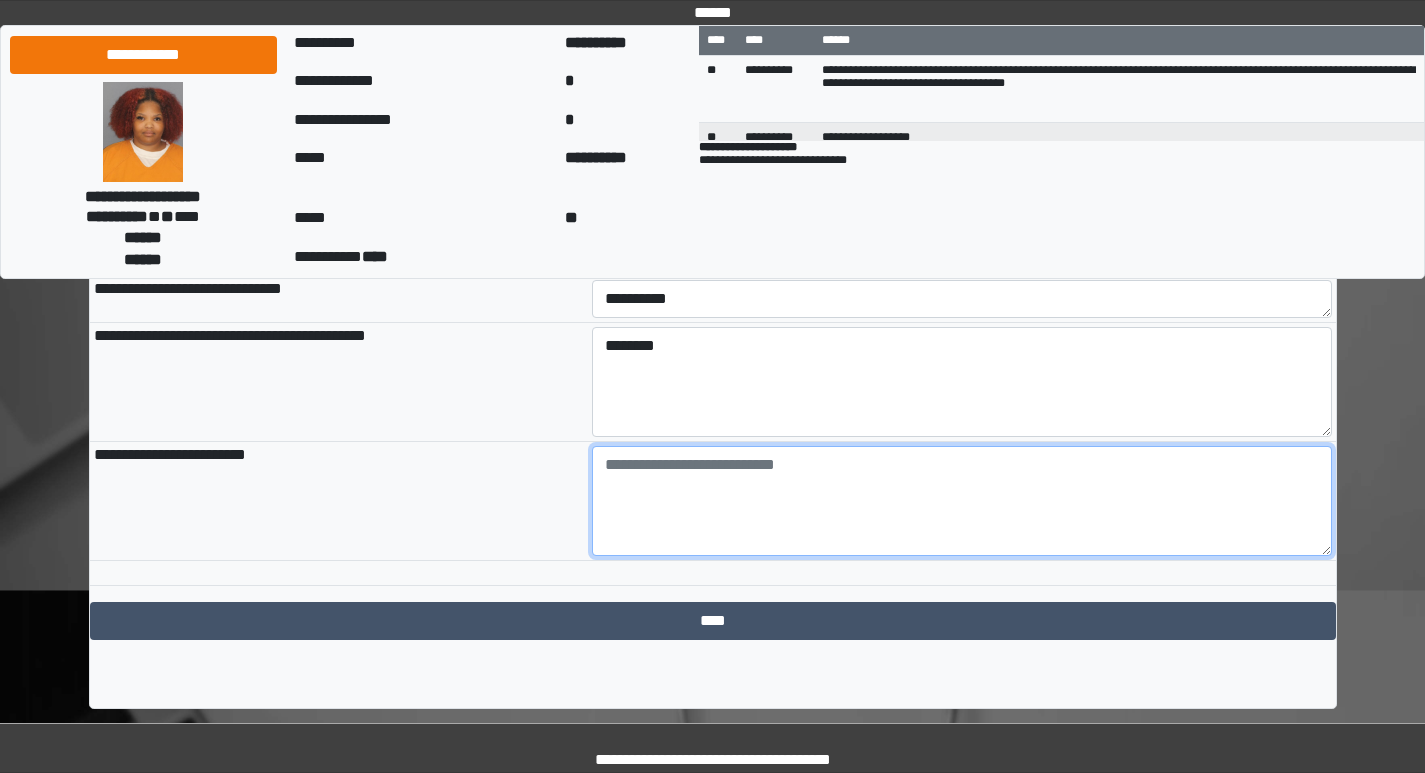 click at bounding box center [962, 501] 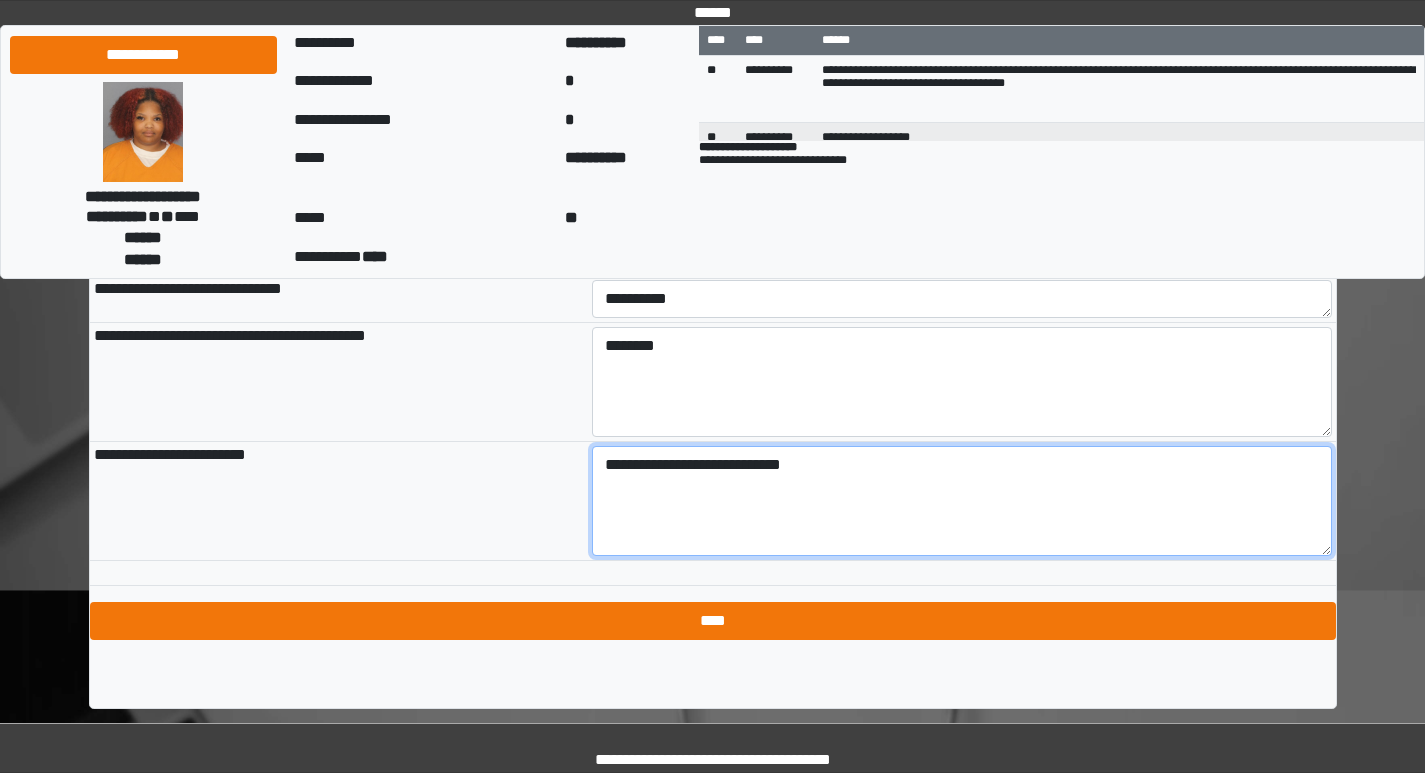 type on "**********" 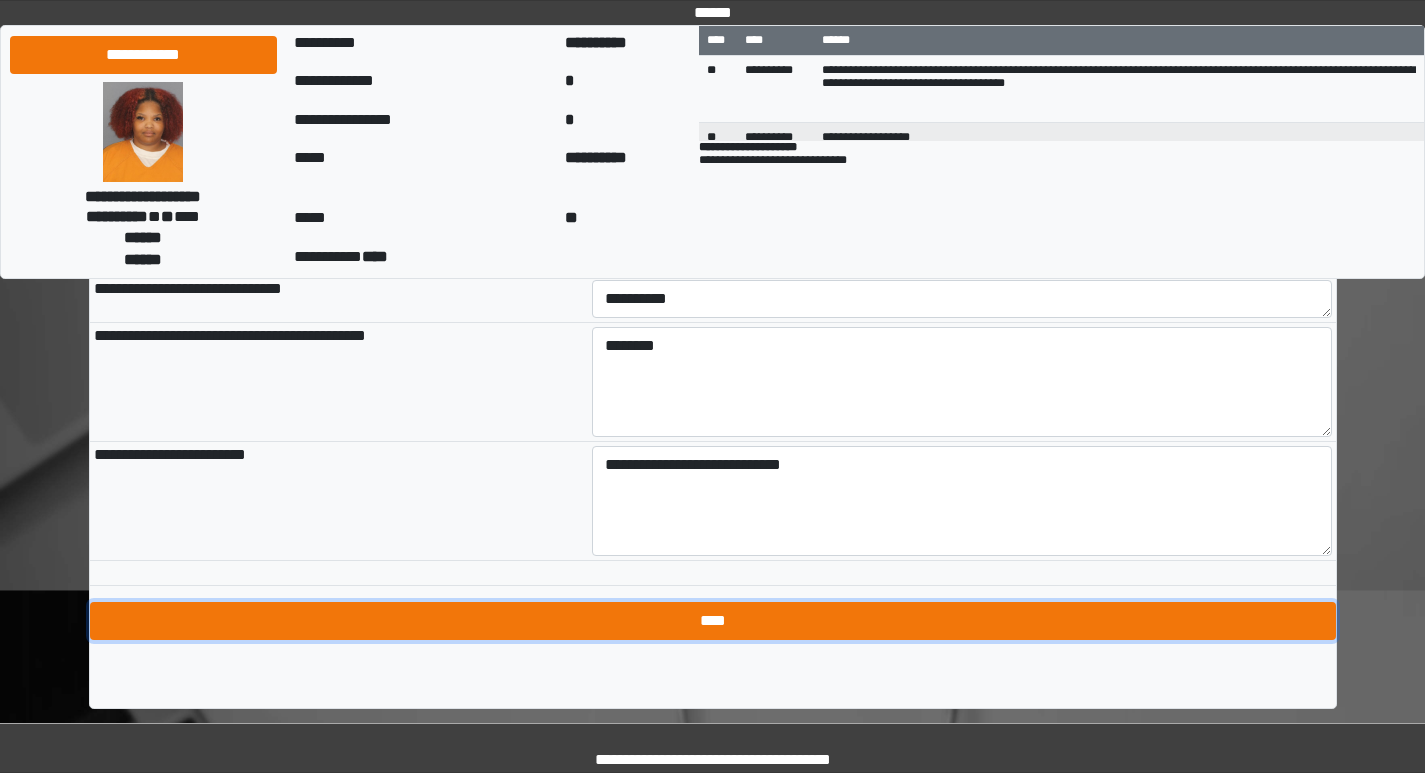 click on "****" at bounding box center (713, 621) 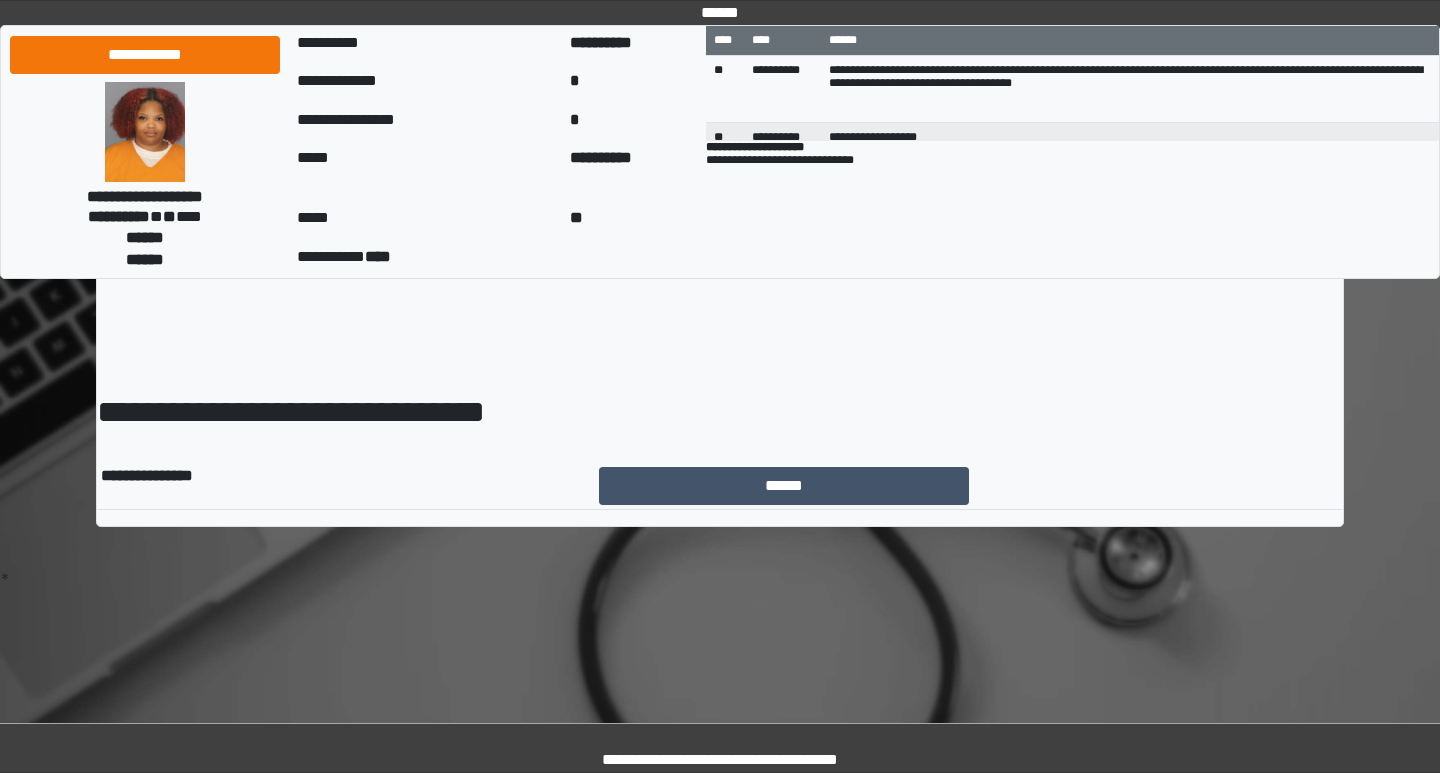 scroll, scrollTop: 0, scrollLeft: 0, axis: both 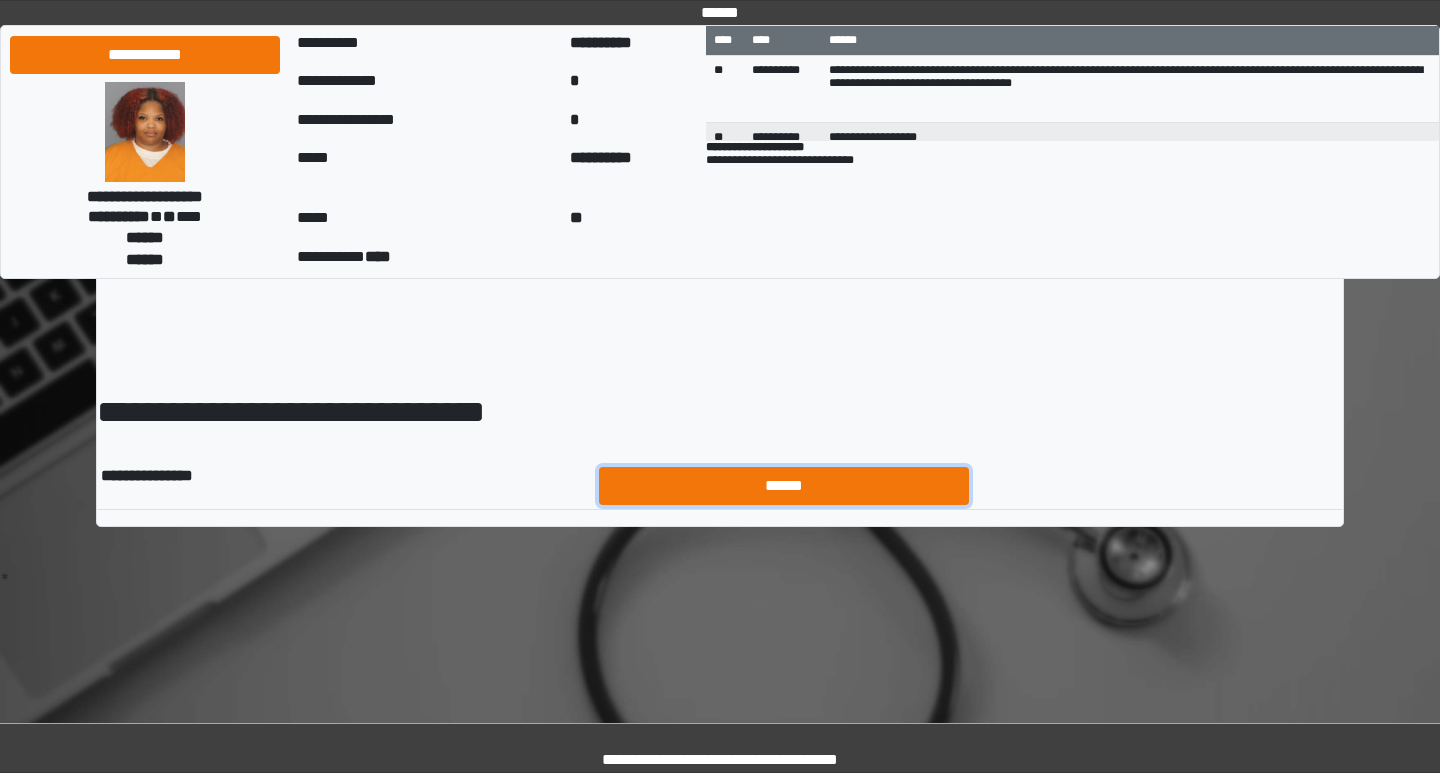 click on "******" at bounding box center [784, 486] 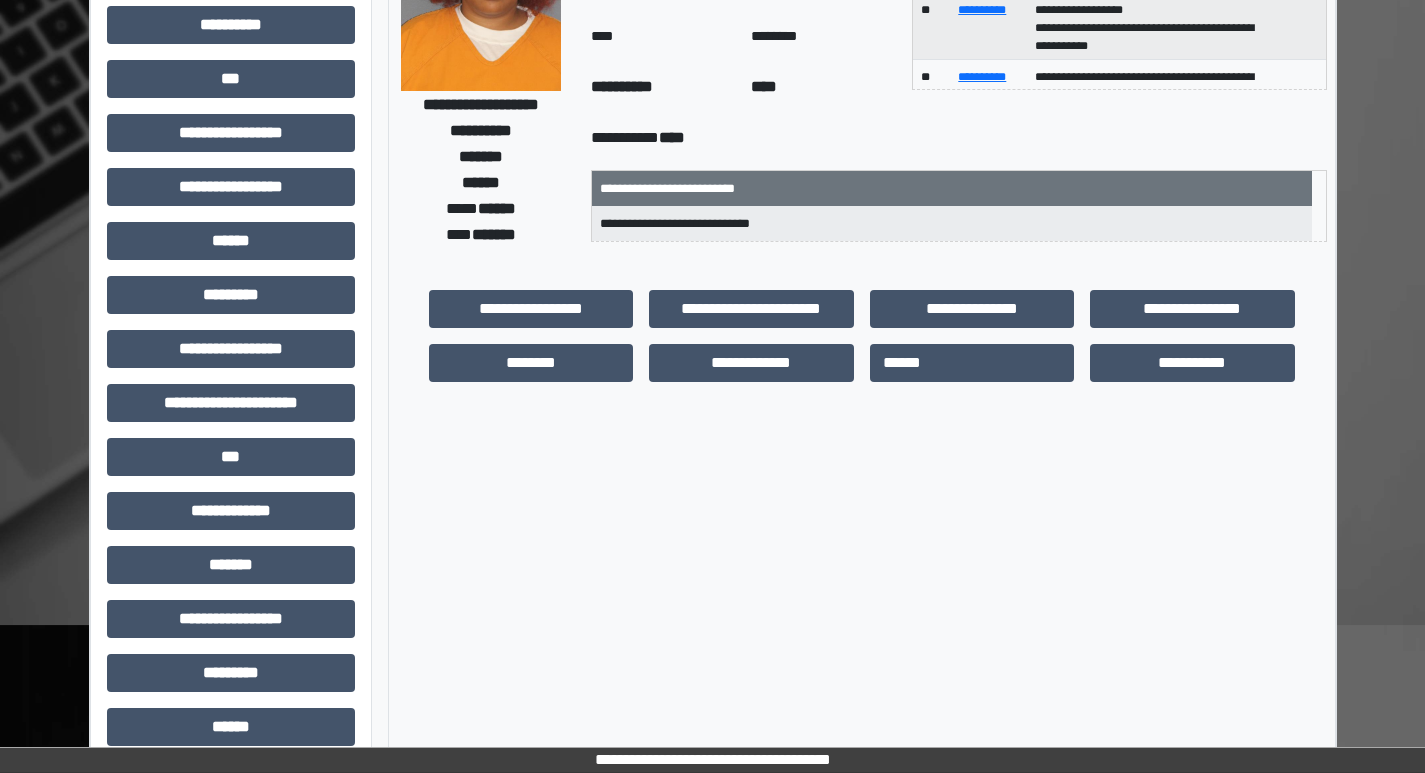 scroll, scrollTop: 401, scrollLeft: 0, axis: vertical 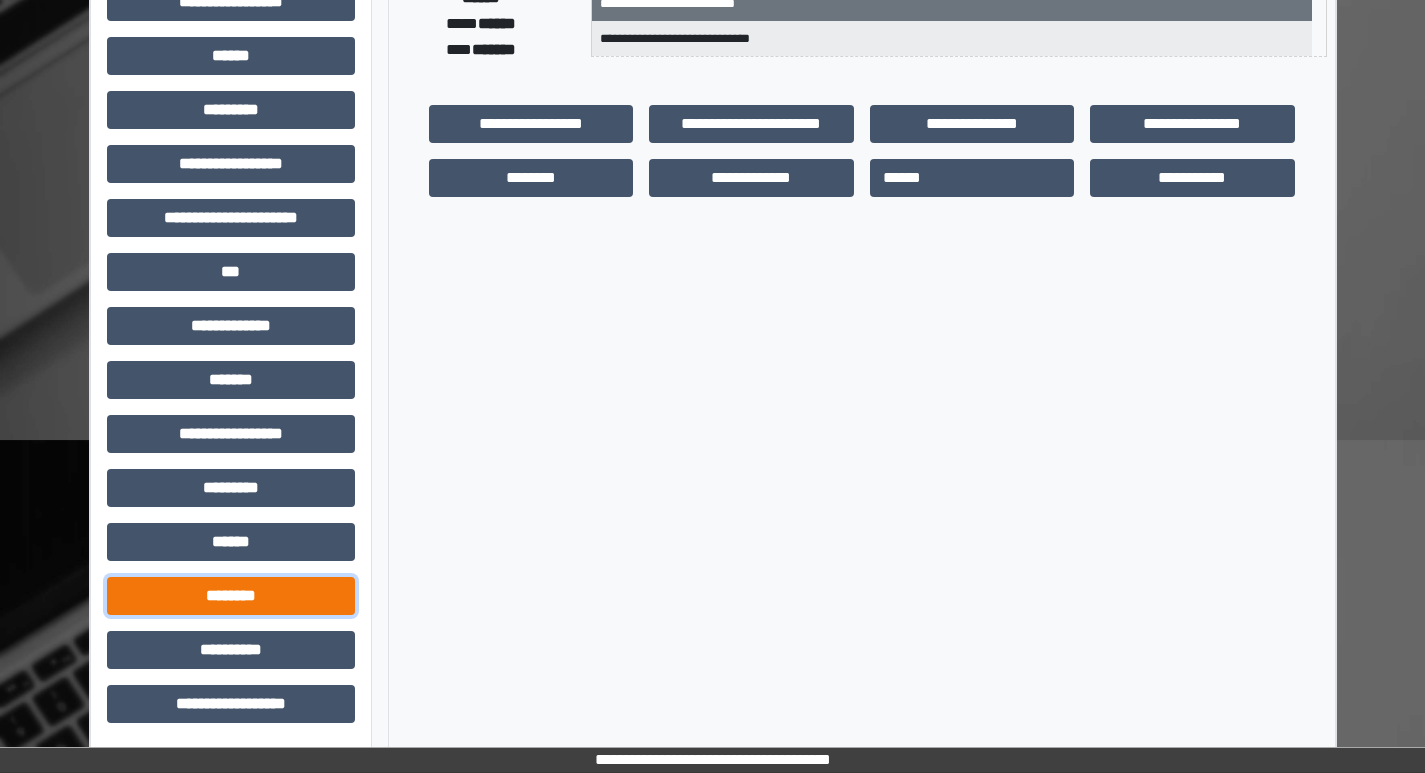 click on "********" at bounding box center (231, 596) 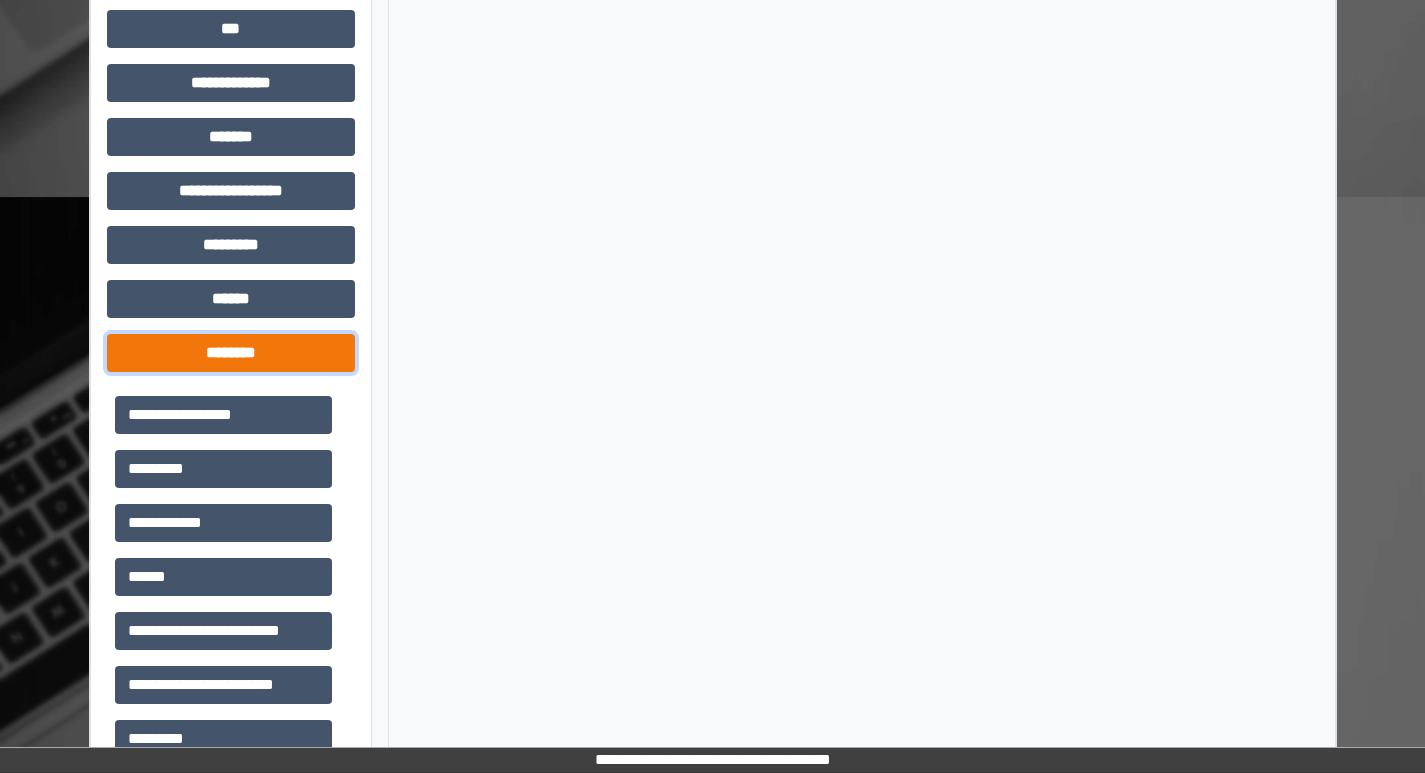 scroll, scrollTop: 701, scrollLeft: 0, axis: vertical 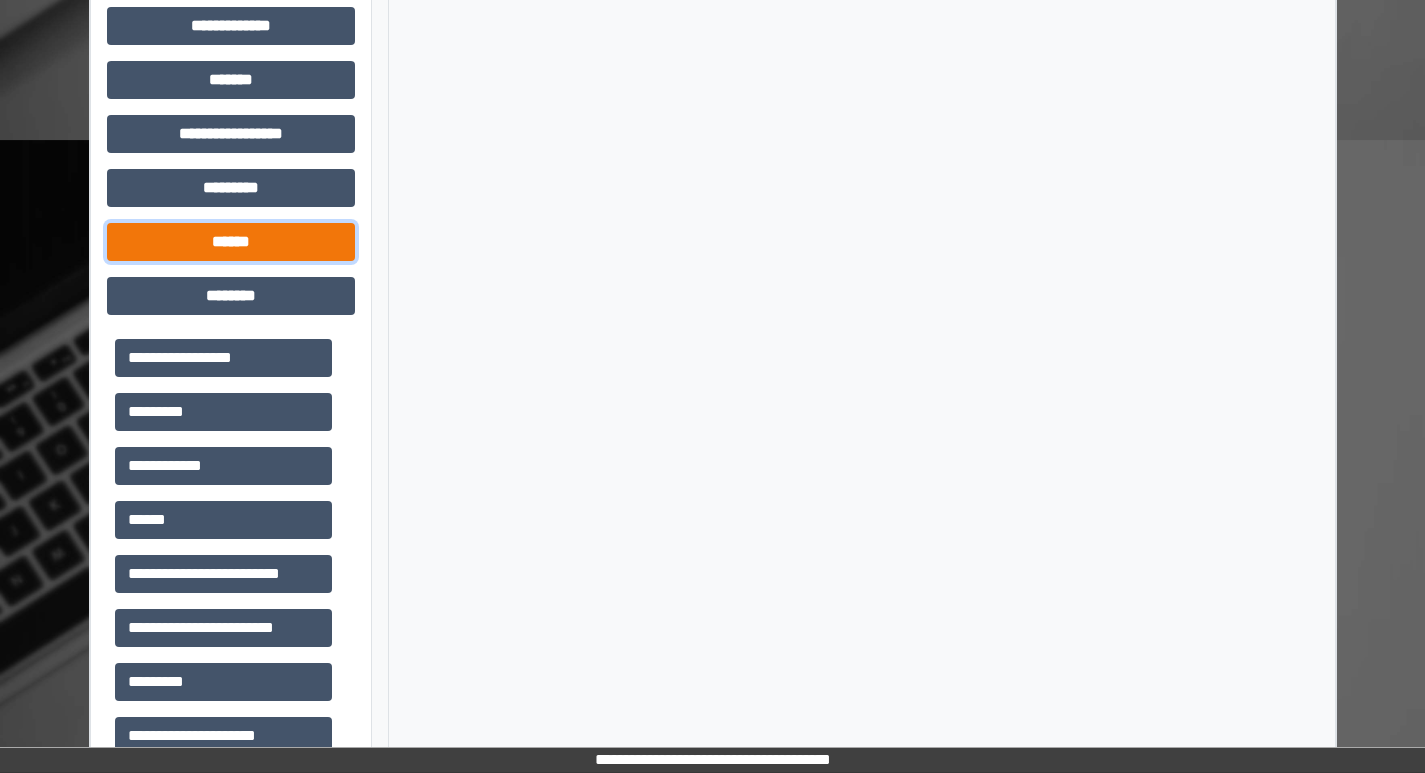 click on "******" at bounding box center (231, 242) 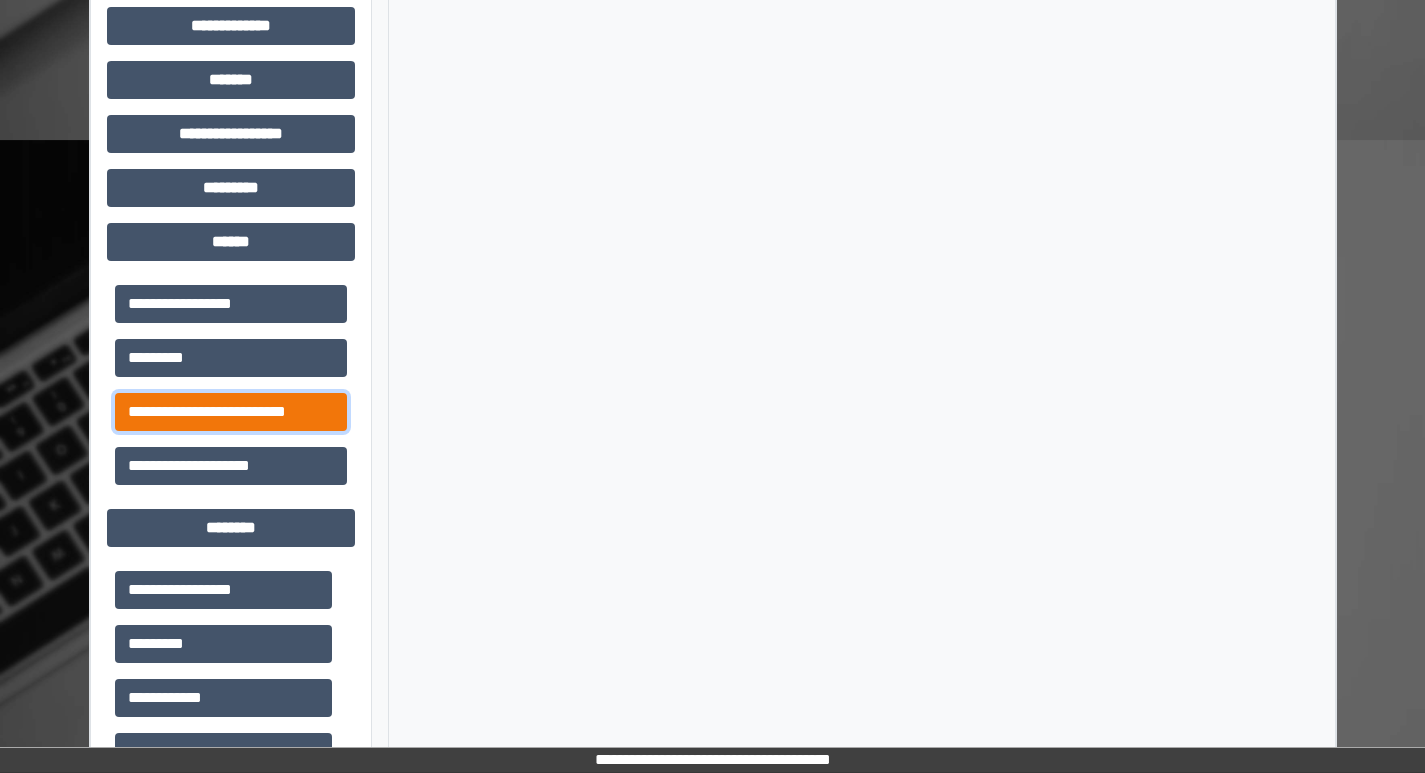 click on "**********" at bounding box center [231, 412] 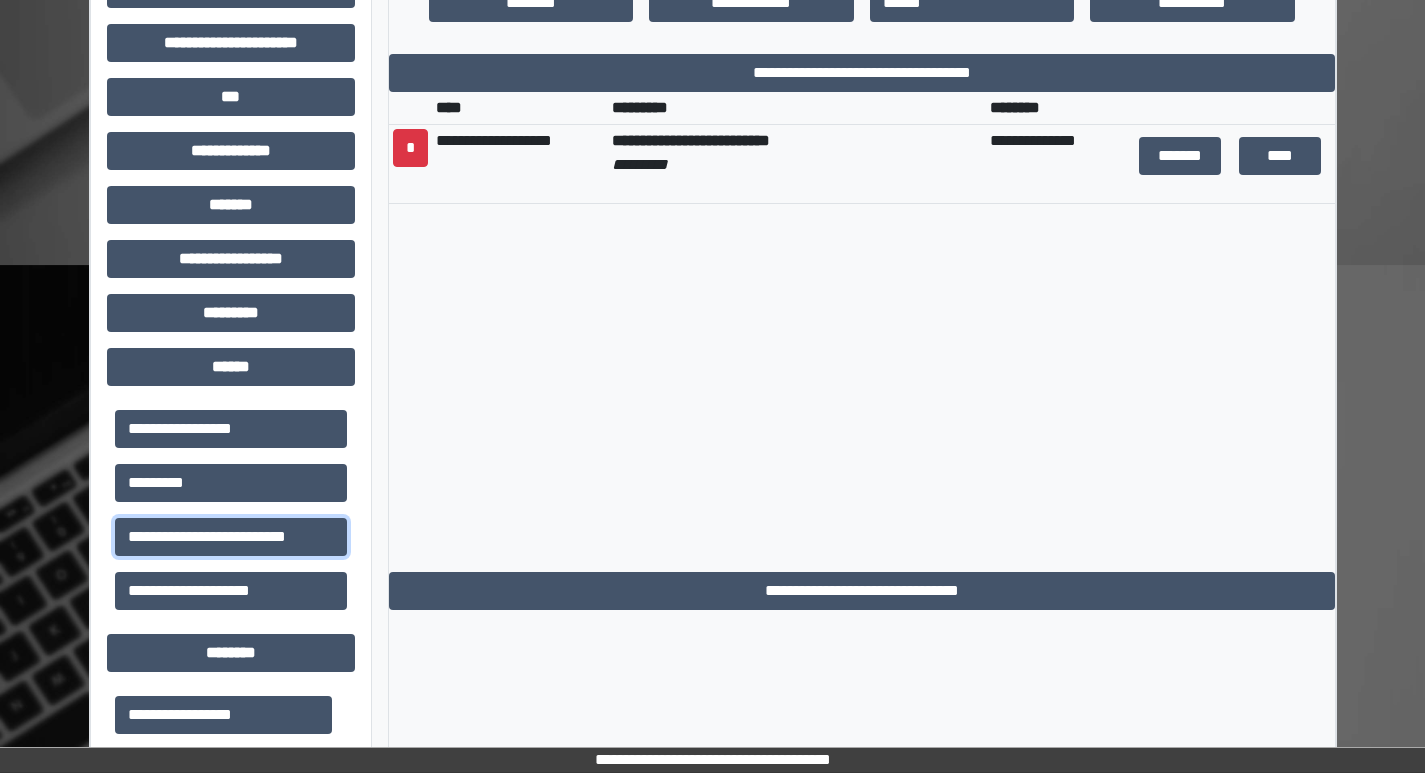 scroll, scrollTop: 401, scrollLeft: 0, axis: vertical 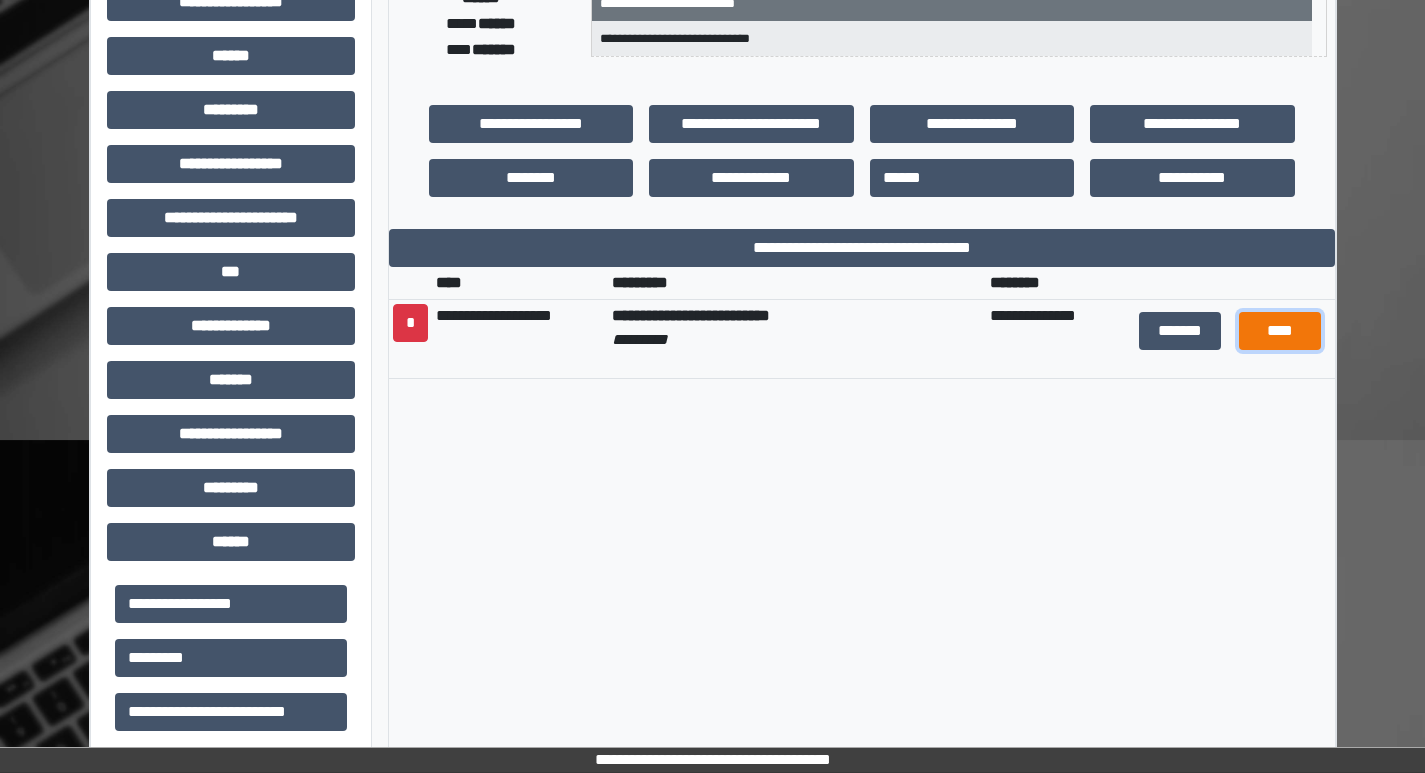 click on "****" at bounding box center (1280, 331) 